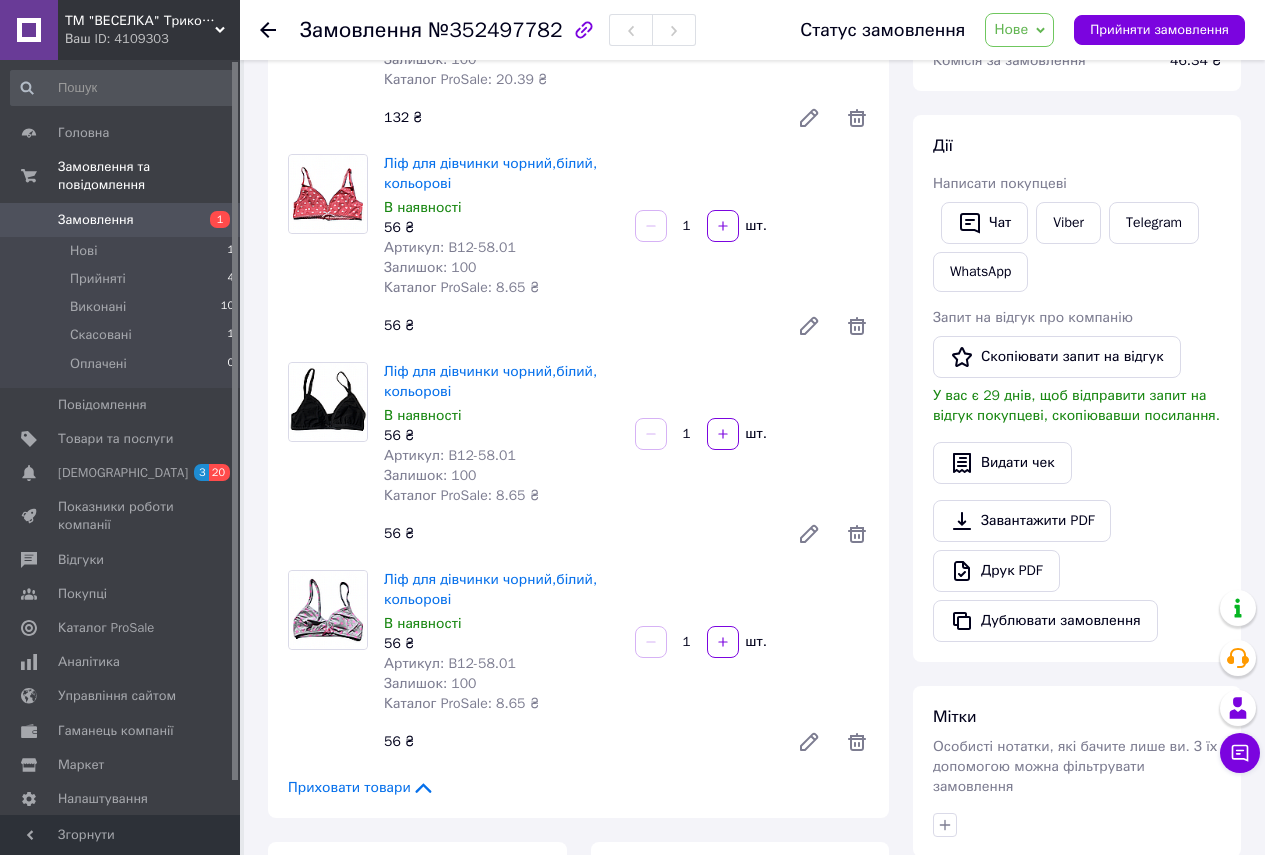 scroll, scrollTop: 300, scrollLeft: 0, axis: vertical 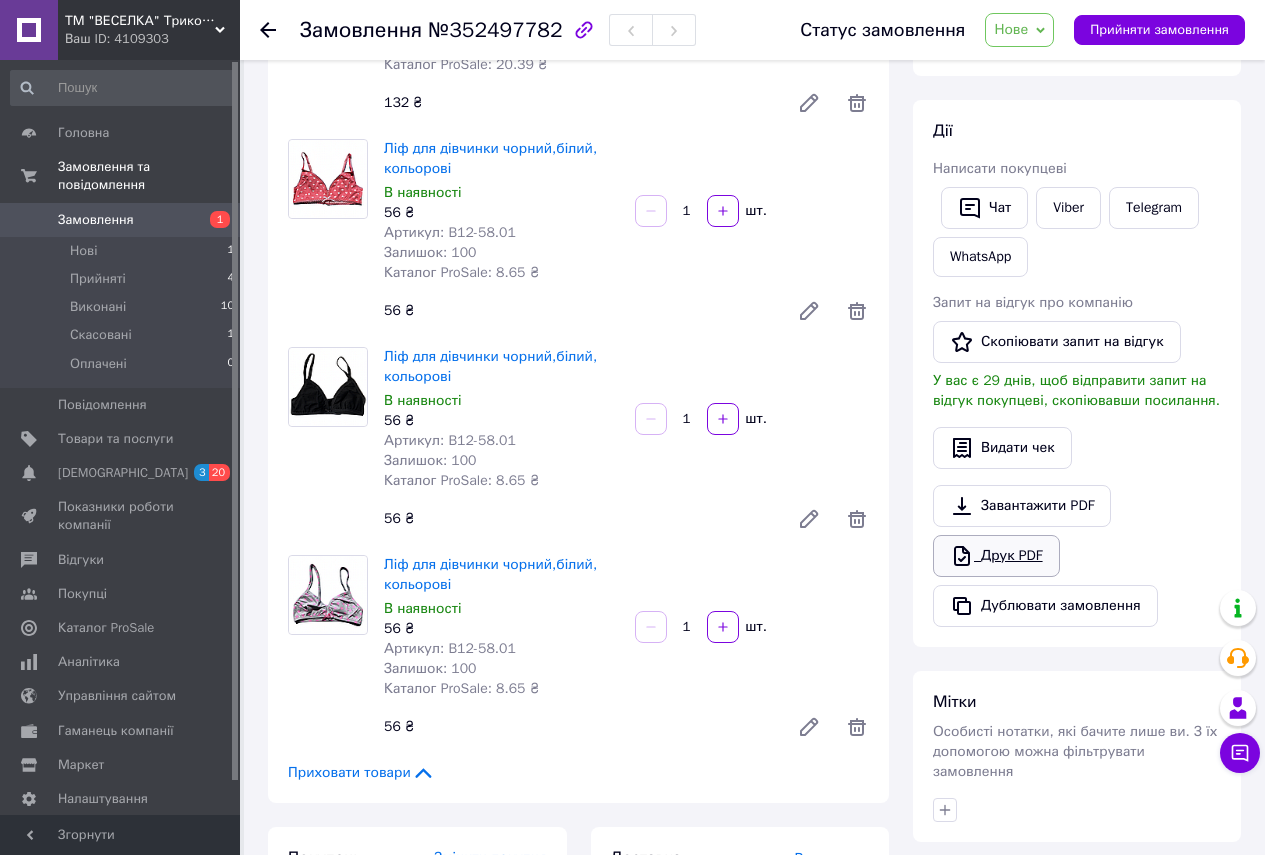 click on "Друк PDF" at bounding box center (996, 556) 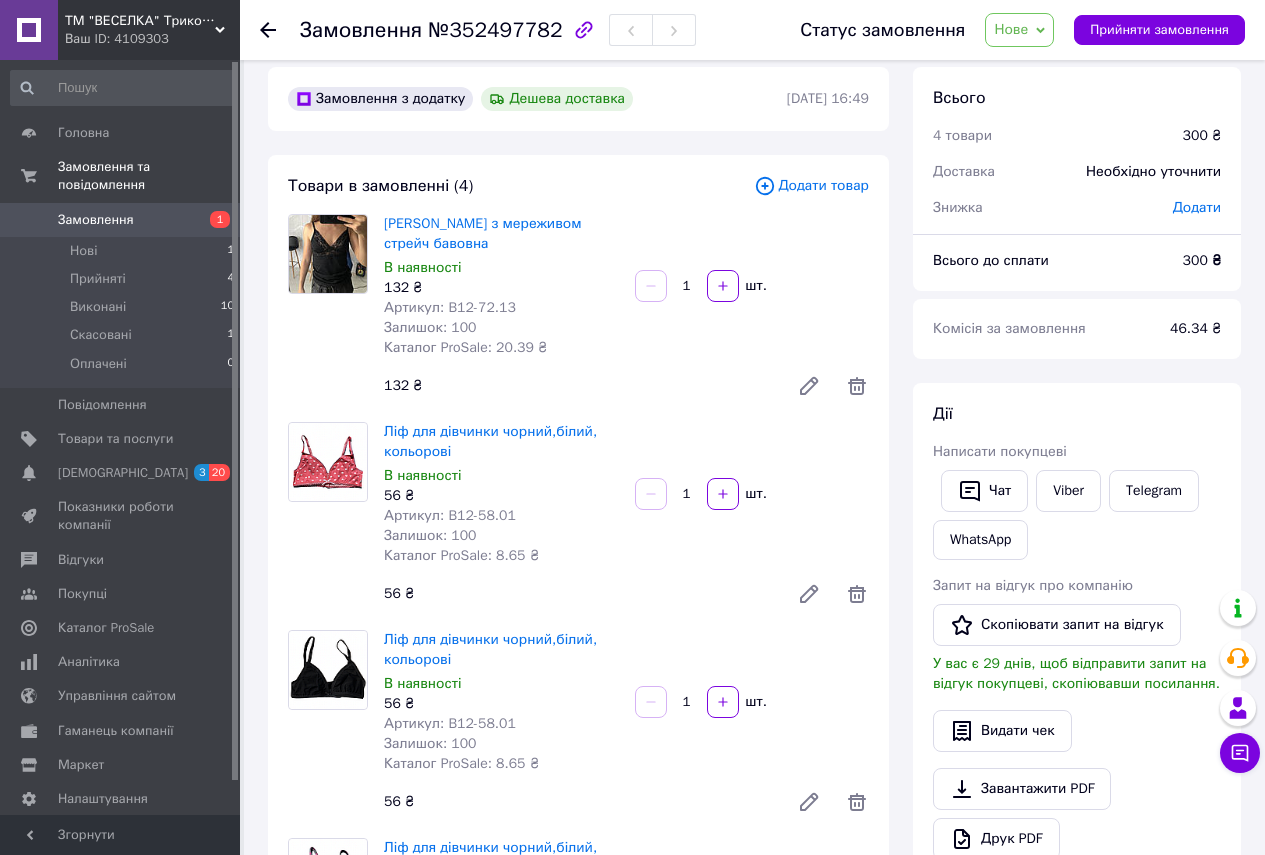 scroll, scrollTop: 0, scrollLeft: 0, axis: both 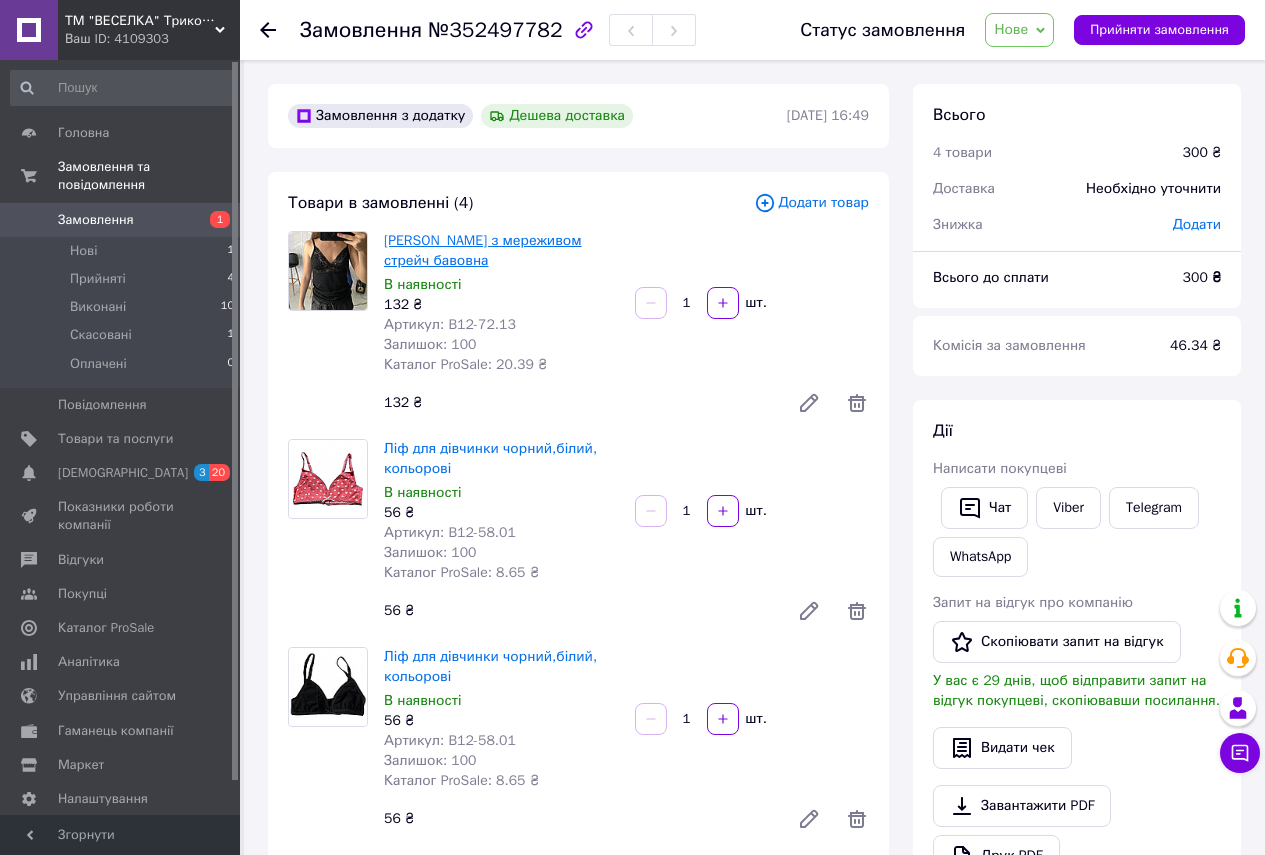 click on "[PERSON_NAME] з мереживом стрейч бавовна" at bounding box center (483, 250) 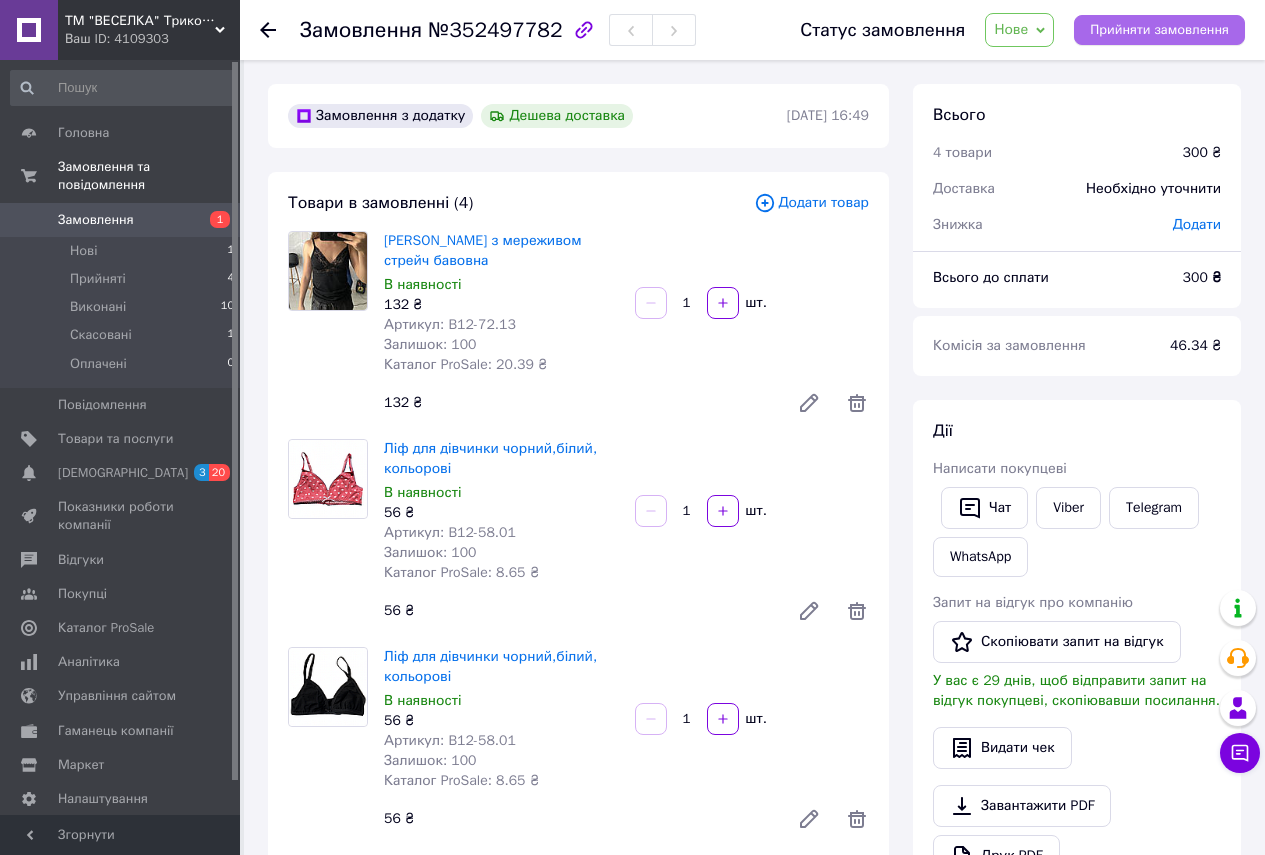 click on "Прийняти замовлення" at bounding box center (1159, 30) 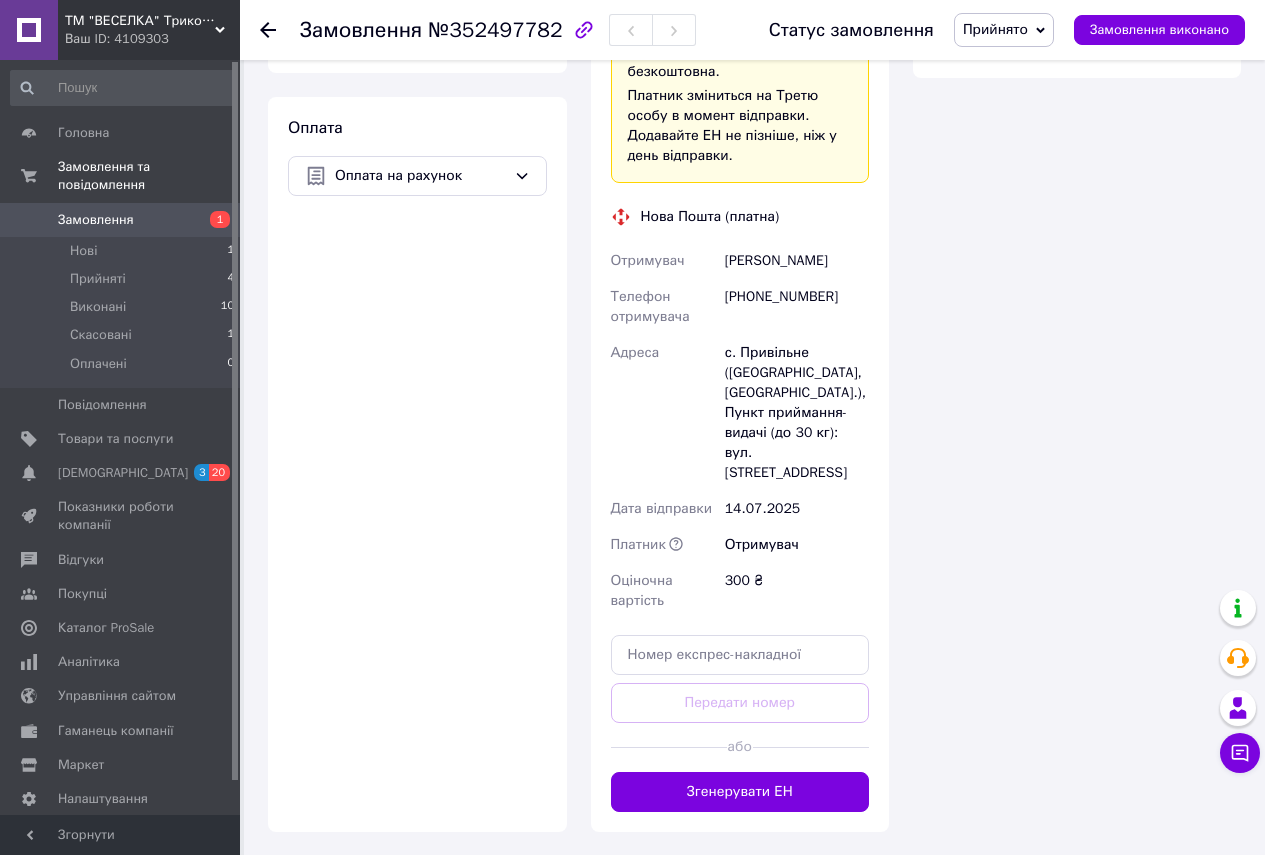 scroll, scrollTop: 1357, scrollLeft: 0, axis: vertical 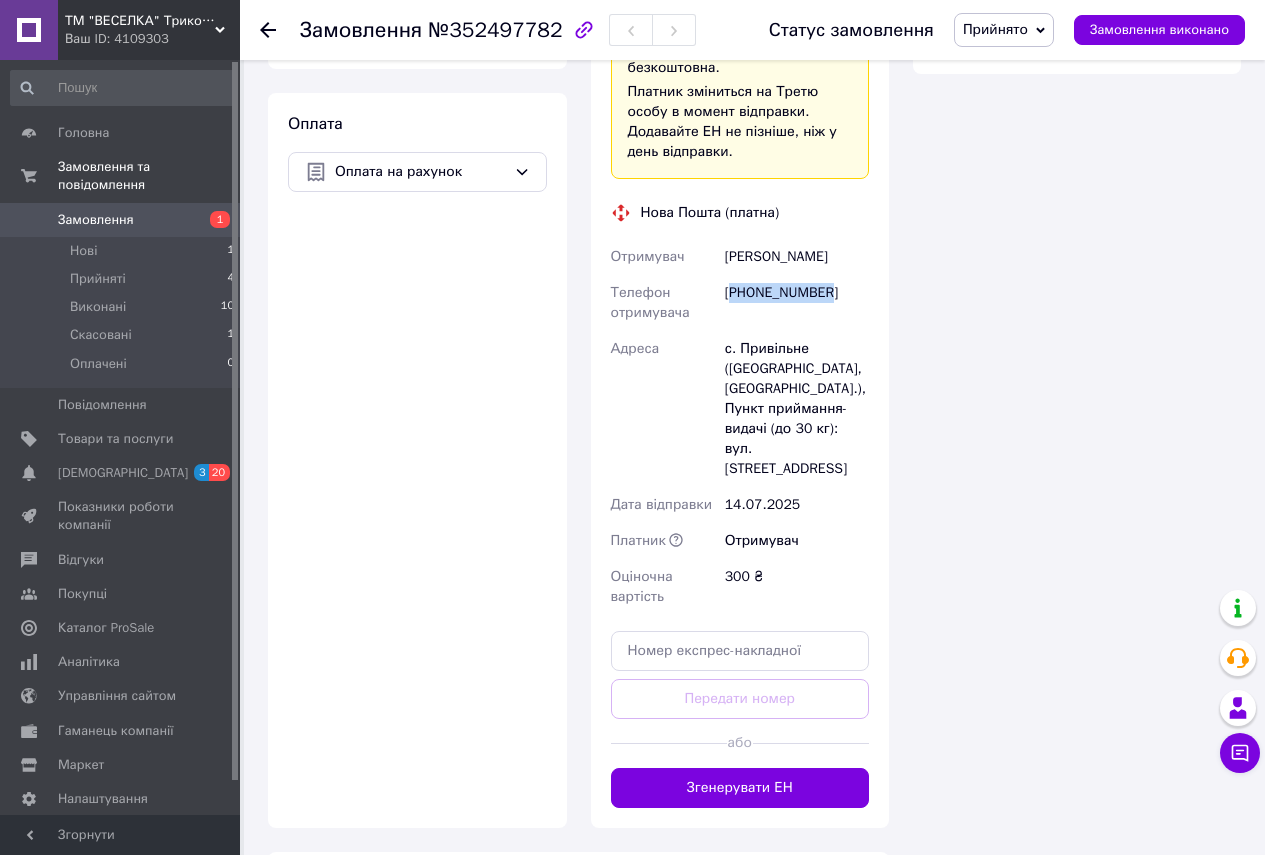 drag, startPoint x: 733, startPoint y: 270, endPoint x: 836, endPoint y: 273, distance: 103.04368 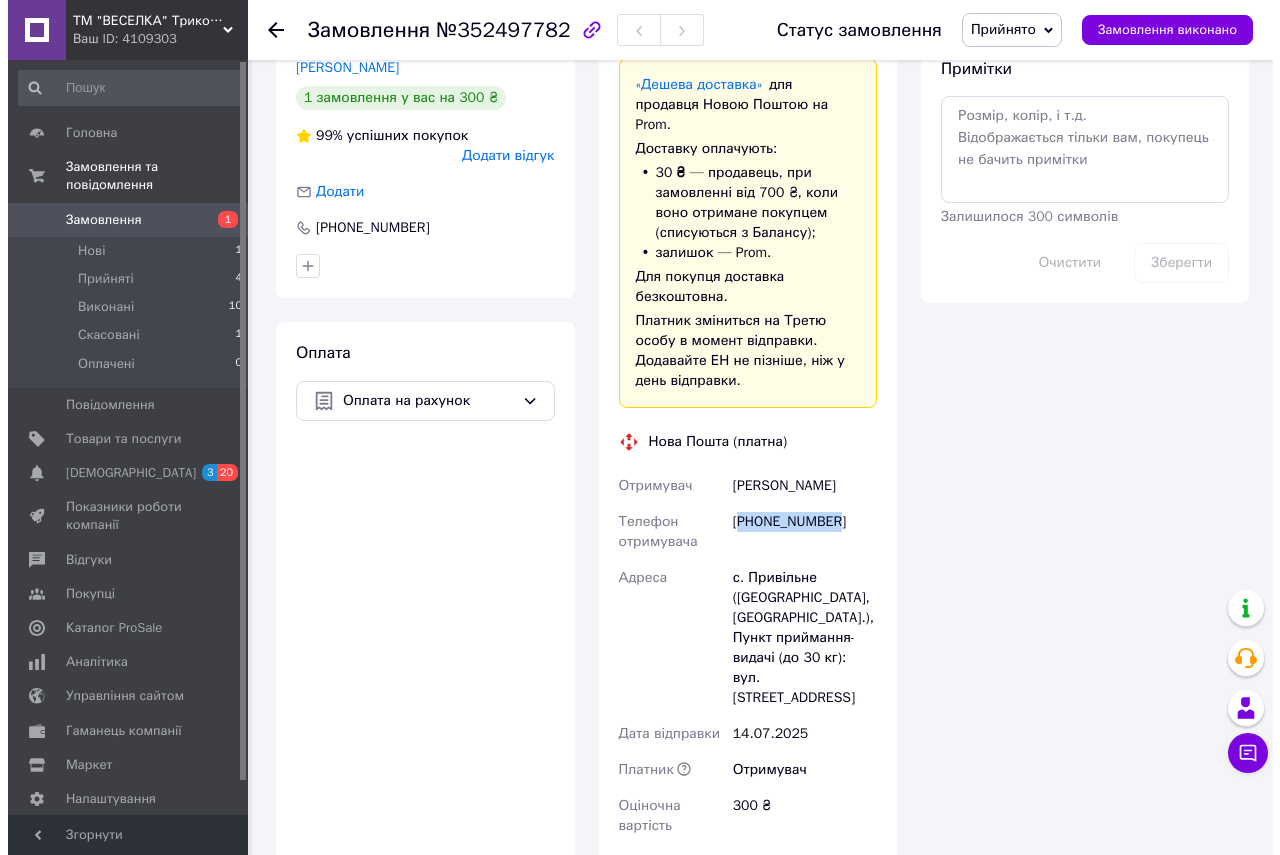 scroll, scrollTop: 957, scrollLeft: 0, axis: vertical 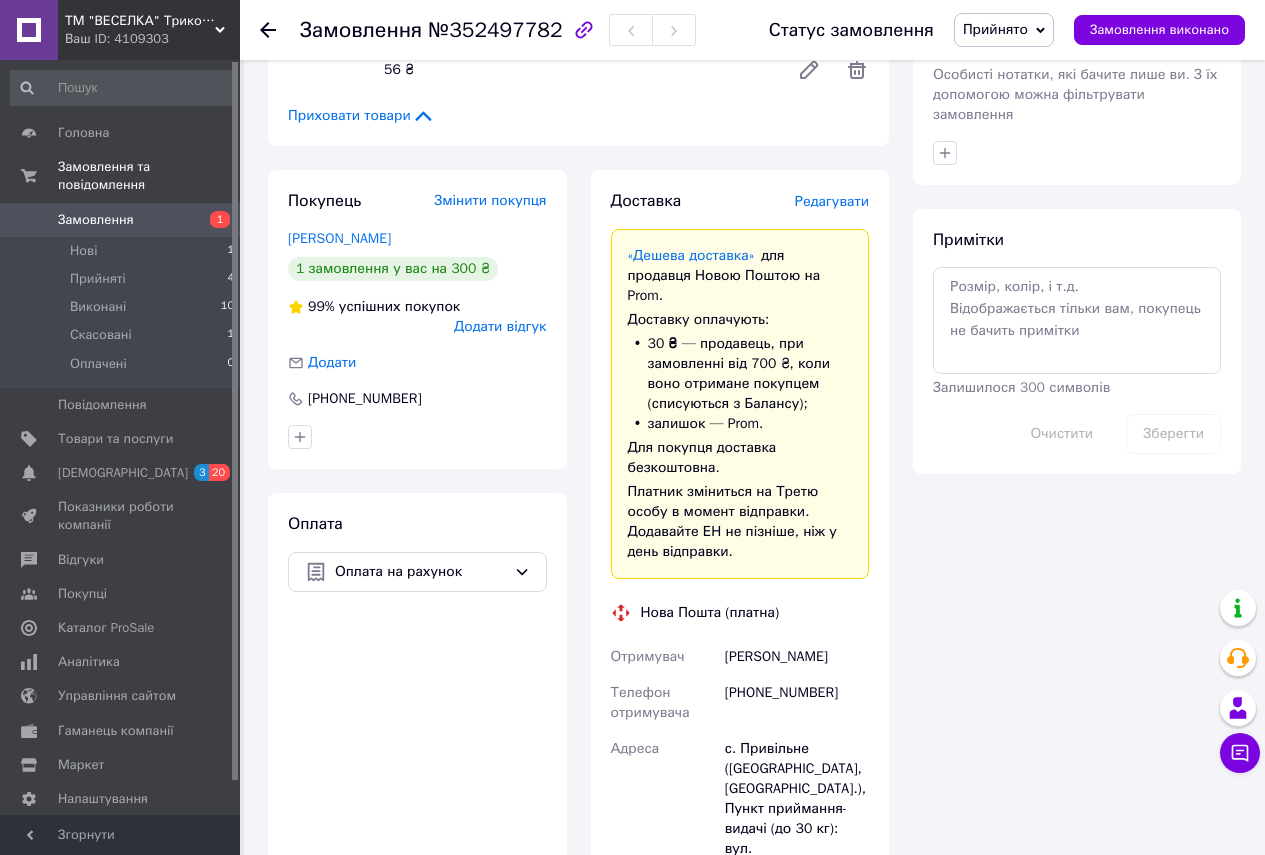 click on "Редагувати" at bounding box center [832, 201] 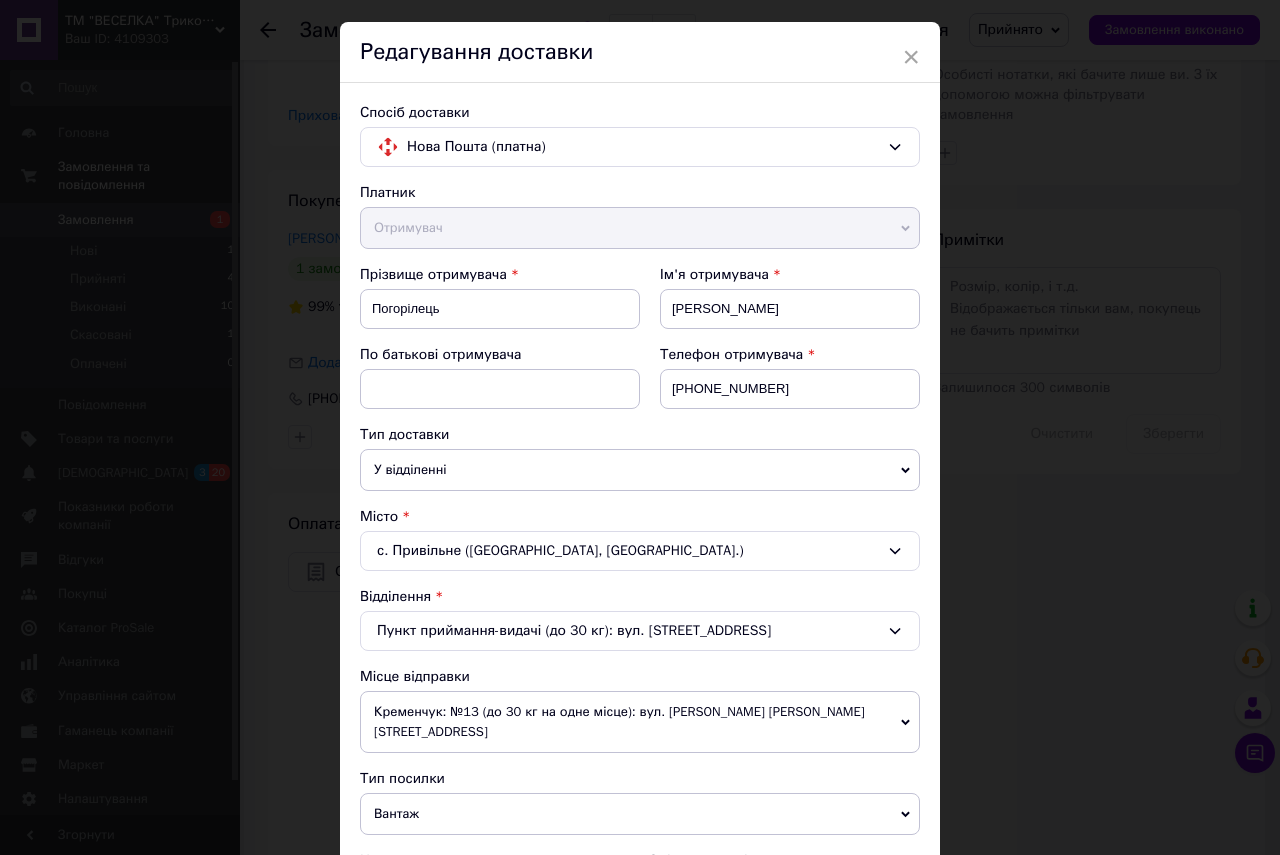 scroll, scrollTop: 33, scrollLeft: 0, axis: vertical 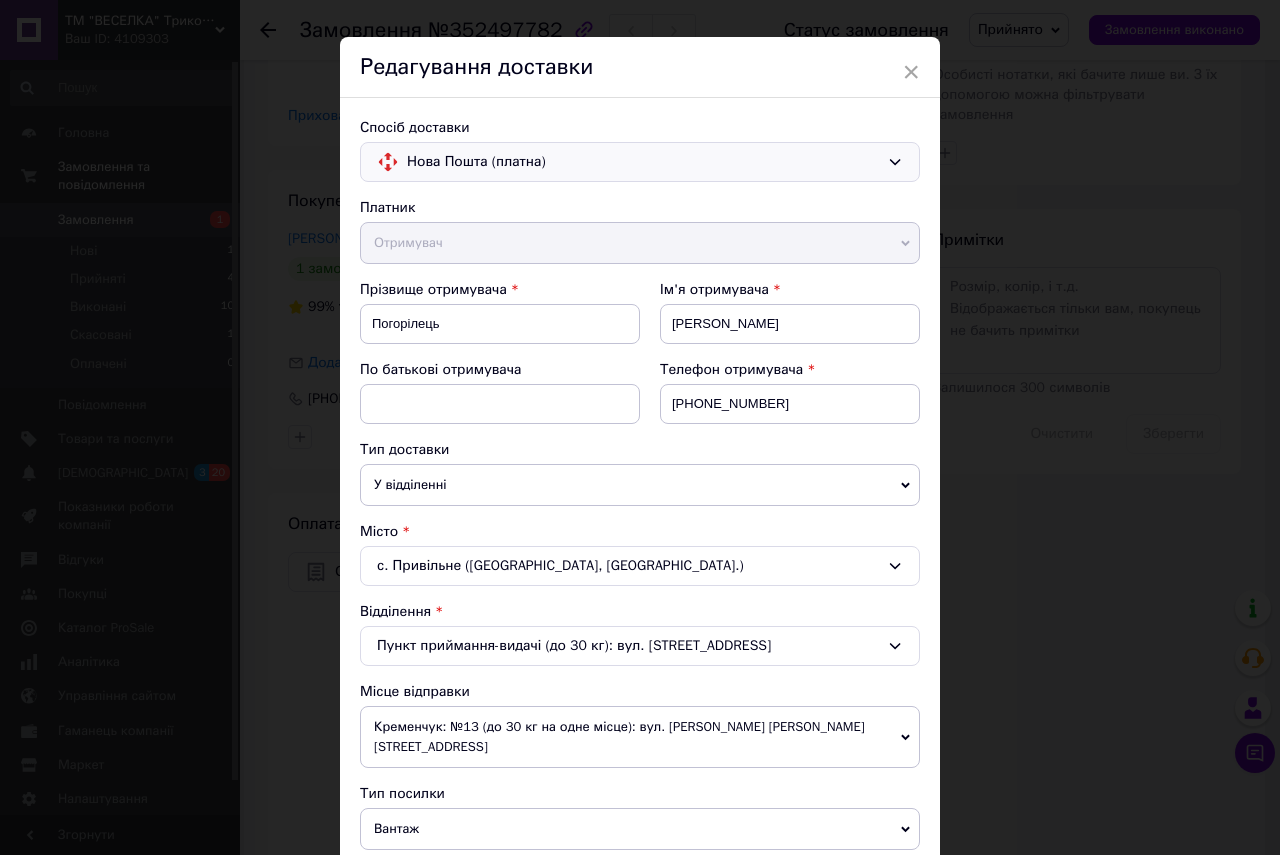 click 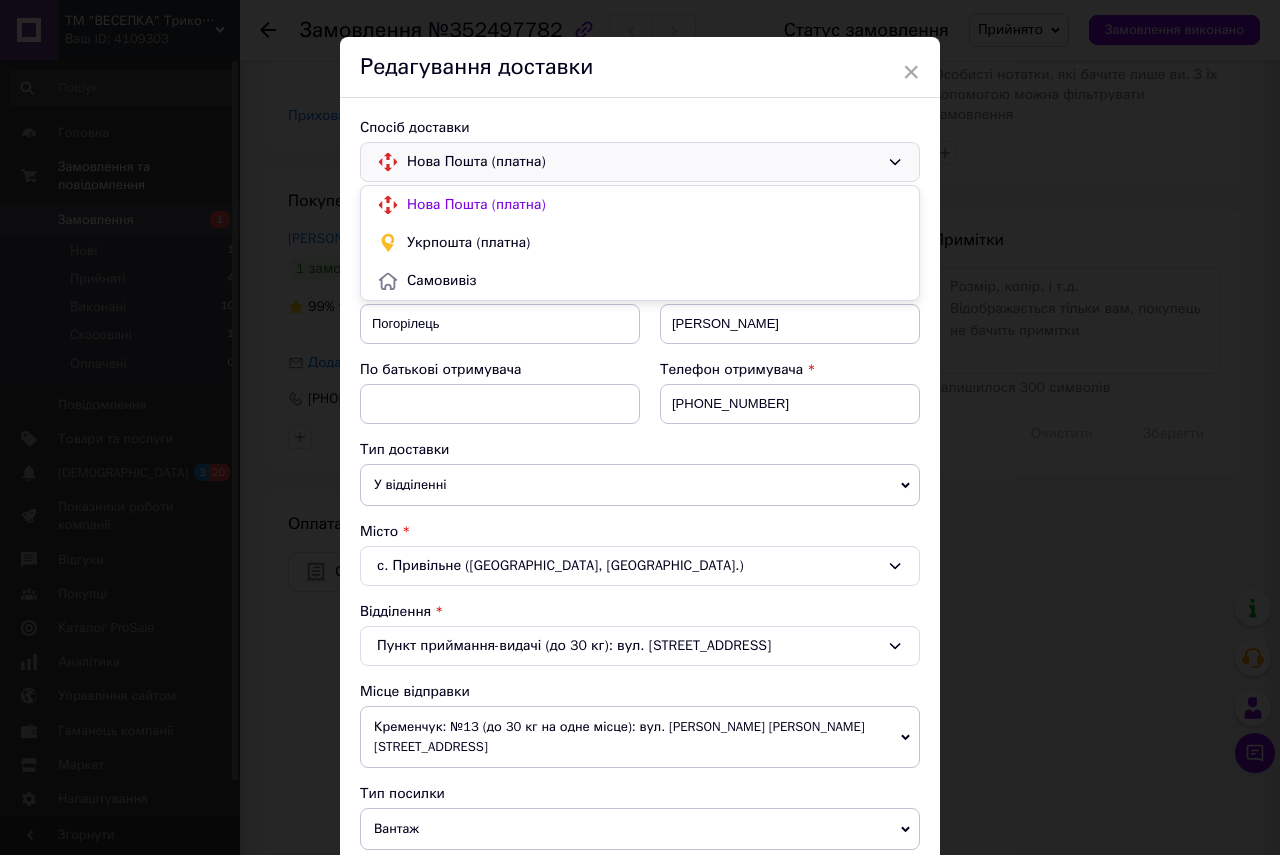 click on "Спосіб доставки Нова Пошта (платна) Нова Пошта (платна) Укрпошта (платна) Самовивіз Платник Отримувач Відправник Прізвище отримувача Погорілець Ім'я отримувача [PERSON_NAME] батькові отримувача Телефон отримувача [PHONE_NUMBER] Тип доставки У відділенні Кур'єром В поштоматі Місто с. Привільне ([GEOGRAPHIC_DATA], [GEOGRAPHIC_DATA].) Відділення Пункт приймання-видачі (до 30 кг): вул. Чечелівка, 30 Місце відправки Кременчук: №13 (до 30 кг на одне місце): вул. [PERSON_NAME] [PERSON_NAME][STREET_ADDRESS] збігів. Спробуйте змінити умови пошуку Додати ще місце відправки Тип посилки 300 < >" at bounding box center [640, 781] 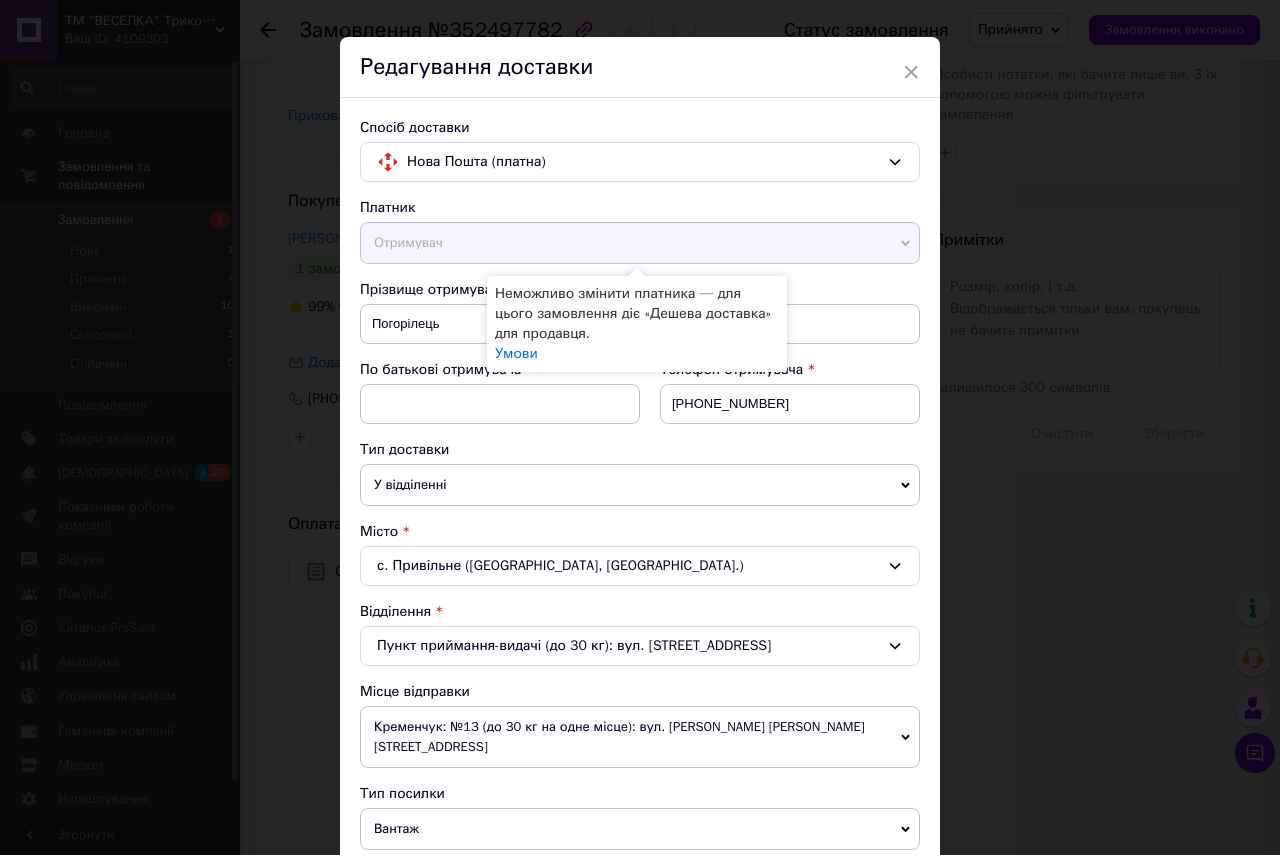 click 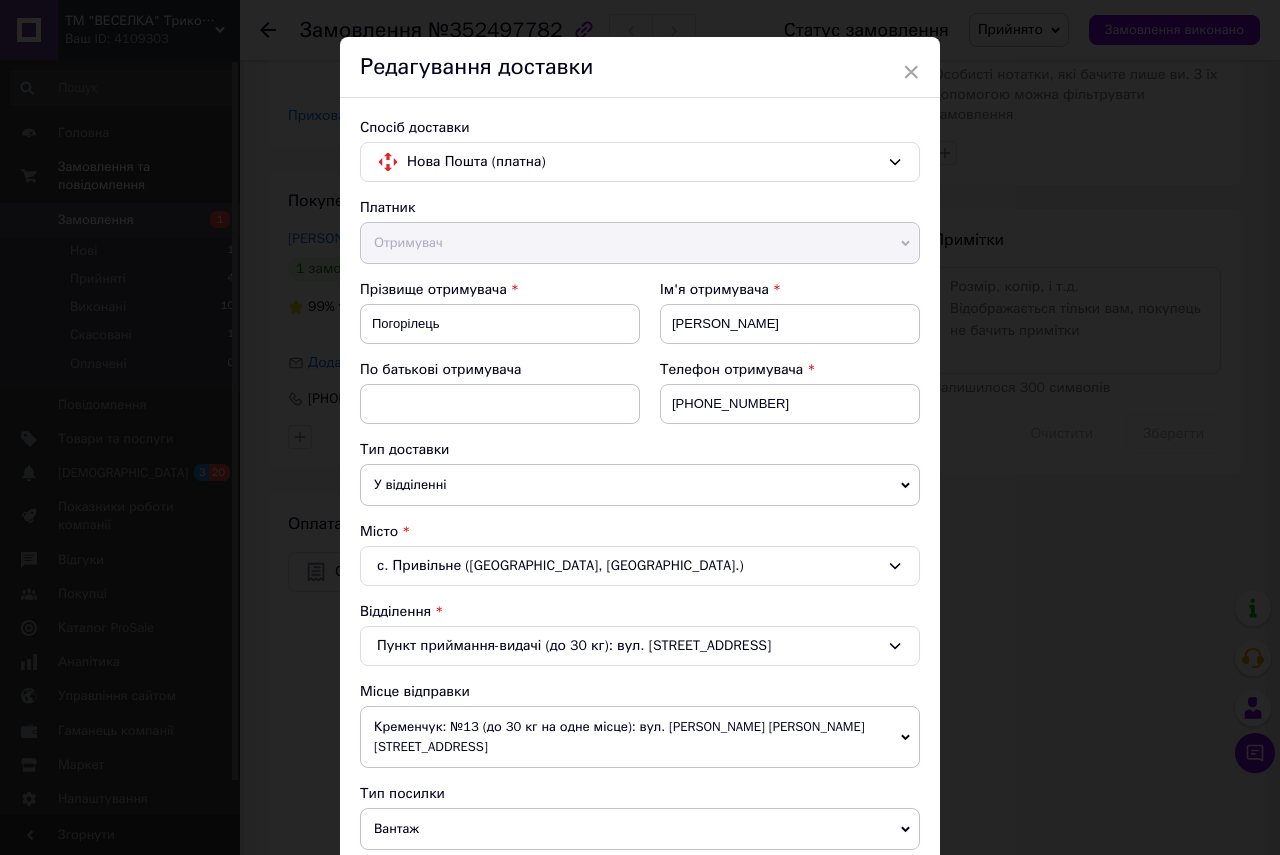 click 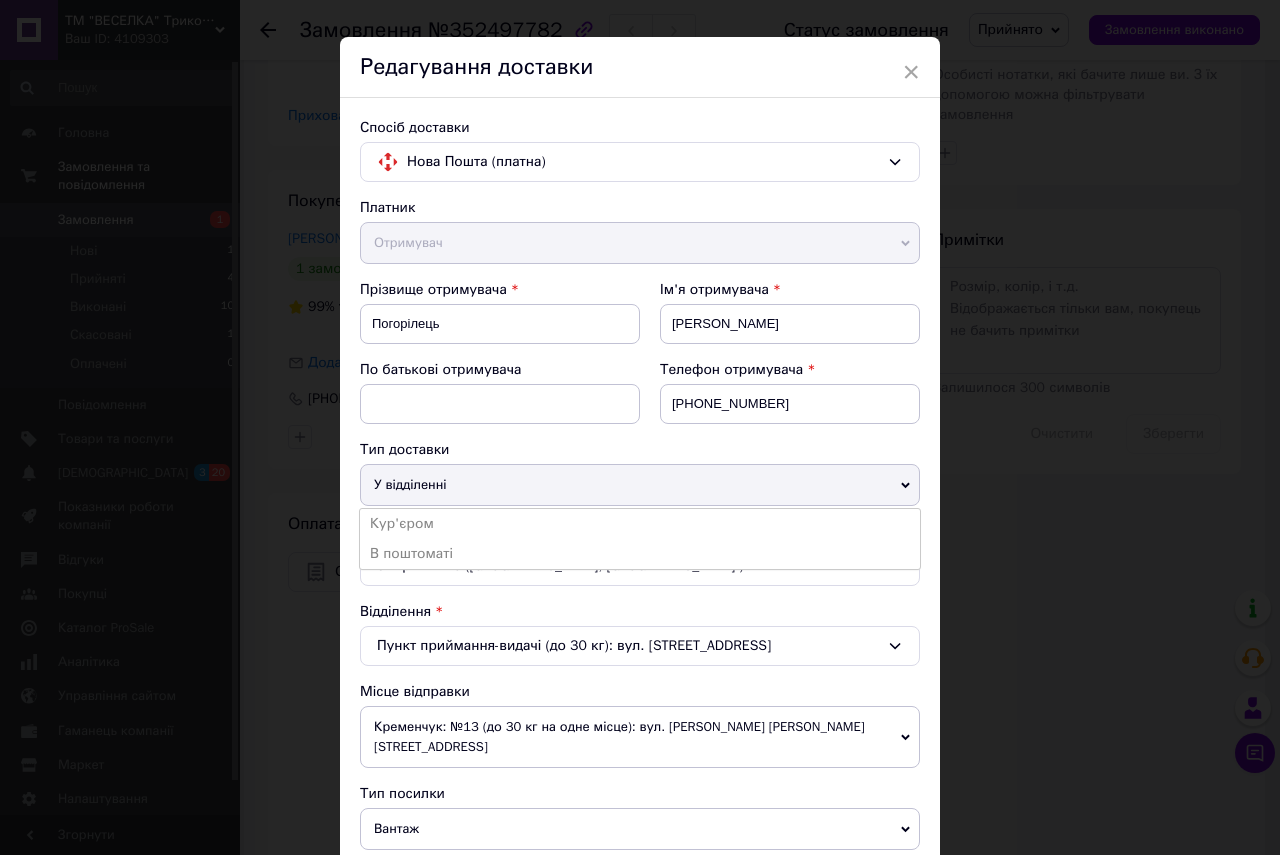 click on "Спосіб доставки Нова Пошта (платна) Платник Отримувач Відправник Прізвище отримувача Погорілець Ім'я отримувача [PERSON_NAME] батькові отримувача Телефон отримувача [PHONE_NUMBER] Тип доставки У відділенні Кур'єром В поштоматі Місто с. Привільне ([GEOGRAPHIC_DATA], [GEOGRAPHIC_DATA].) Відділення Пункт приймання-видачі (до 30 кг): вул. Чечелівка, 30 Місце відправки Кременчук: №13 (до 30 кг на одне місце): вул. [PERSON_NAME] [PERSON_NAME][STREET_ADDRESS] збігів. Спробуйте змінити умови пошуку Додати ще місце відправки Тип посилки Вантаж Документи Номер упаковки (не обов'язково) 300 <" at bounding box center [640, 781] 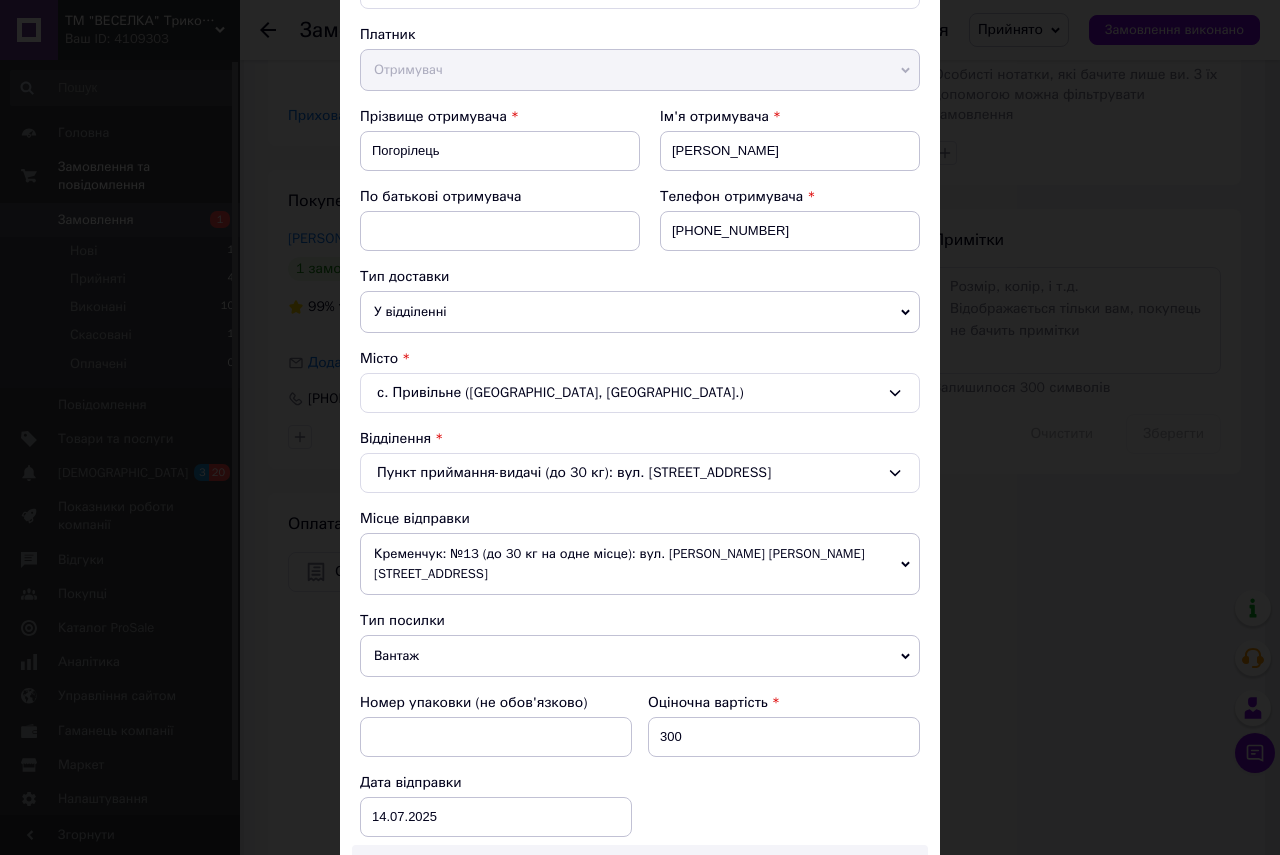 scroll, scrollTop: 333, scrollLeft: 0, axis: vertical 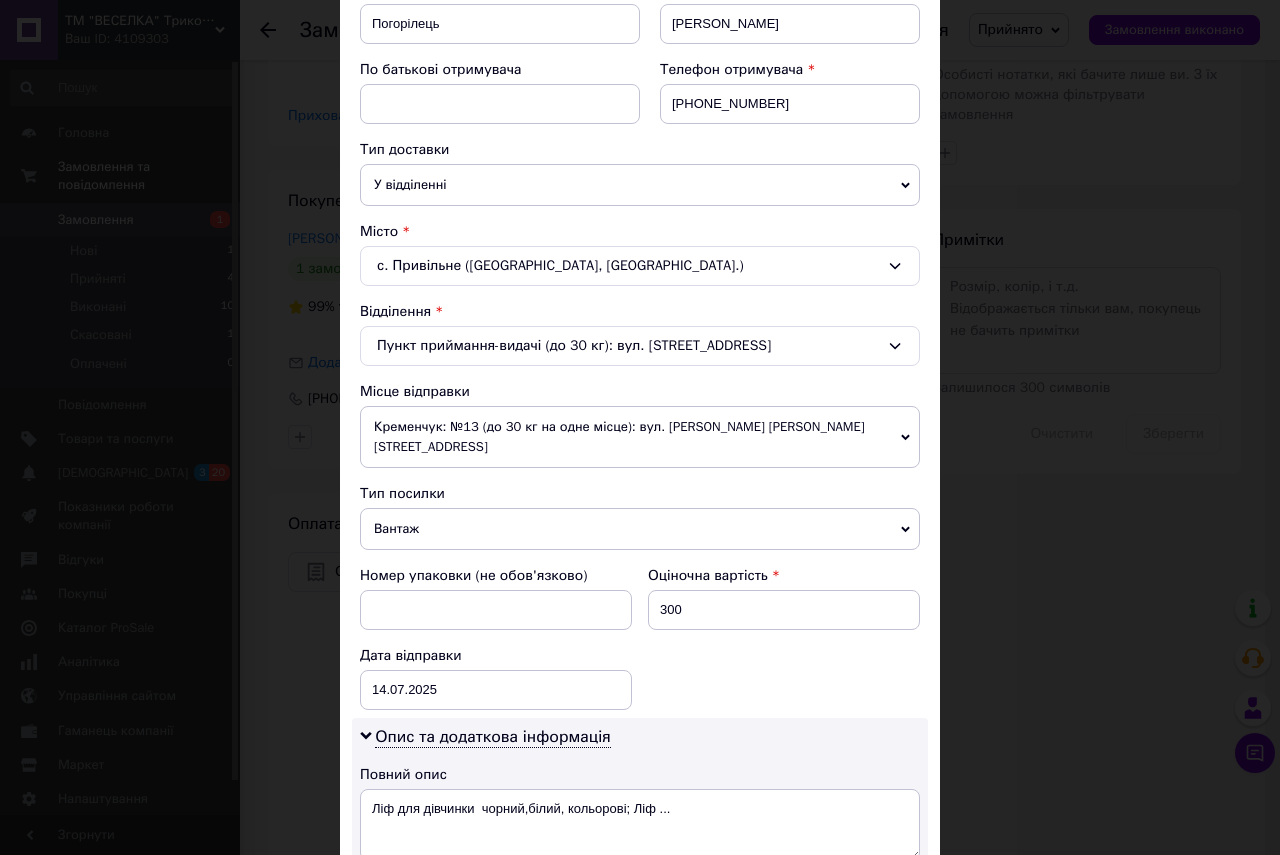 click 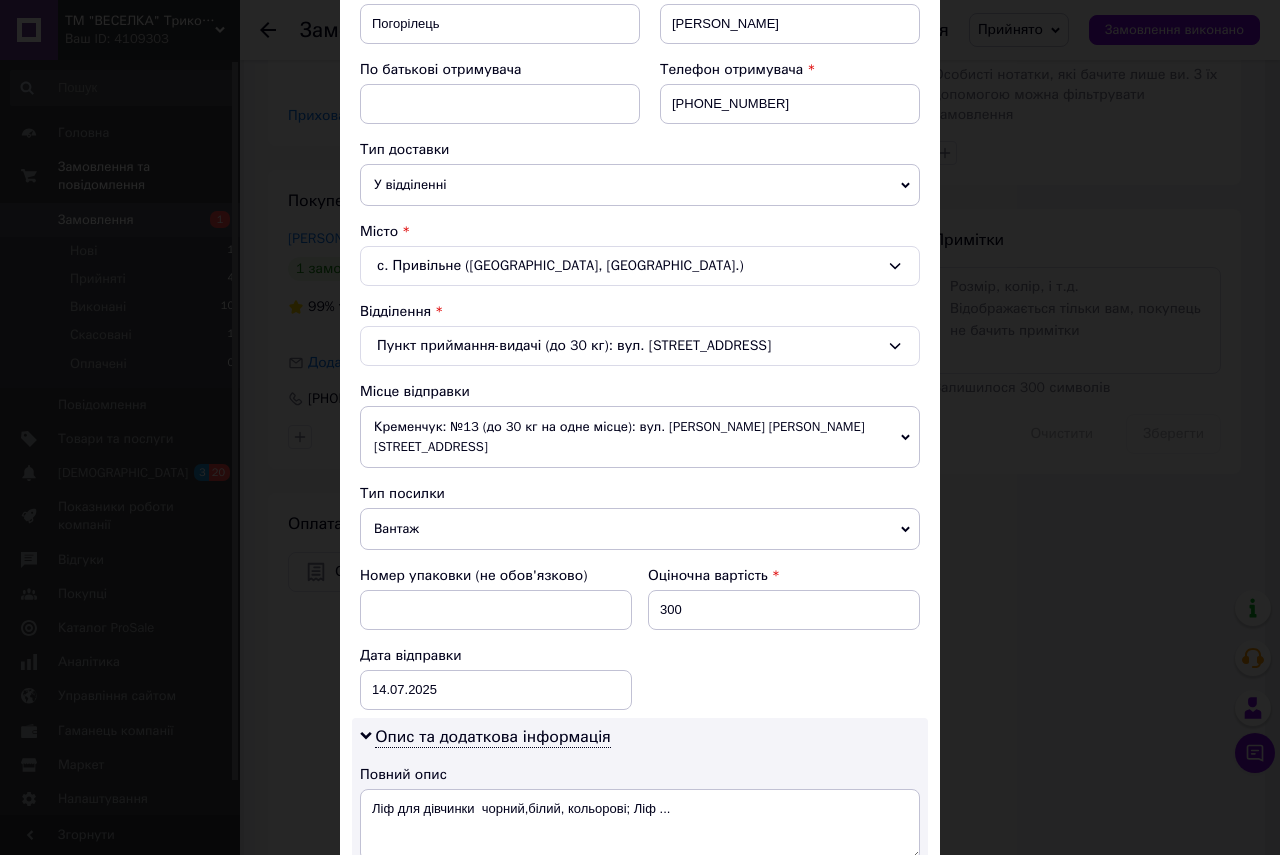 click on "Тип посилки" at bounding box center [640, 494] 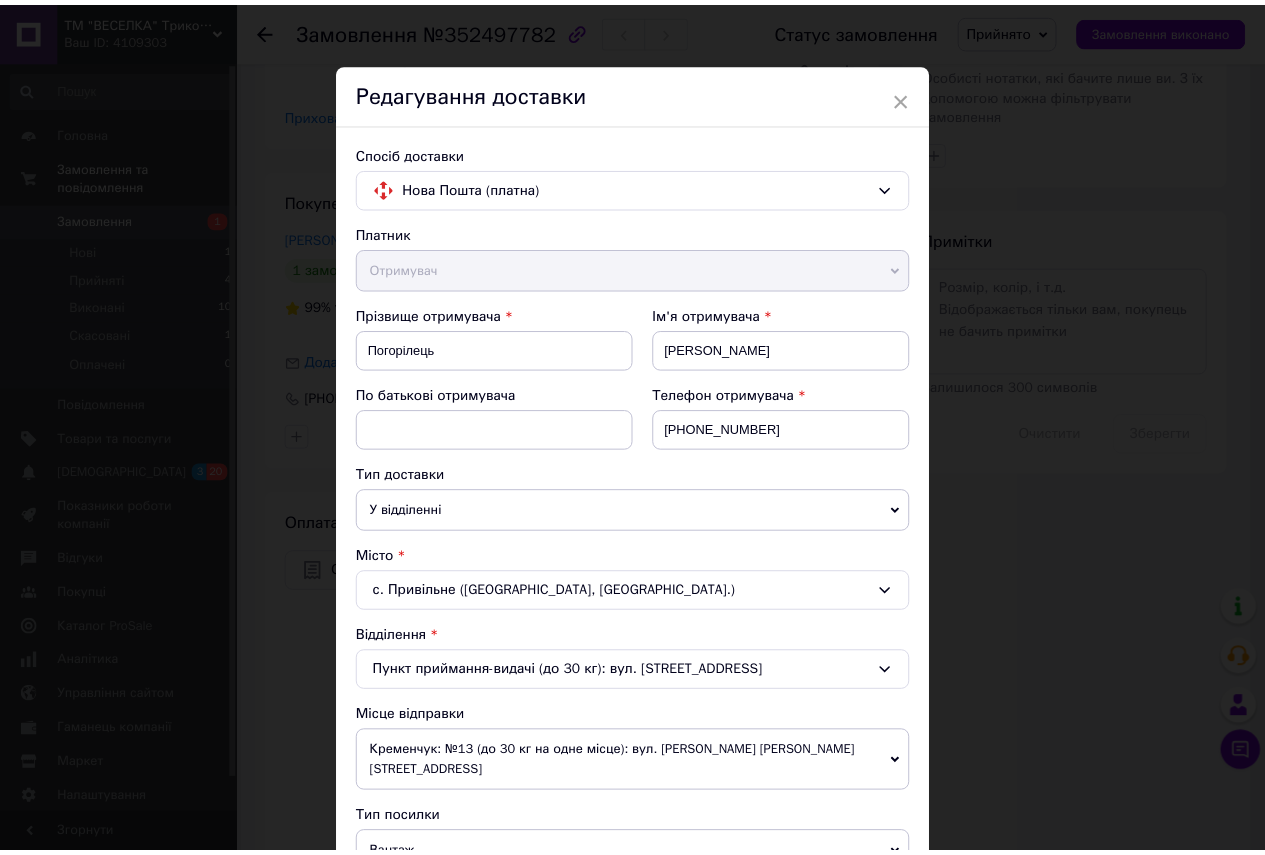 scroll, scrollTop: 0, scrollLeft: 0, axis: both 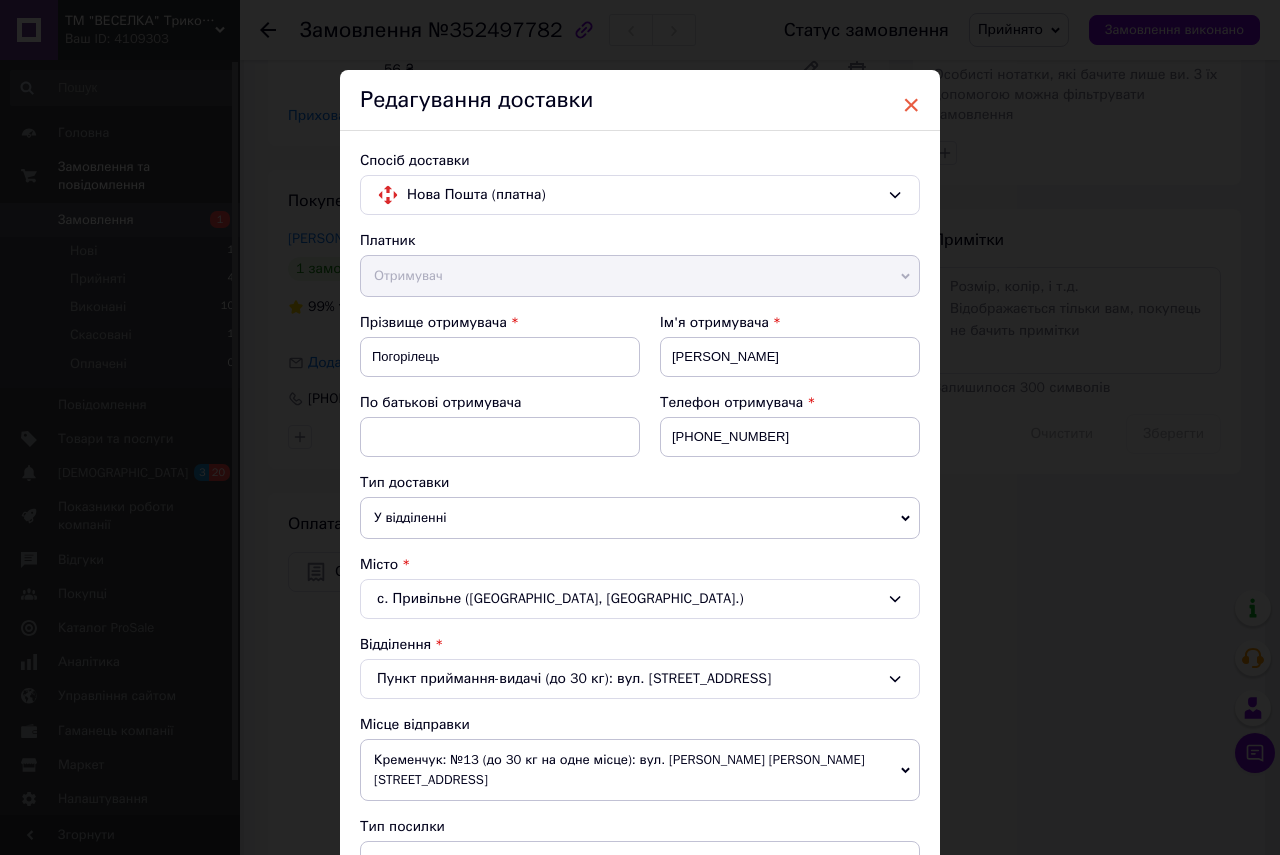 click on "×" at bounding box center (911, 105) 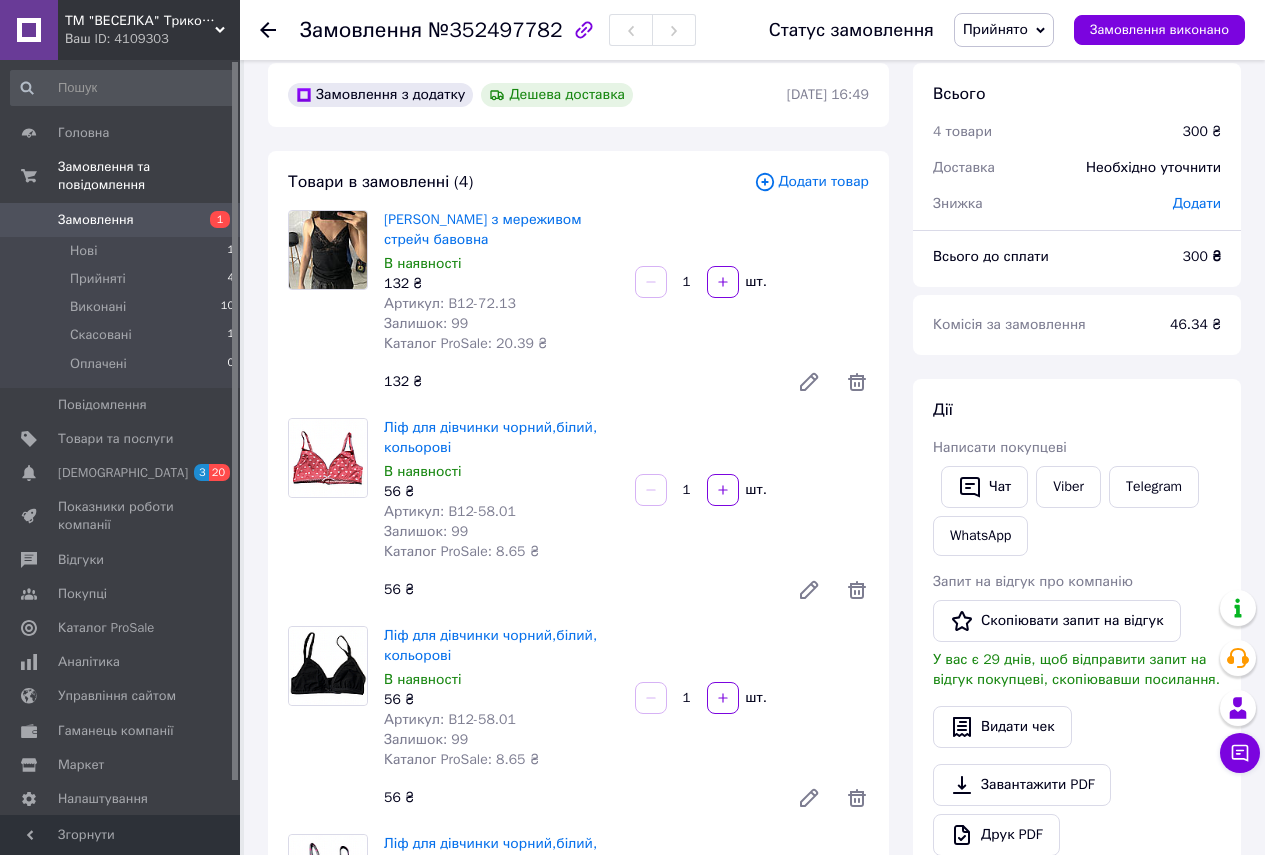scroll, scrollTop: 0, scrollLeft: 0, axis: both 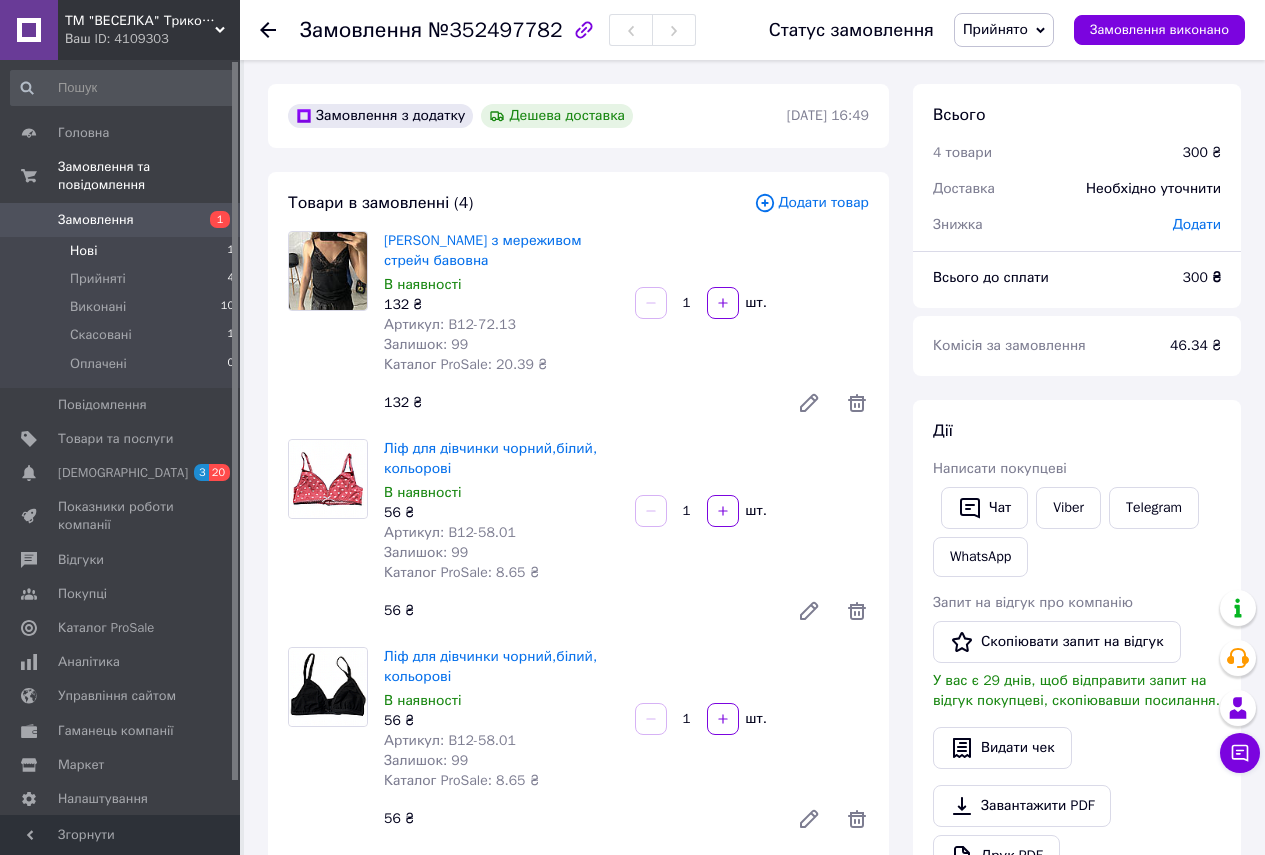 click on "Нові 1" at bounding box center [123, 251] 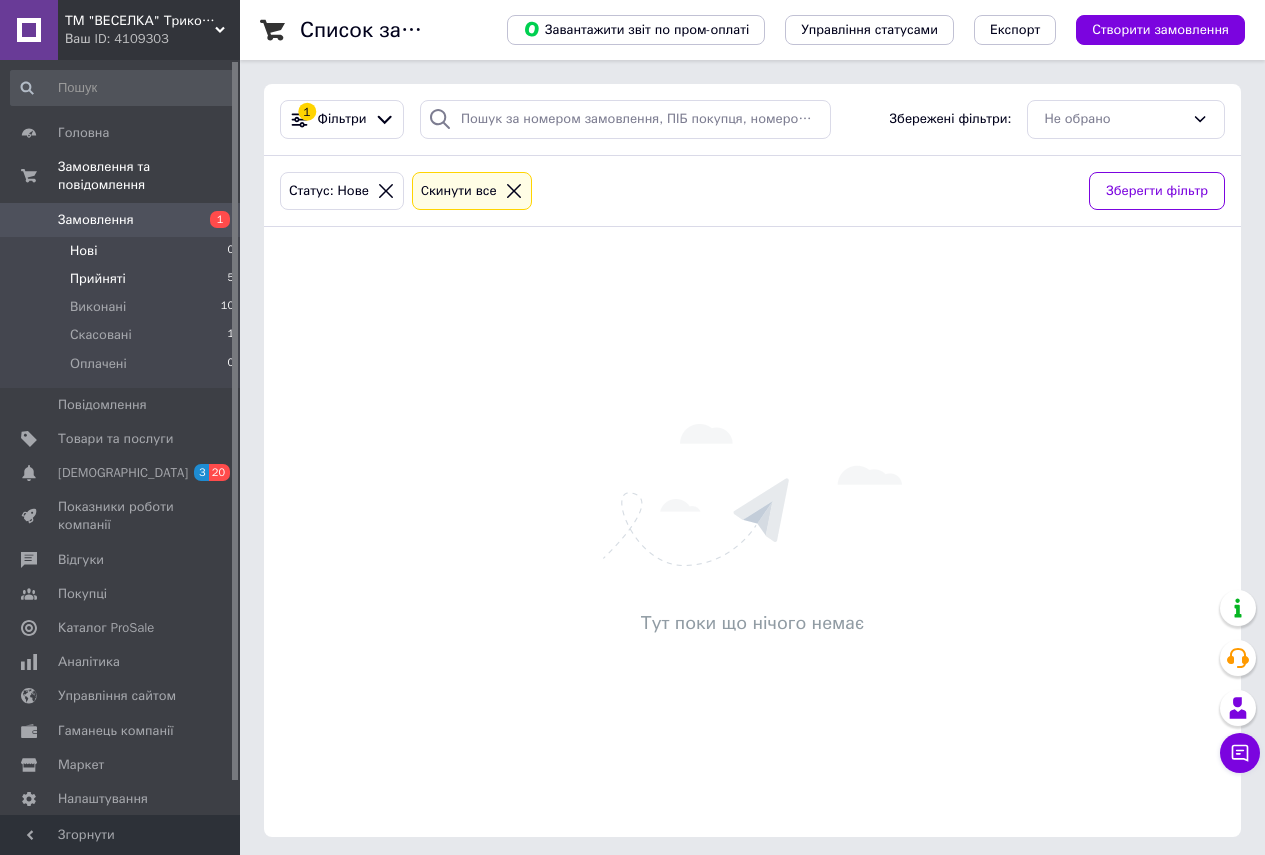 click on "Прийняті 5" at bounding box center [123, 279] 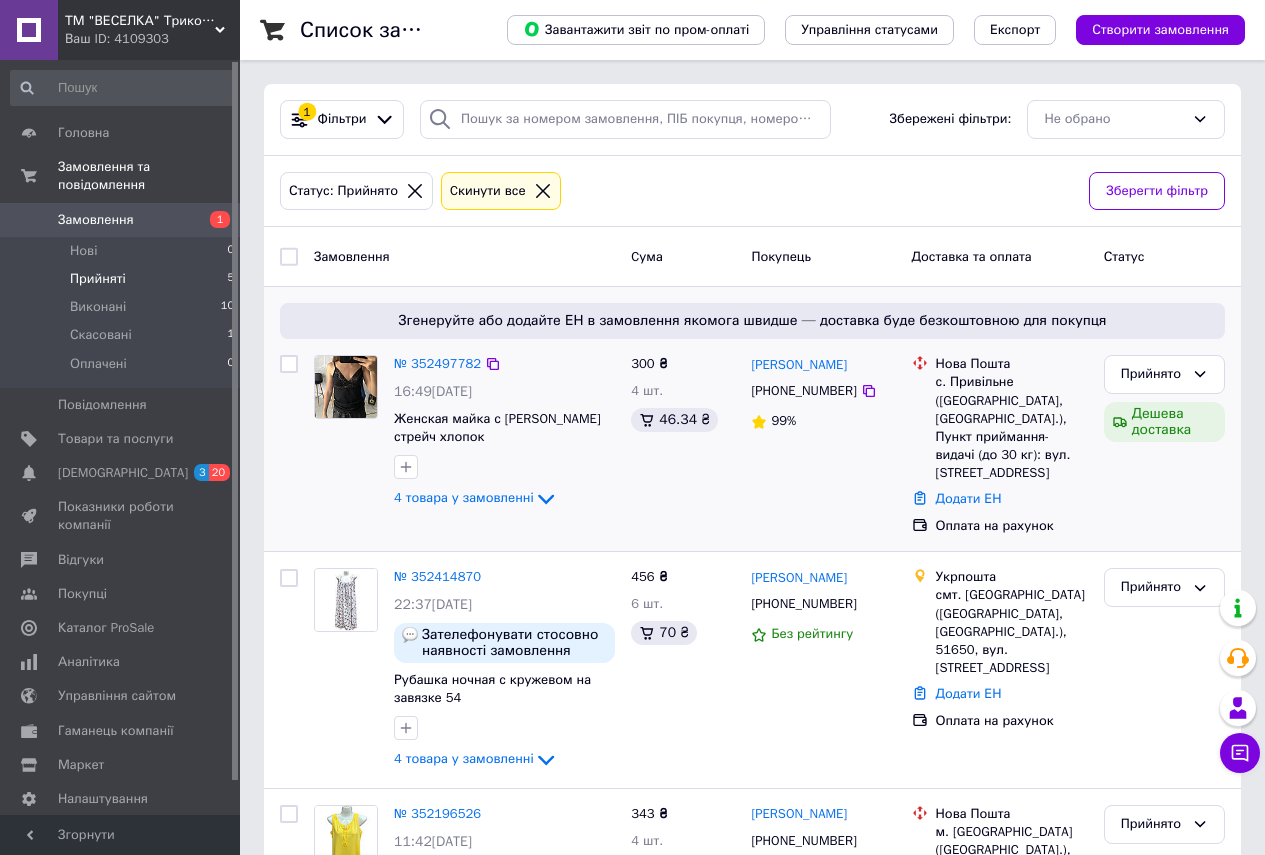 scroll, scrollTop: 100, scrollLeft: 0, axis: vertical 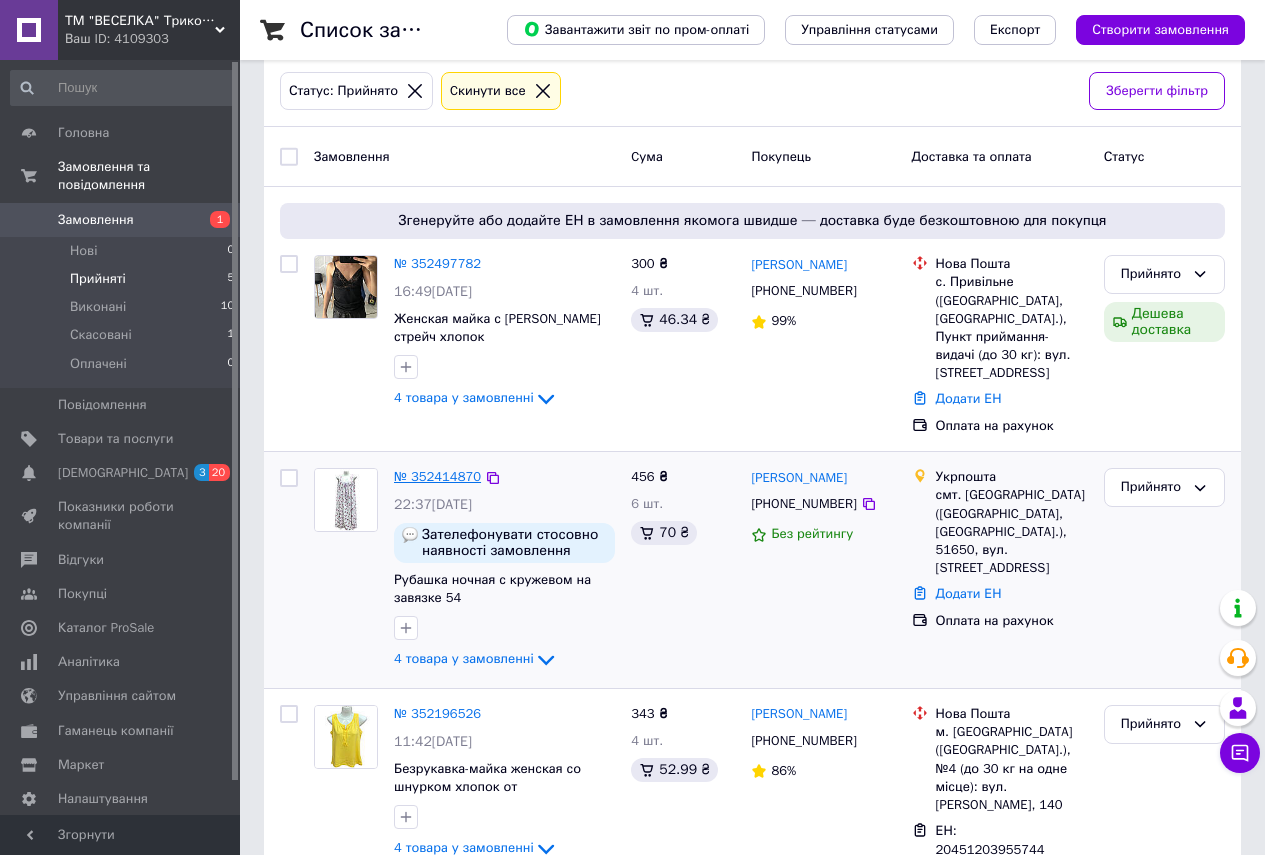 click on "№ 352414870" at bounding box center [437, 476] 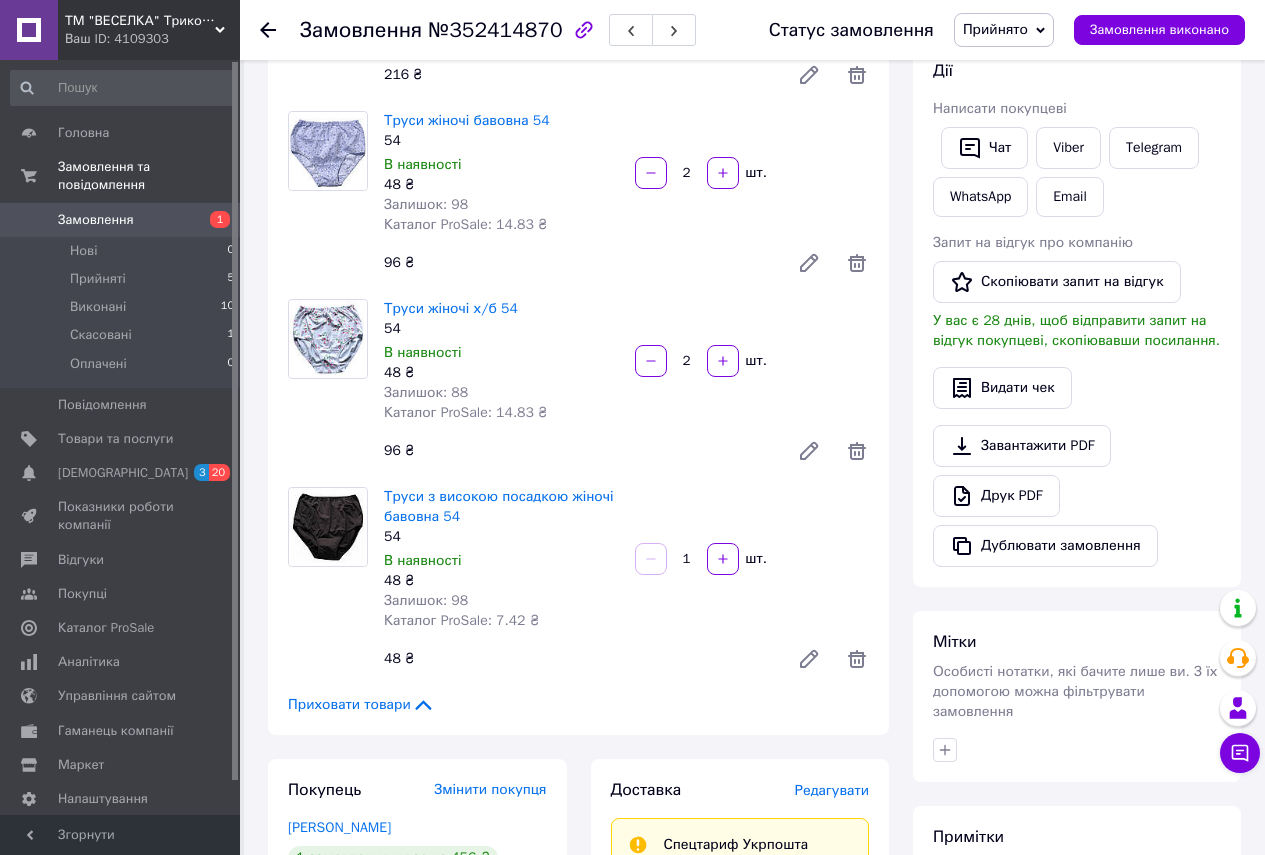 scroll, scrollTop: 400, scrollLeft: 0, axis: vertical 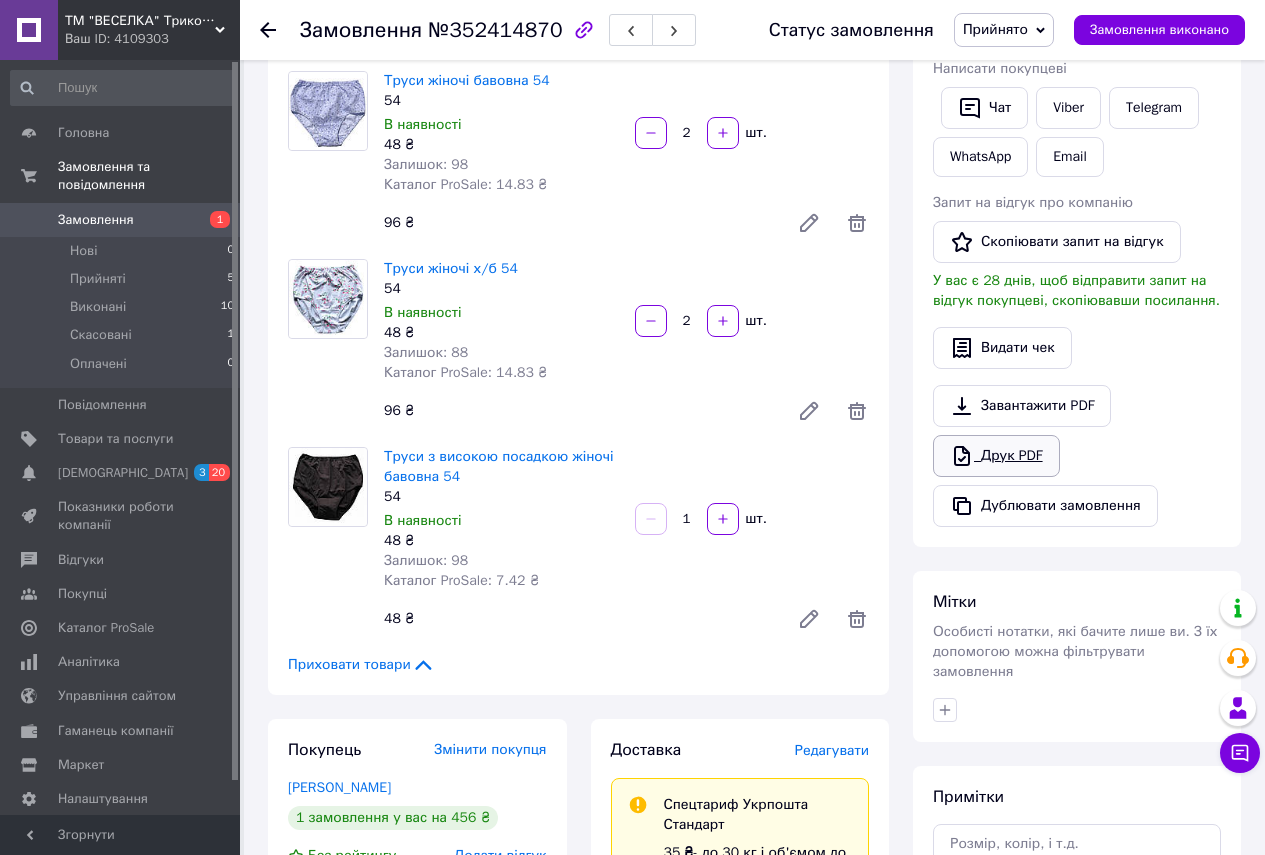click on "Друк PDF" at bounding box center [996, 456] 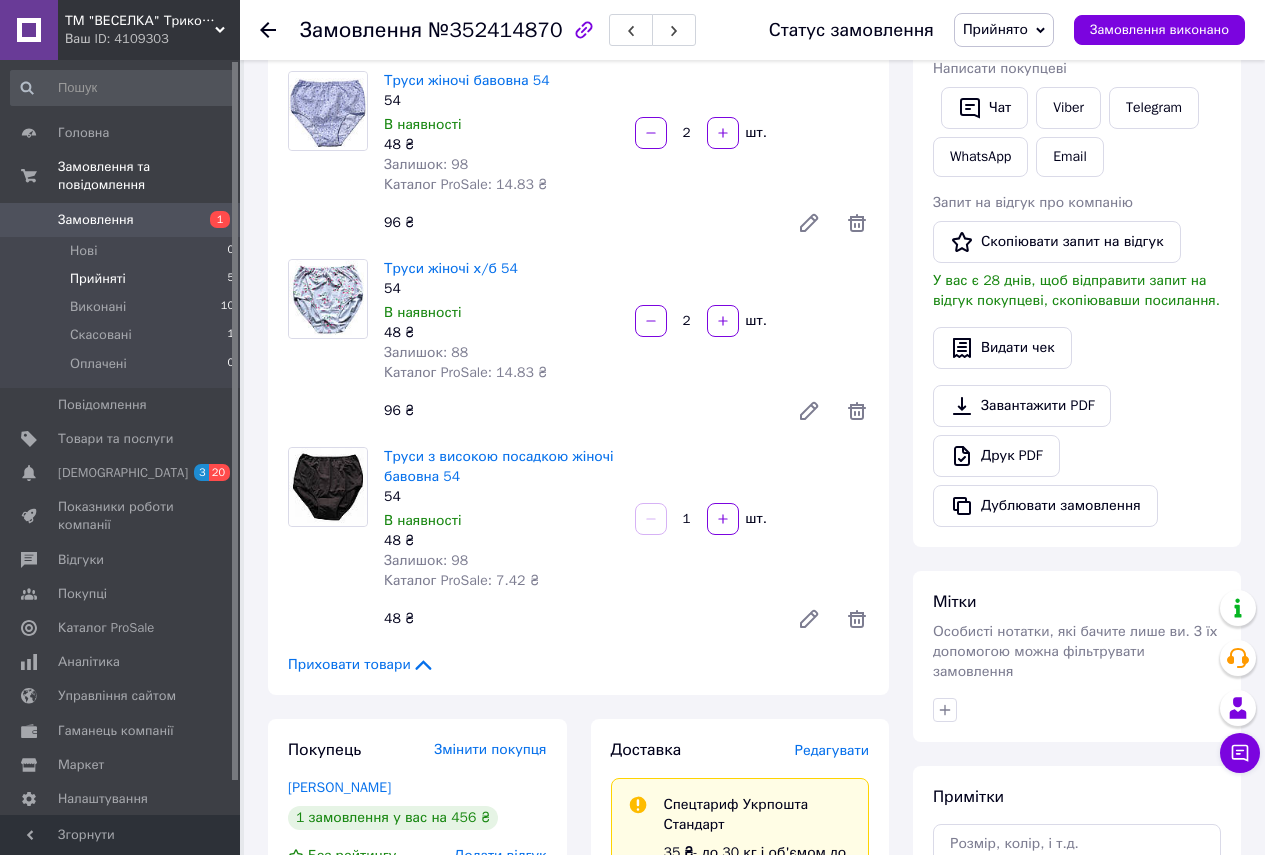 click on "Прийняті 5" at bounding box center (123, 279) 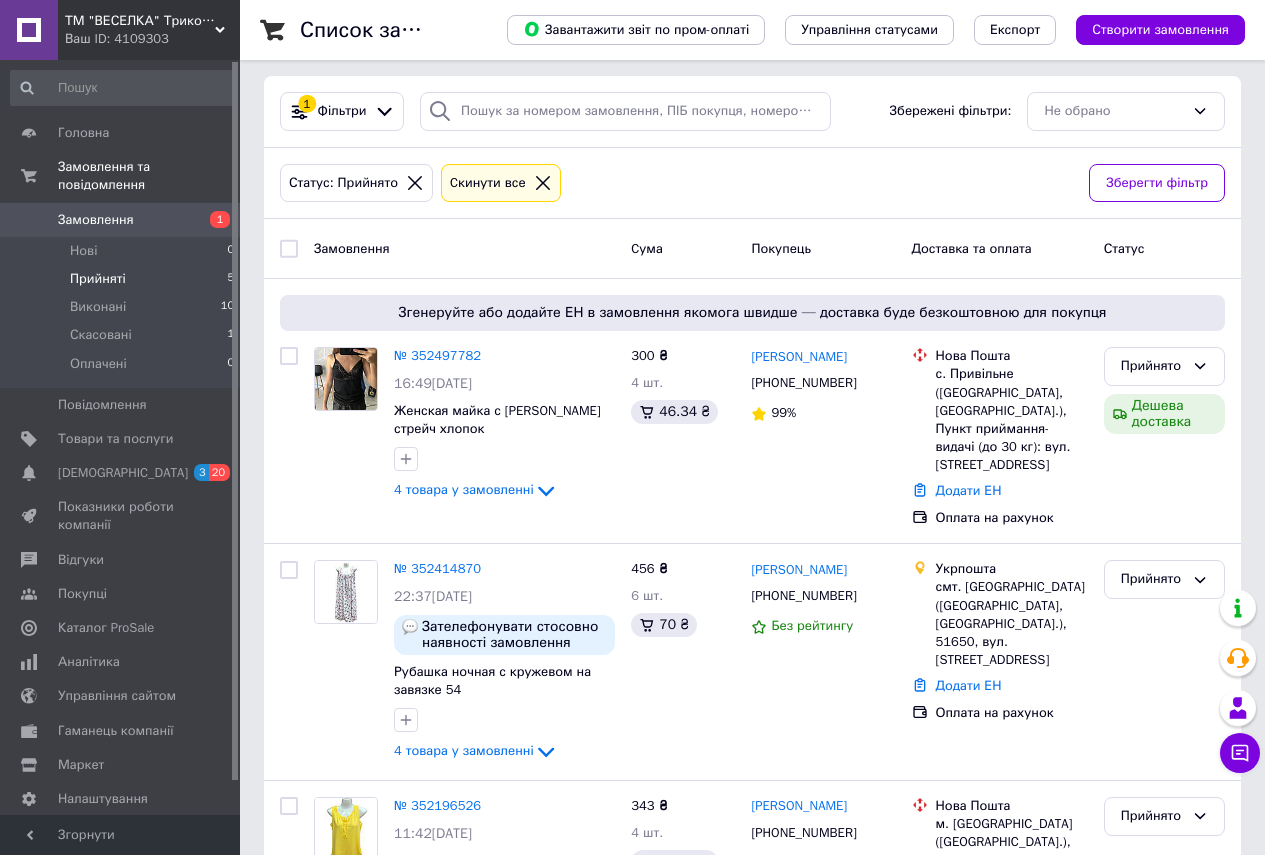 scroll, scrollTop: 0, scrollLeft: 0, axis: both 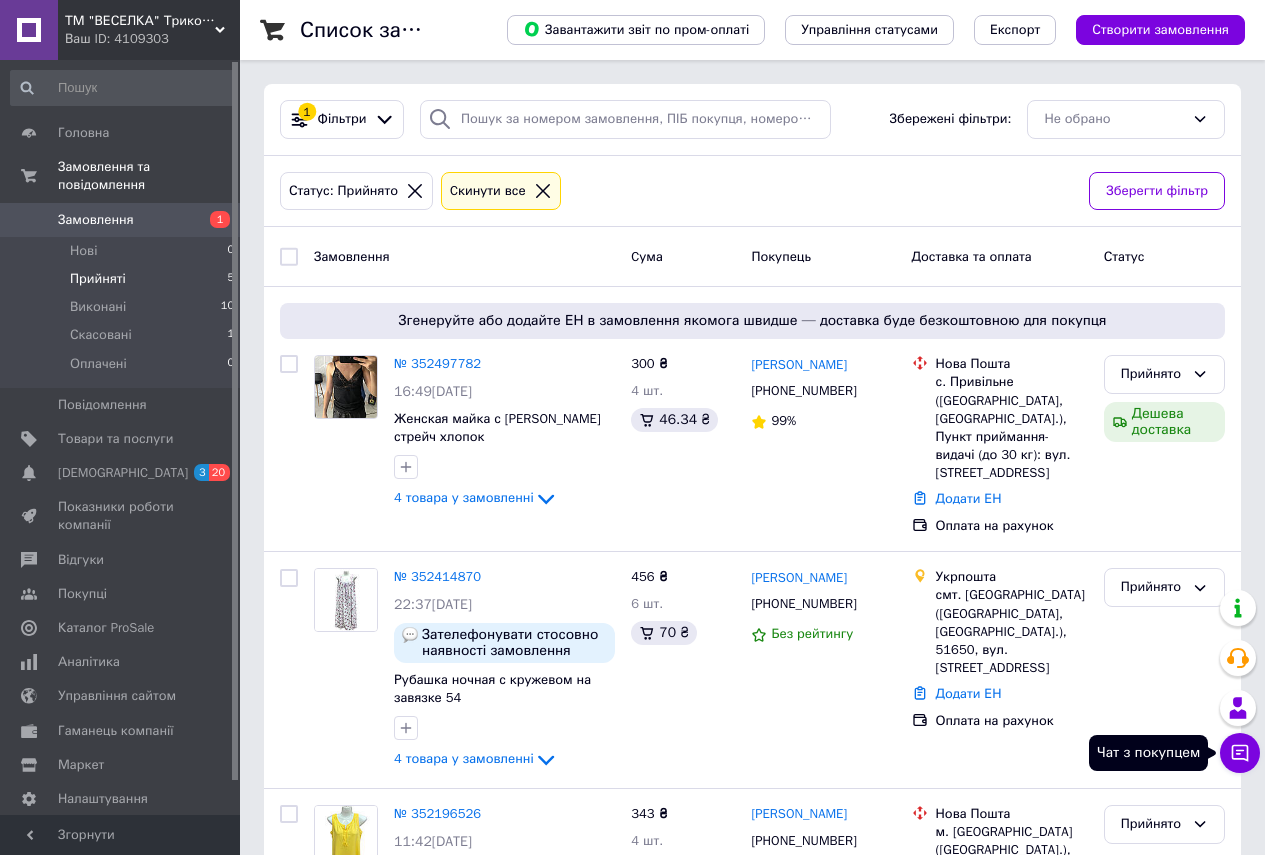 click 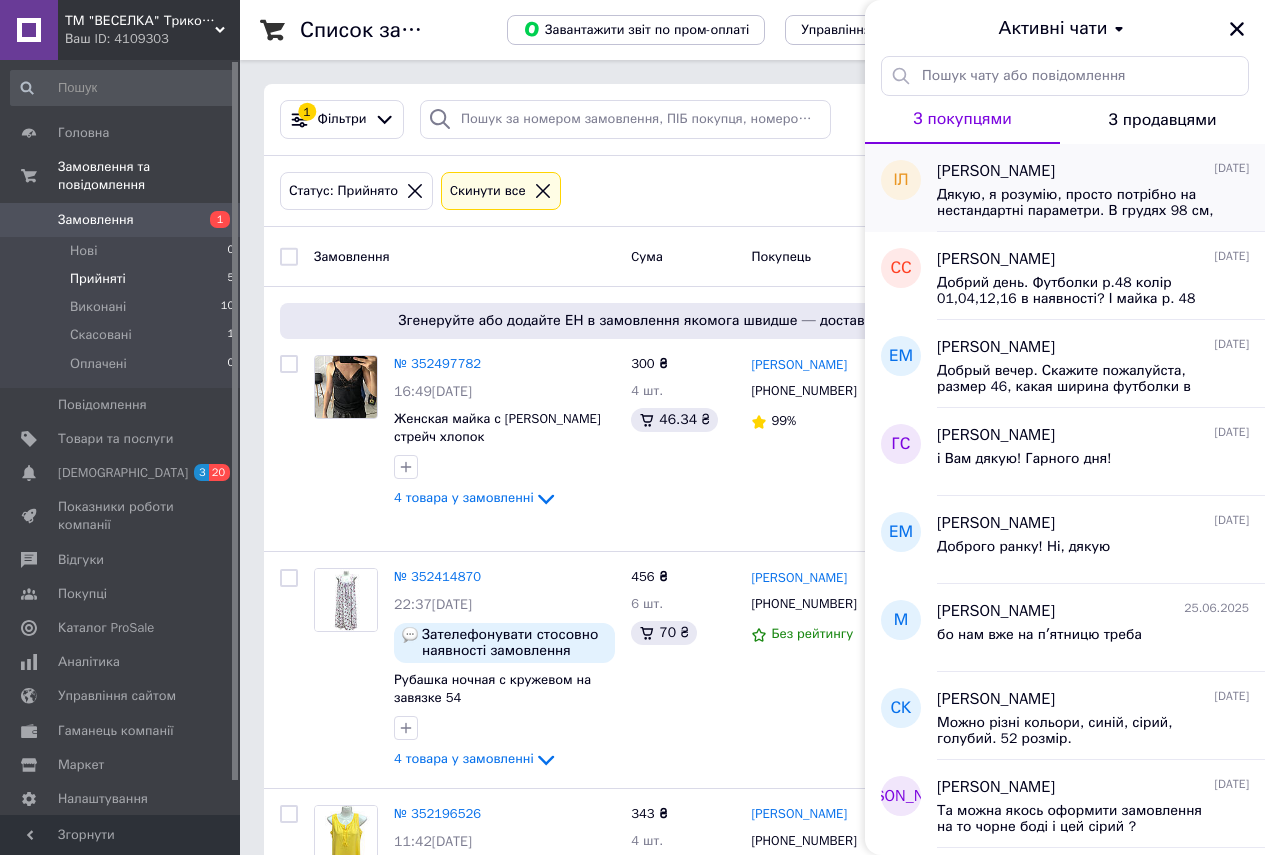 click on "Дякую, я розумію, просто потрібно на нестандартні параметри. В грудях 98 см, а в бедрах 122 см. Тому шукаю з пошивом трапеція." at bounding box center [1079, 203] 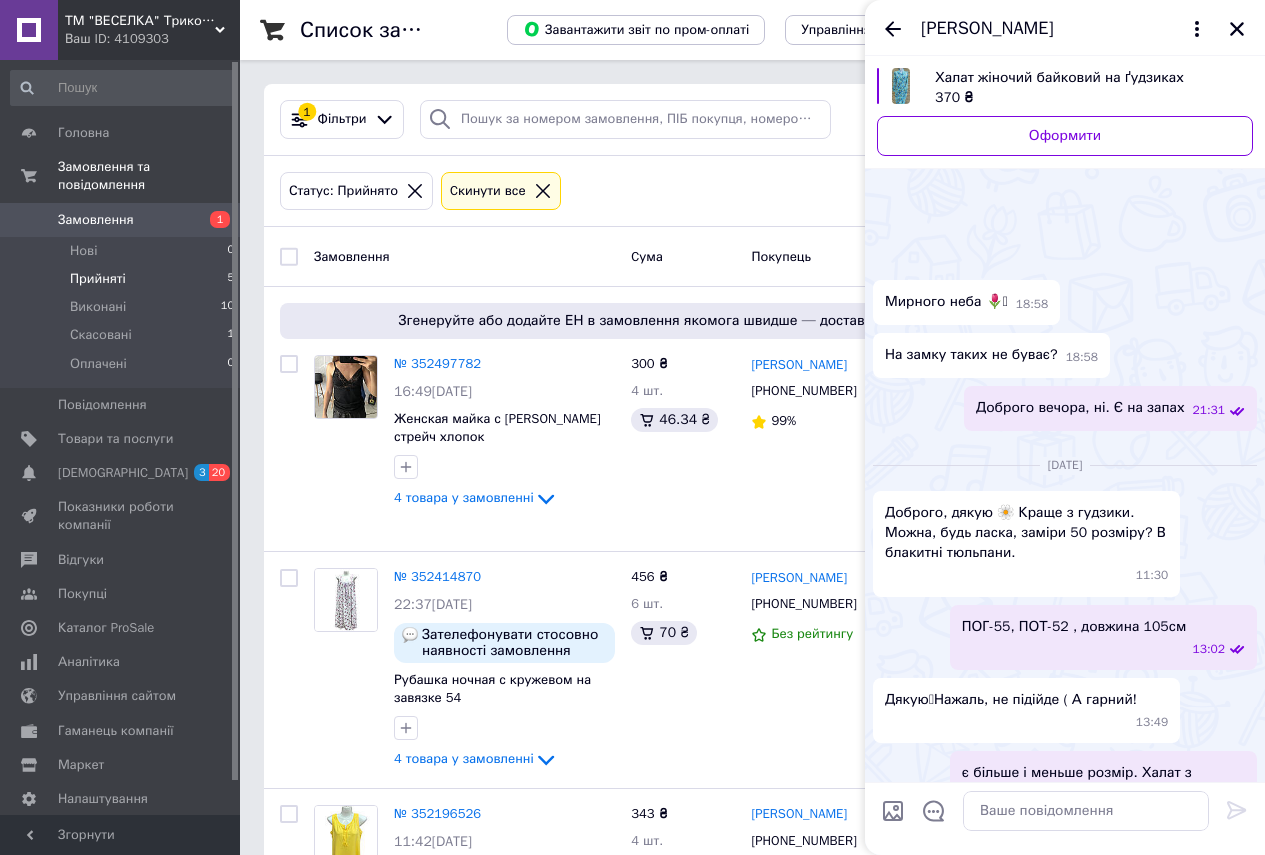 scroll, scrollTop: 227, scrollLeft: 0, axis: vertical 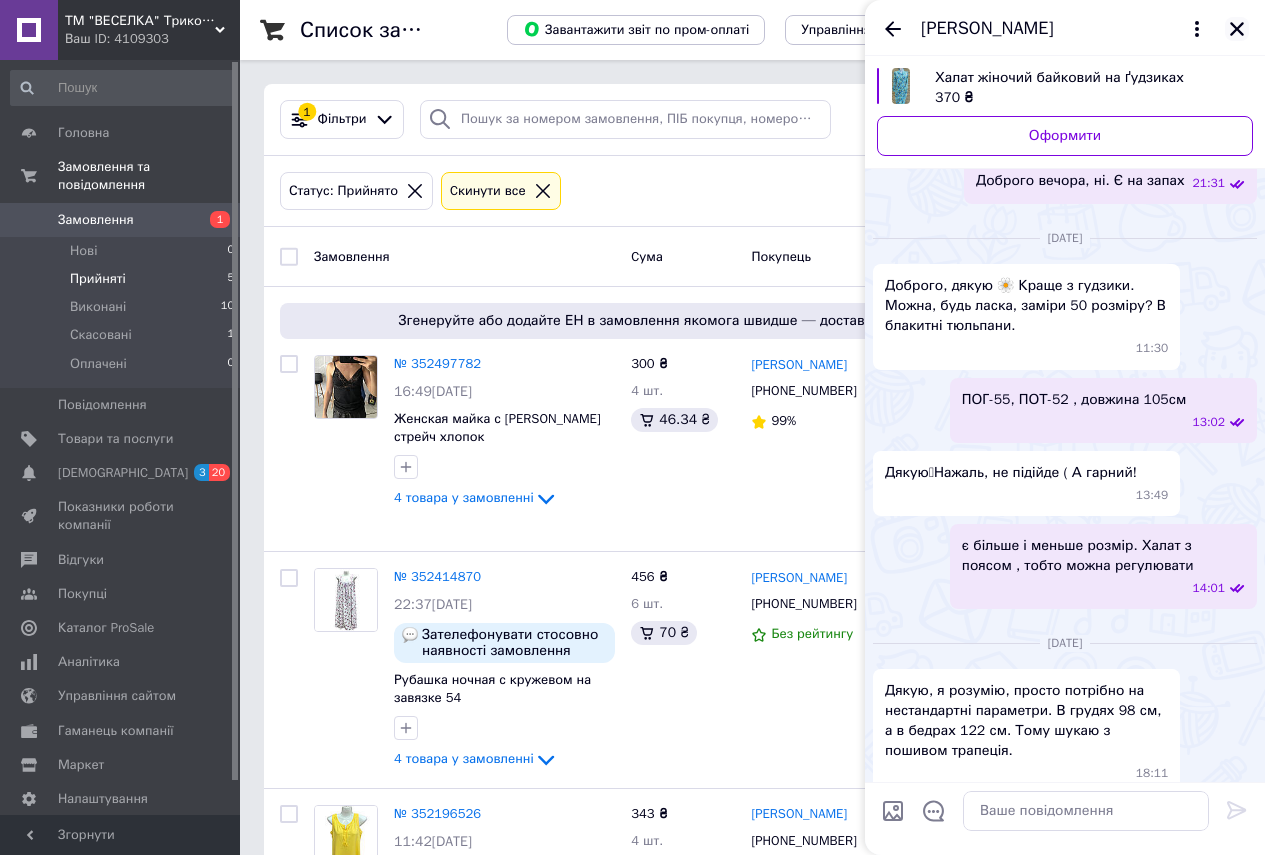 click at bounding box center (1237, 29) 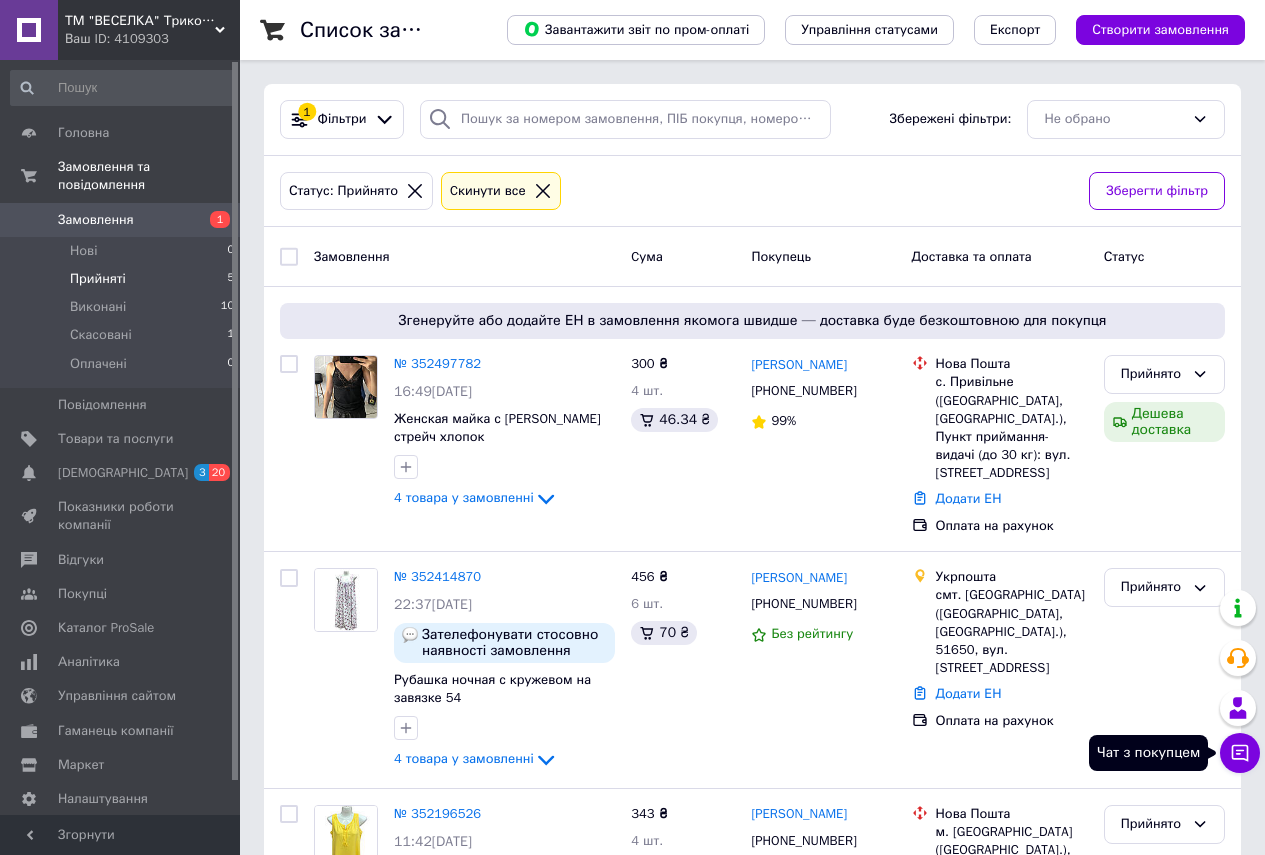 click 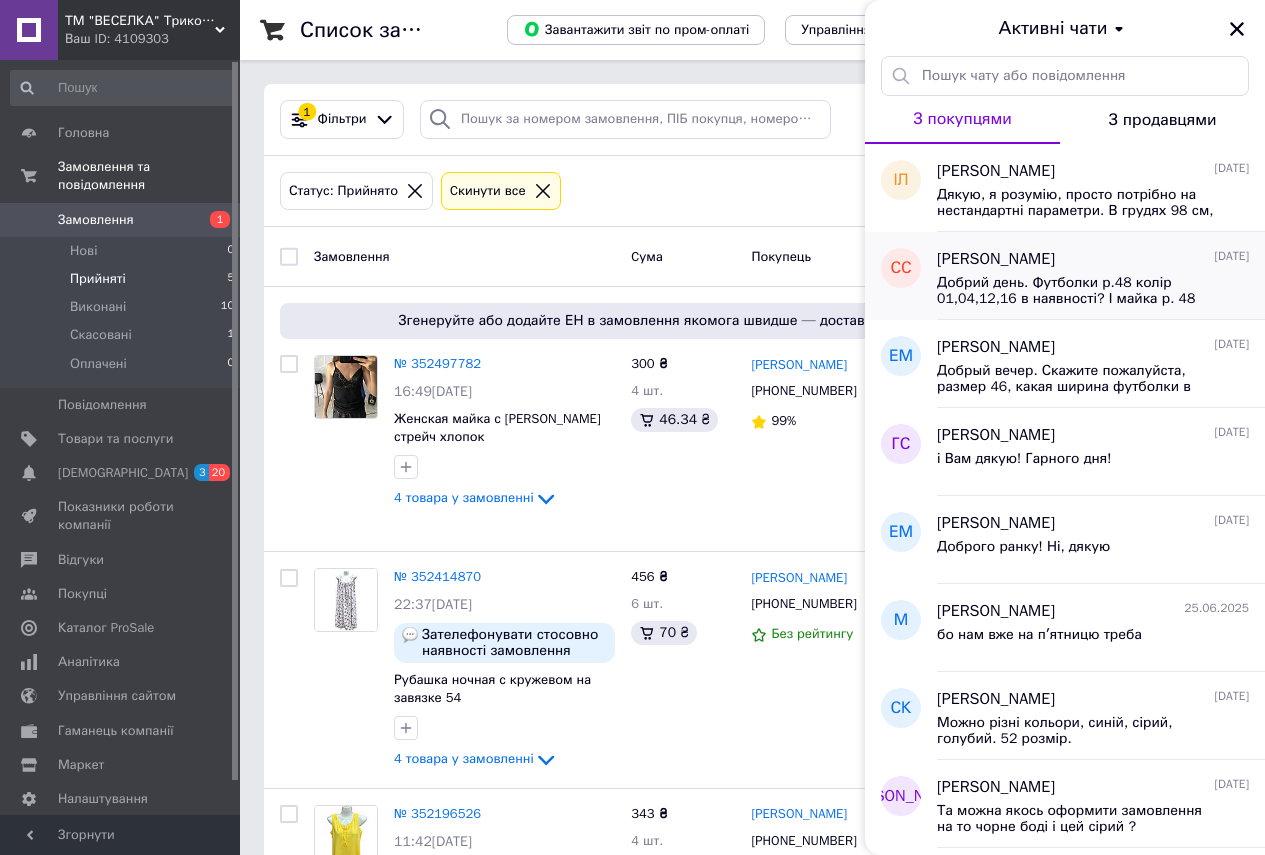 click on "[PERSON_NAME]" at bounding box center (996, 259) 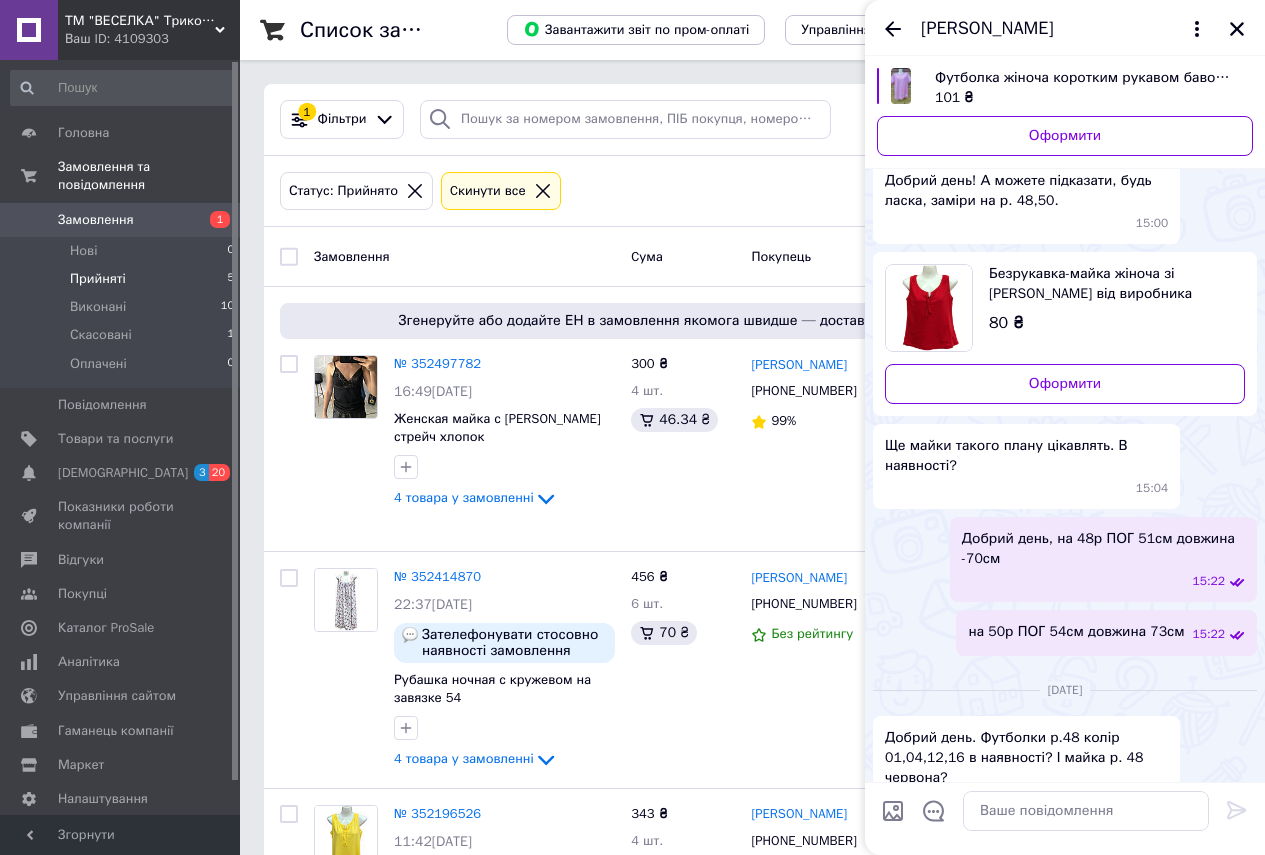 scroll, scrollTop: 117, scrollLeft: 0, axis: vertical 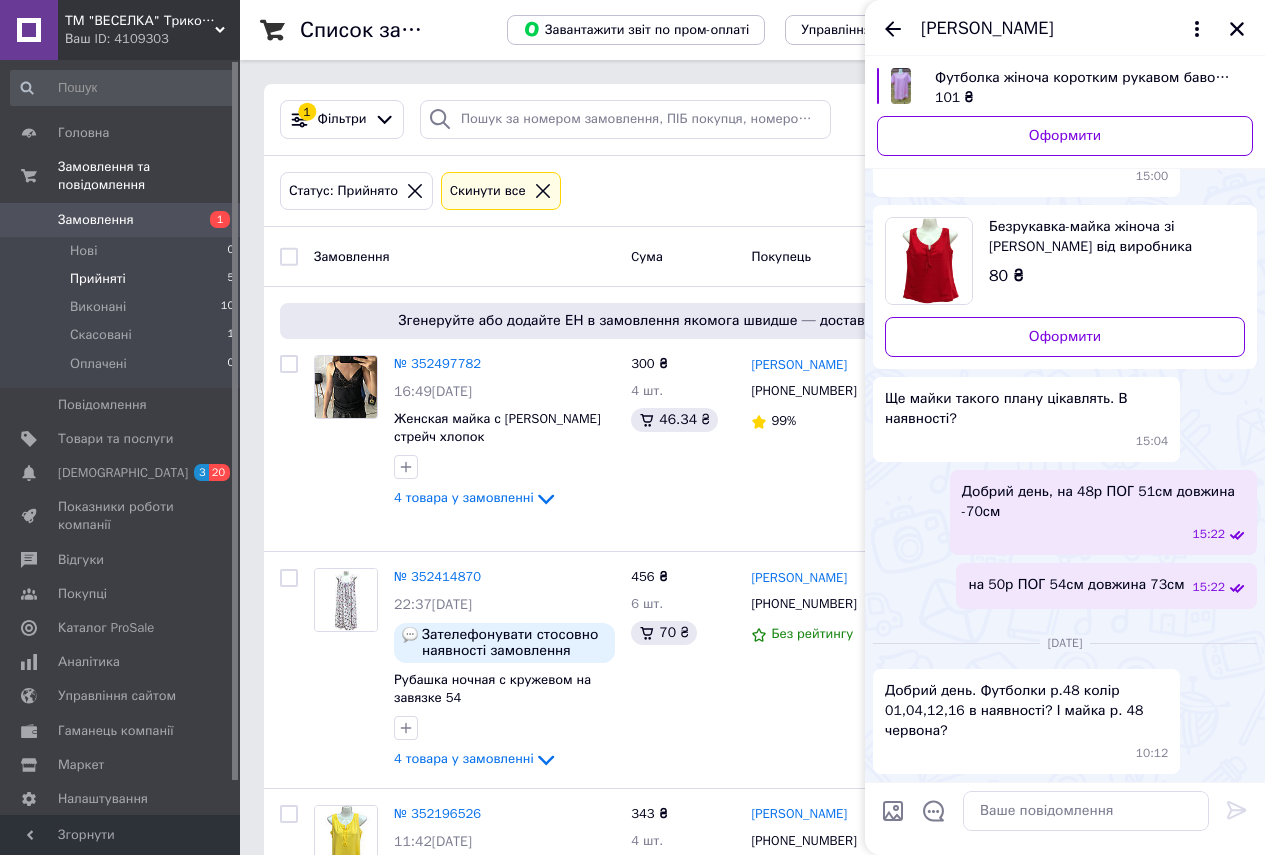 click at bounding box center (901, 86) 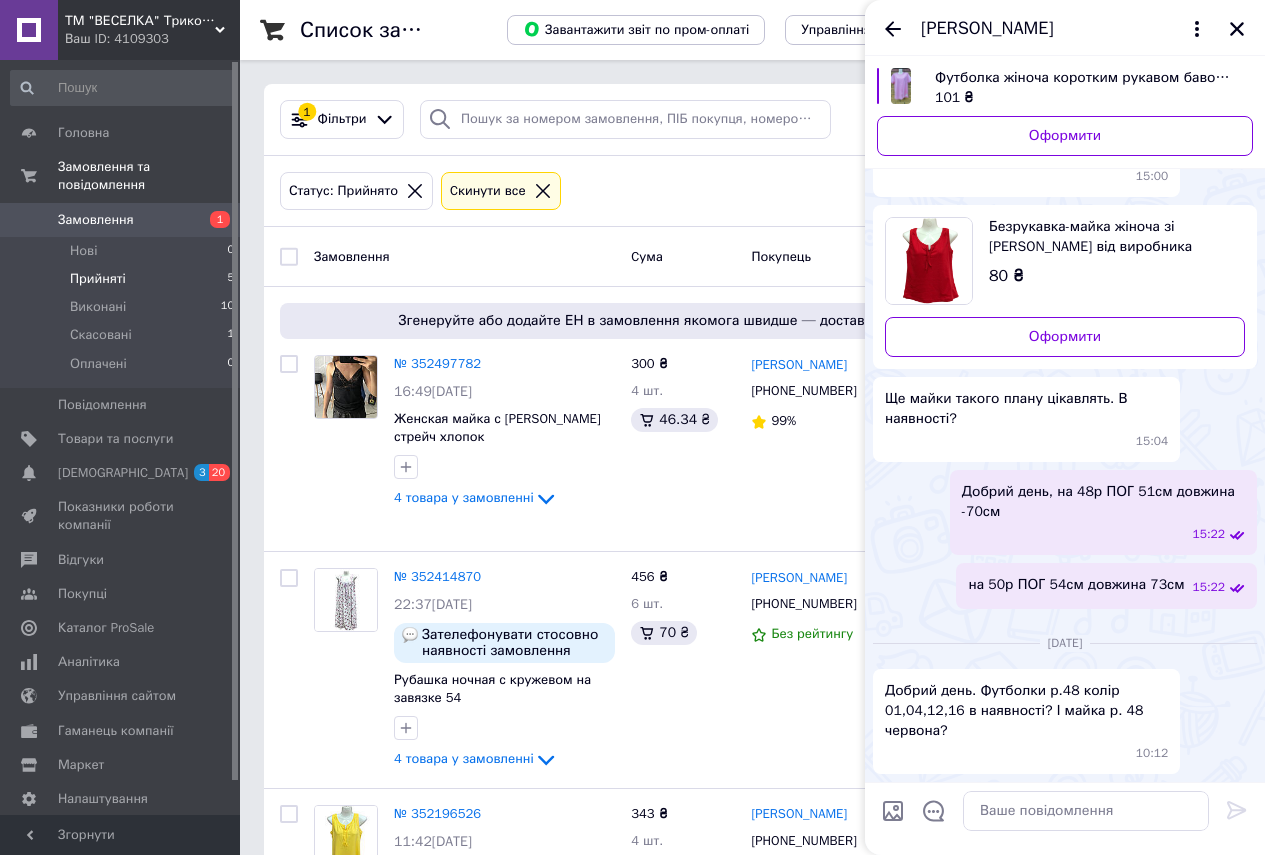 click on "Добрий день. Футболки р.48 колір 01,04,12,16 в наявності? І майка р. 48 червона?" at bounding box center (1026, 711) 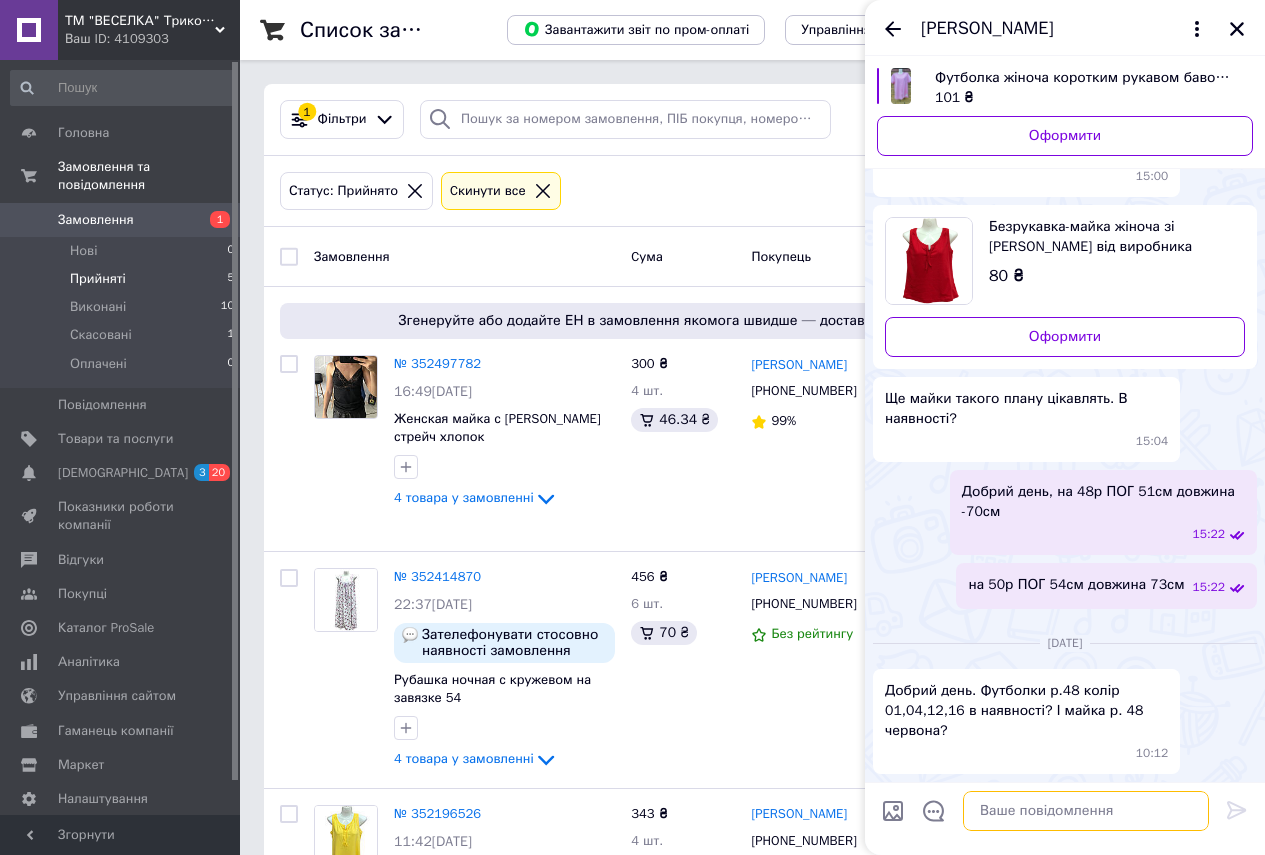 click at bounding box center (1086, 811) 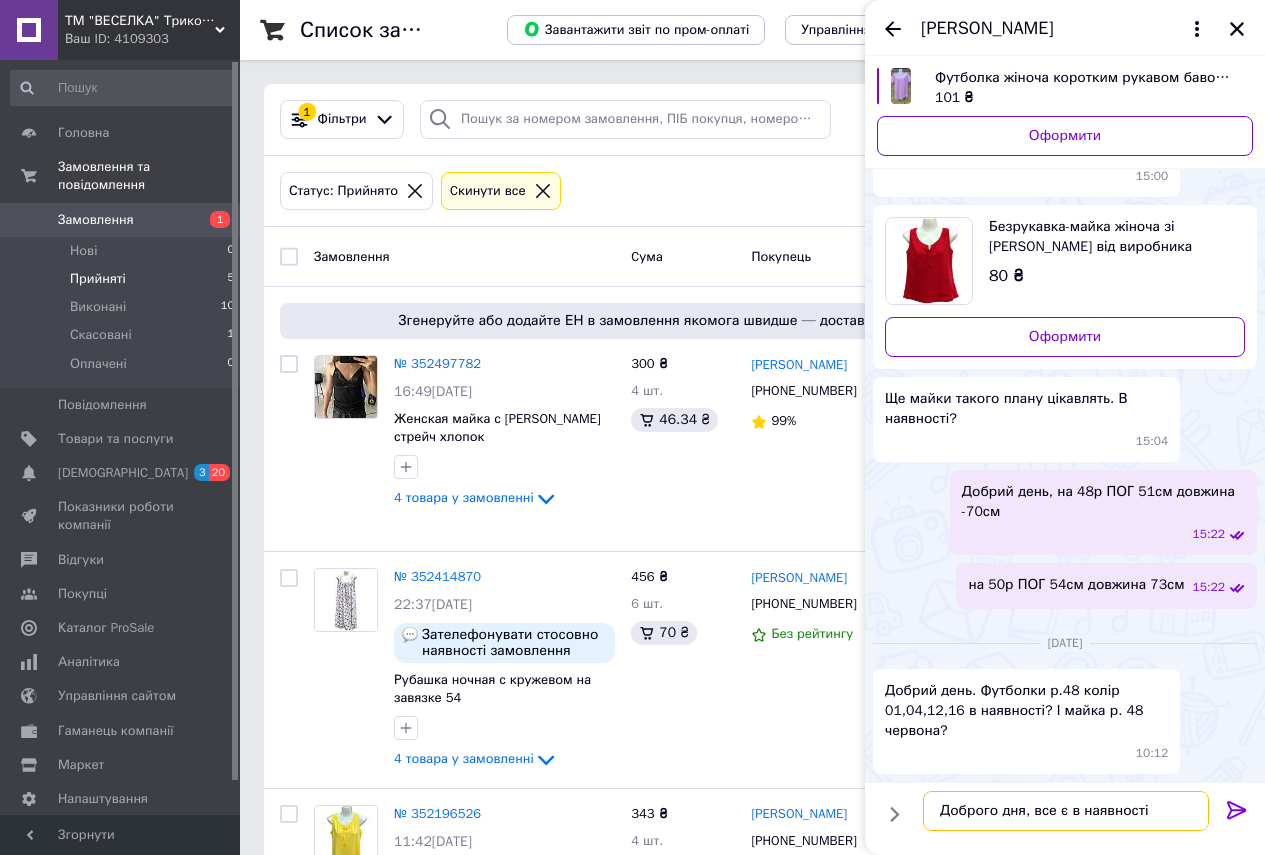 type on "Доброго дня, все є в наявності" 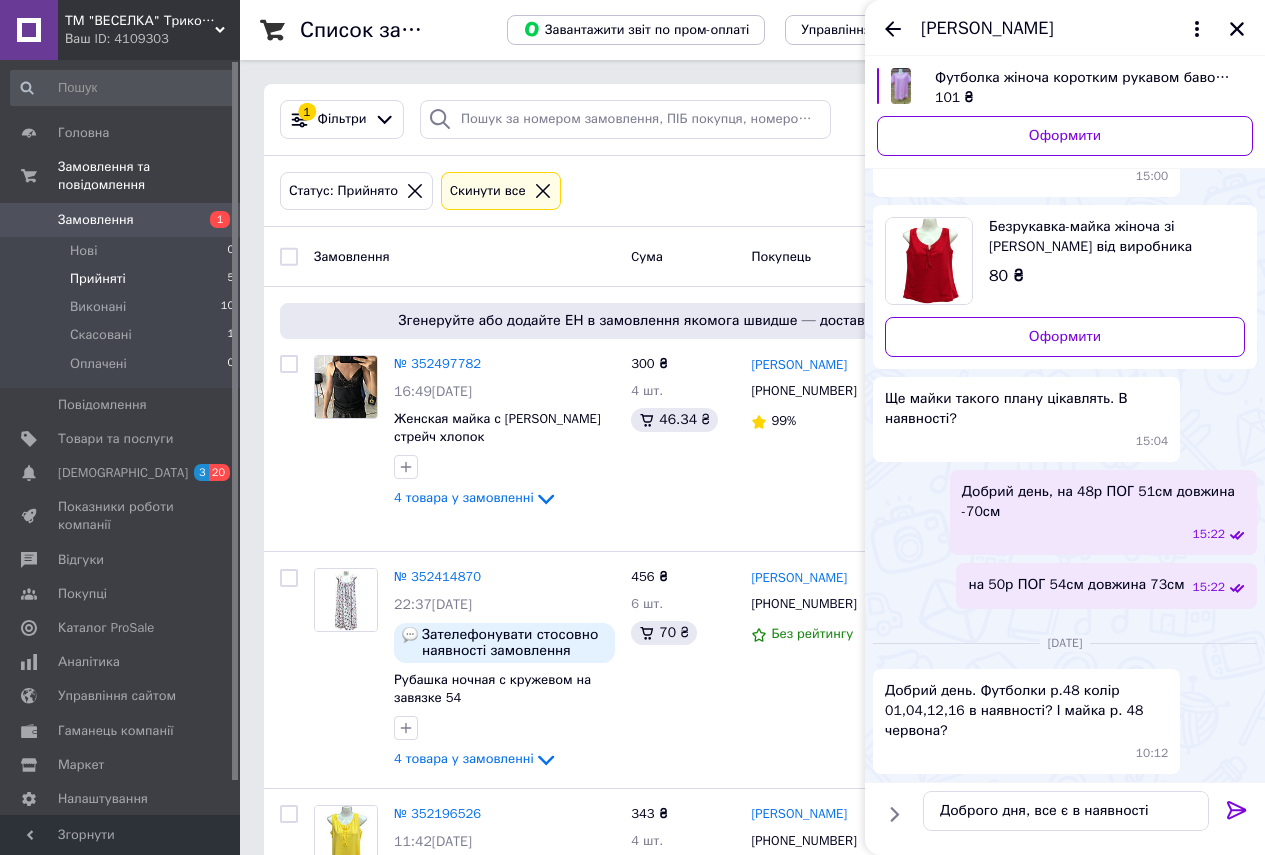 click 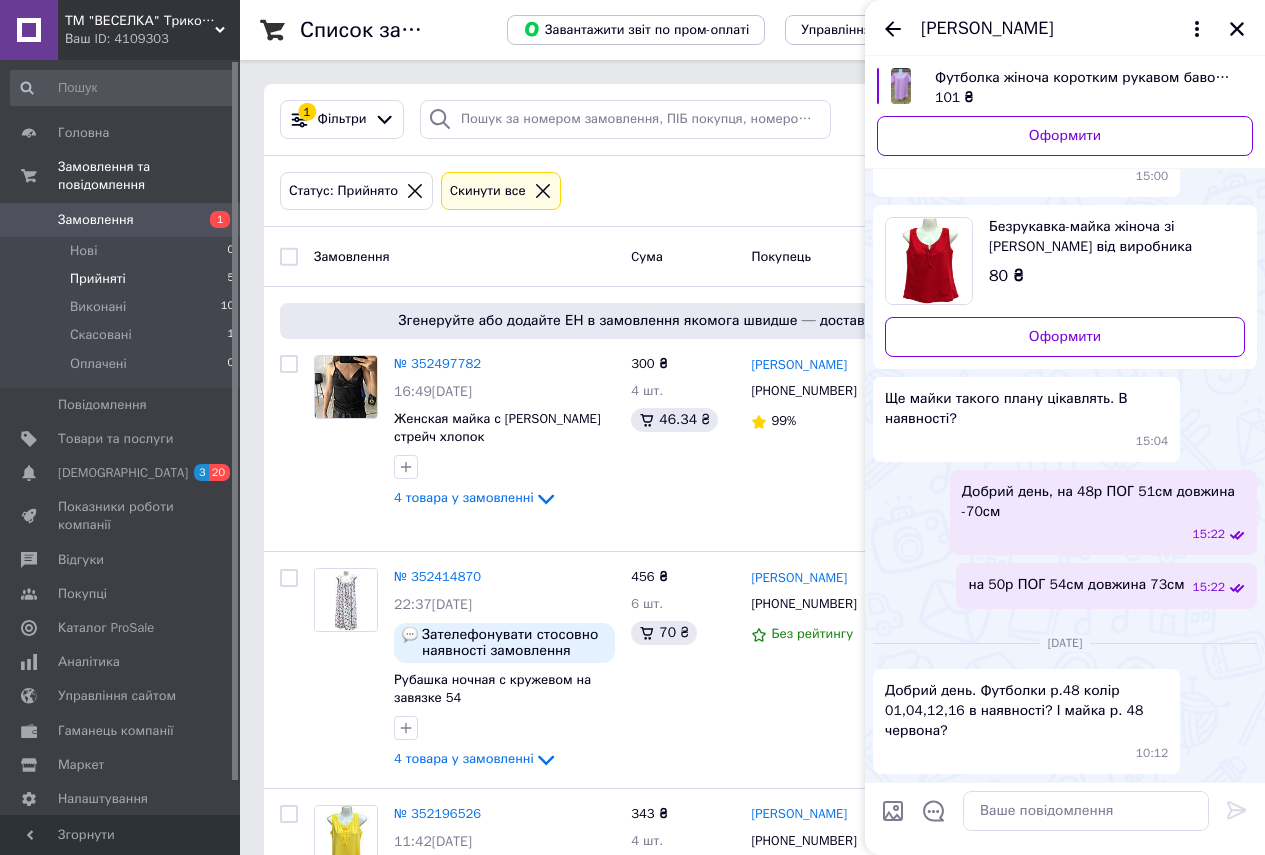 scroll, scrollTop: 222, scrollLeft: 0, axis: vertical 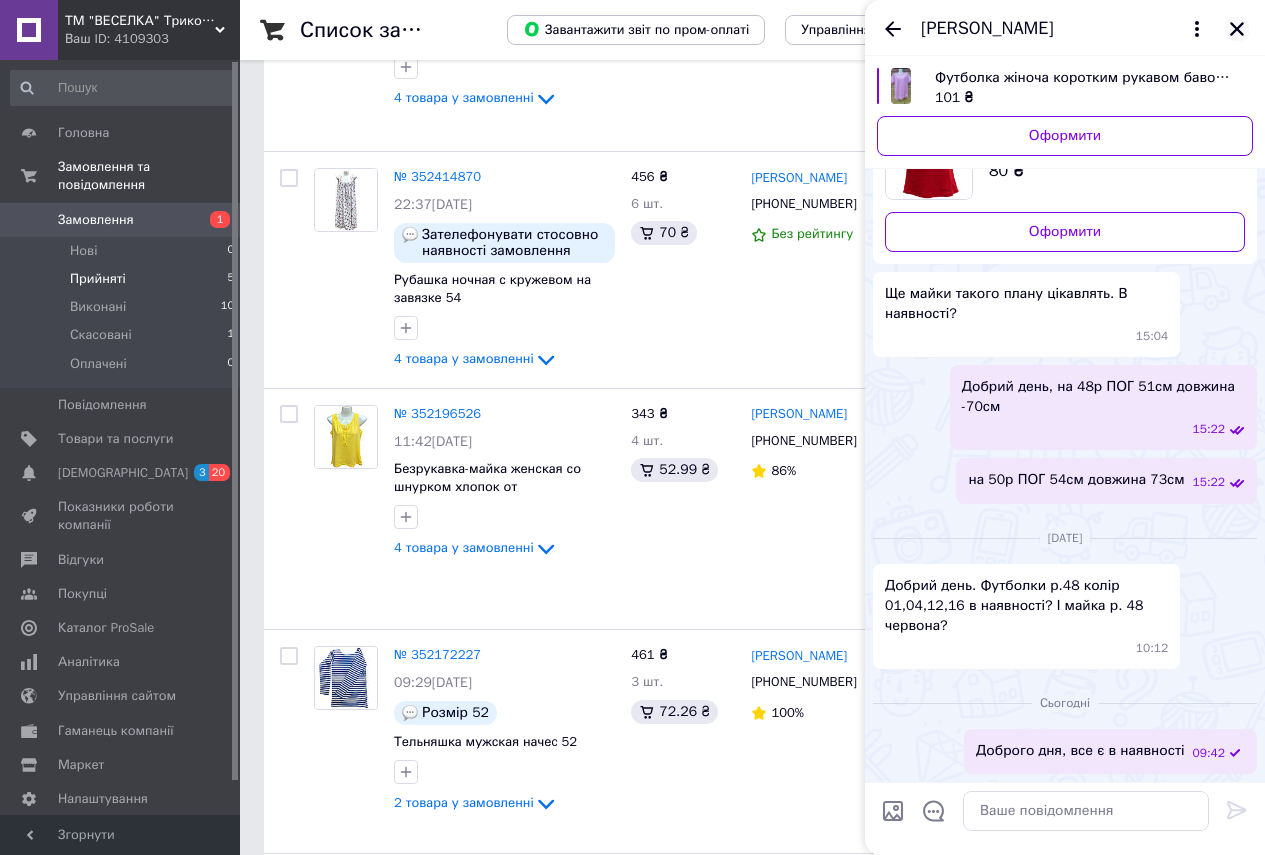 click 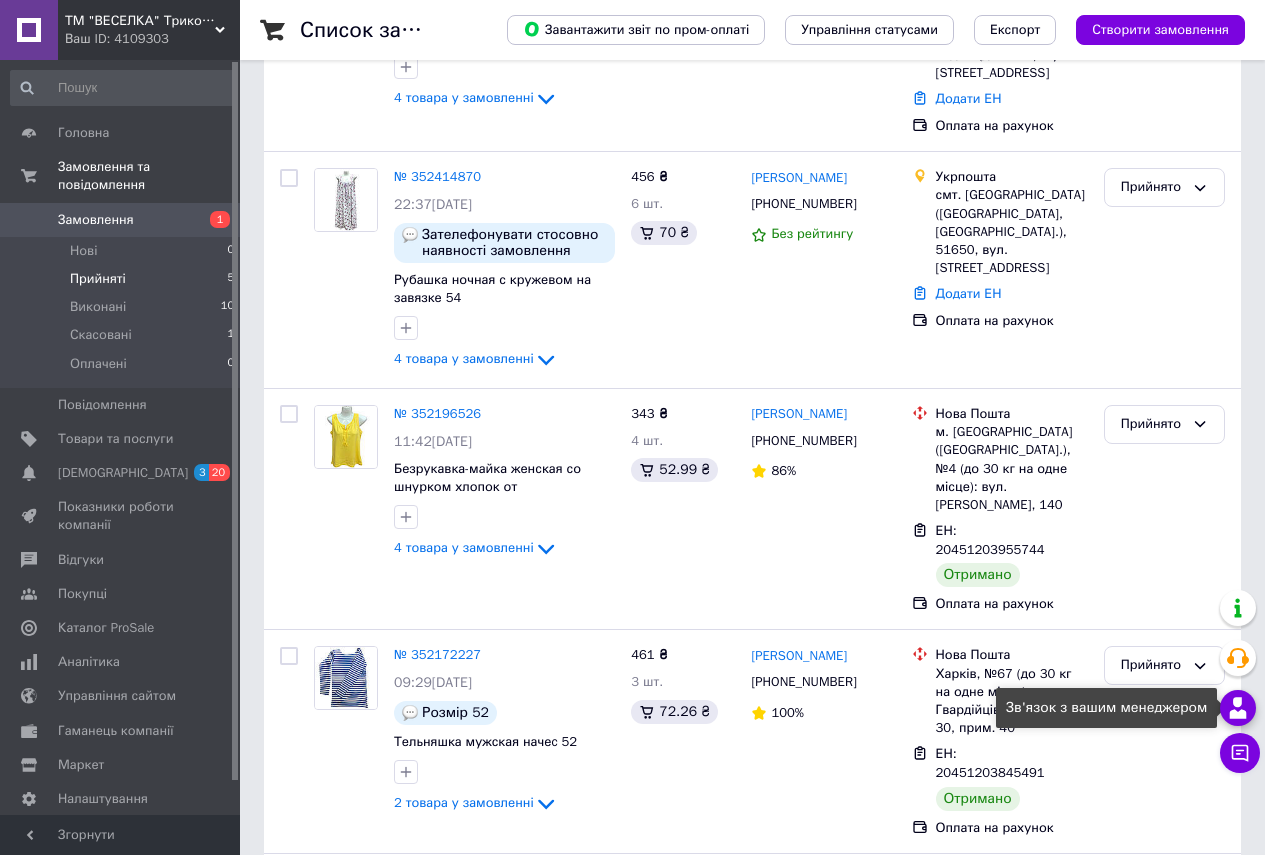 click 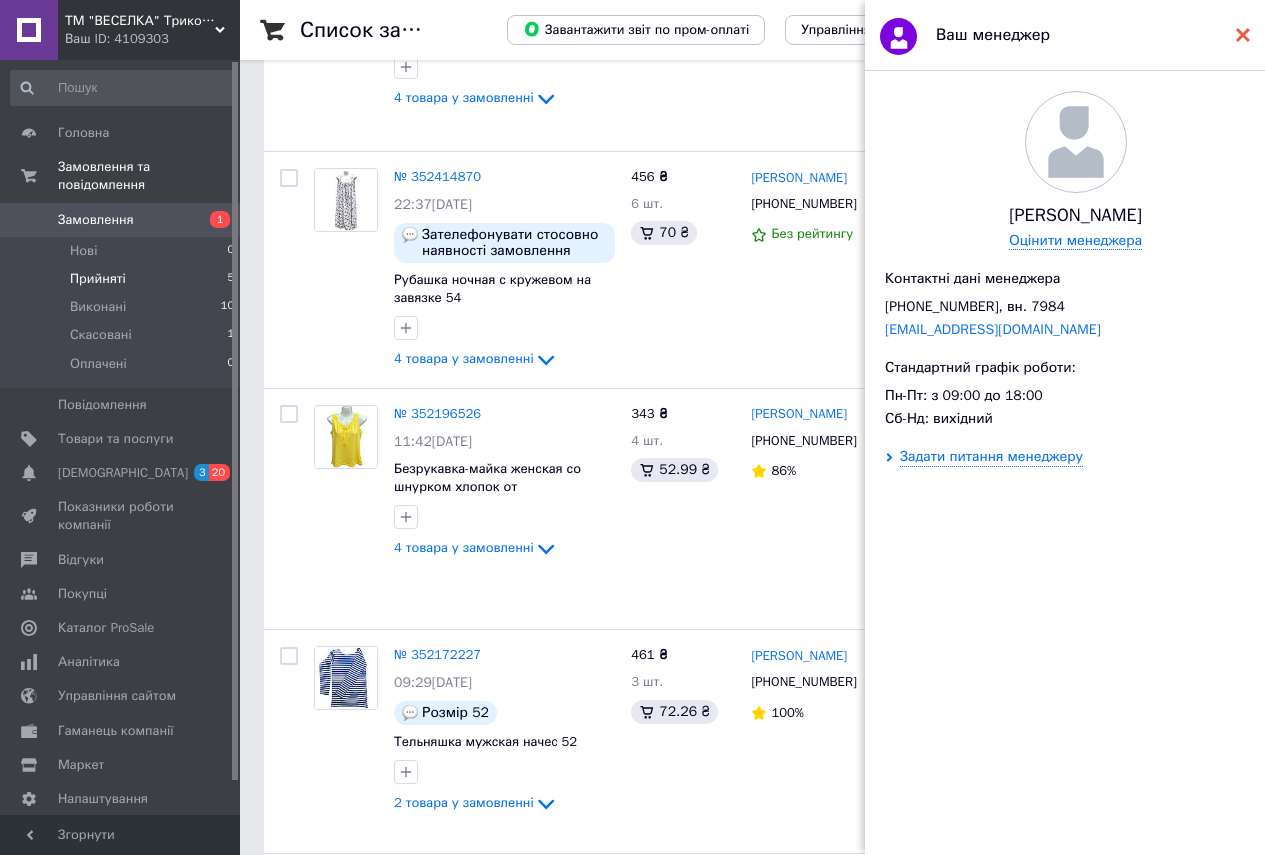 click 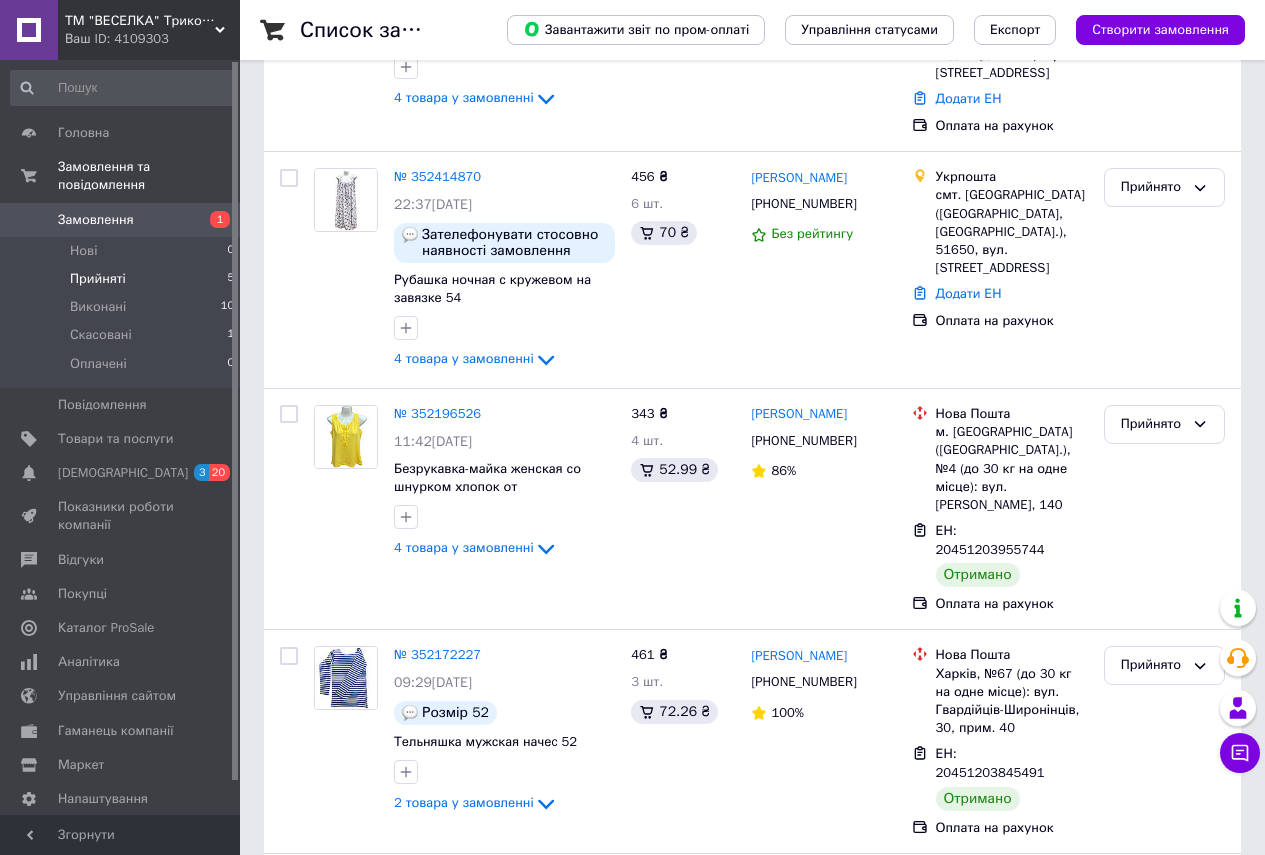 click on "Замовлення" at bounding box center [121, 220] 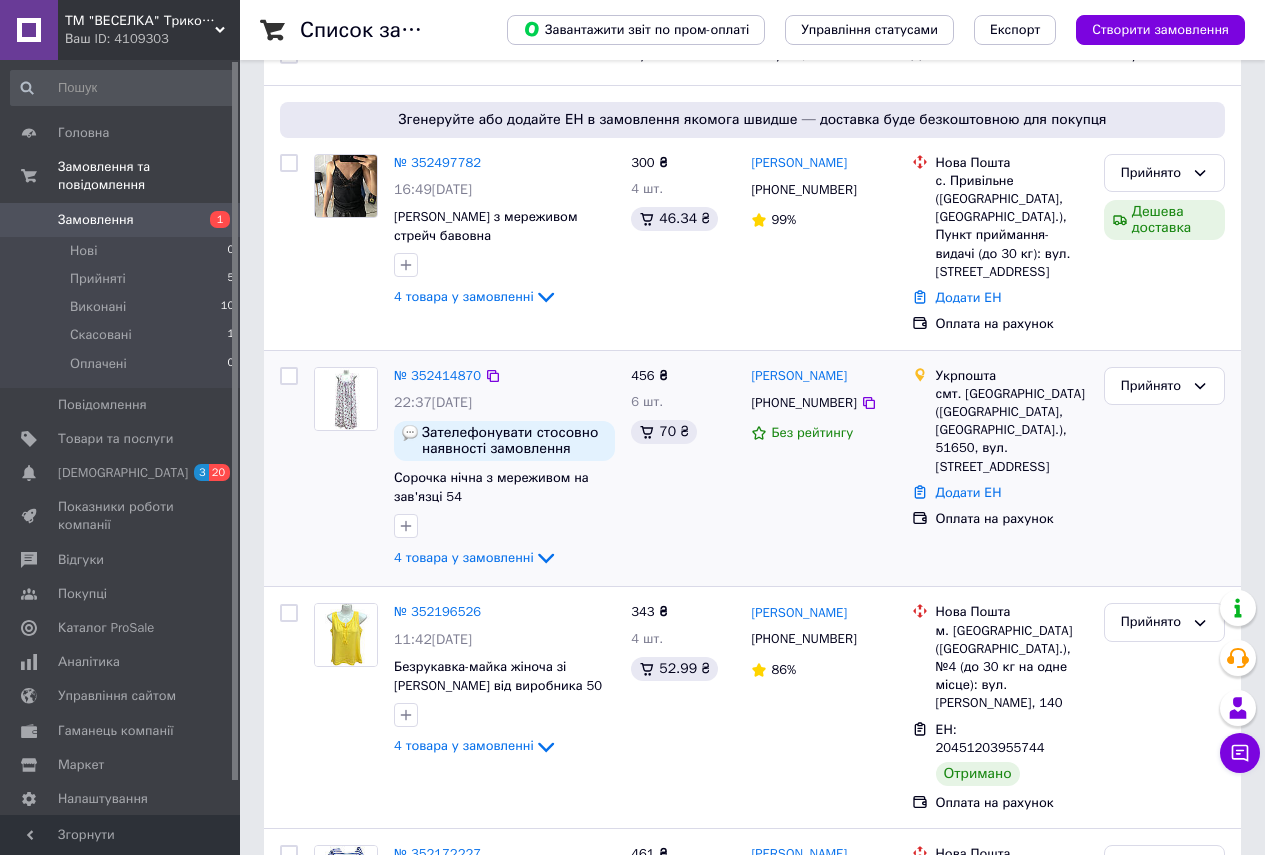 scroll, scrollTop: 100, scrollLeft: 0, axis: vertical 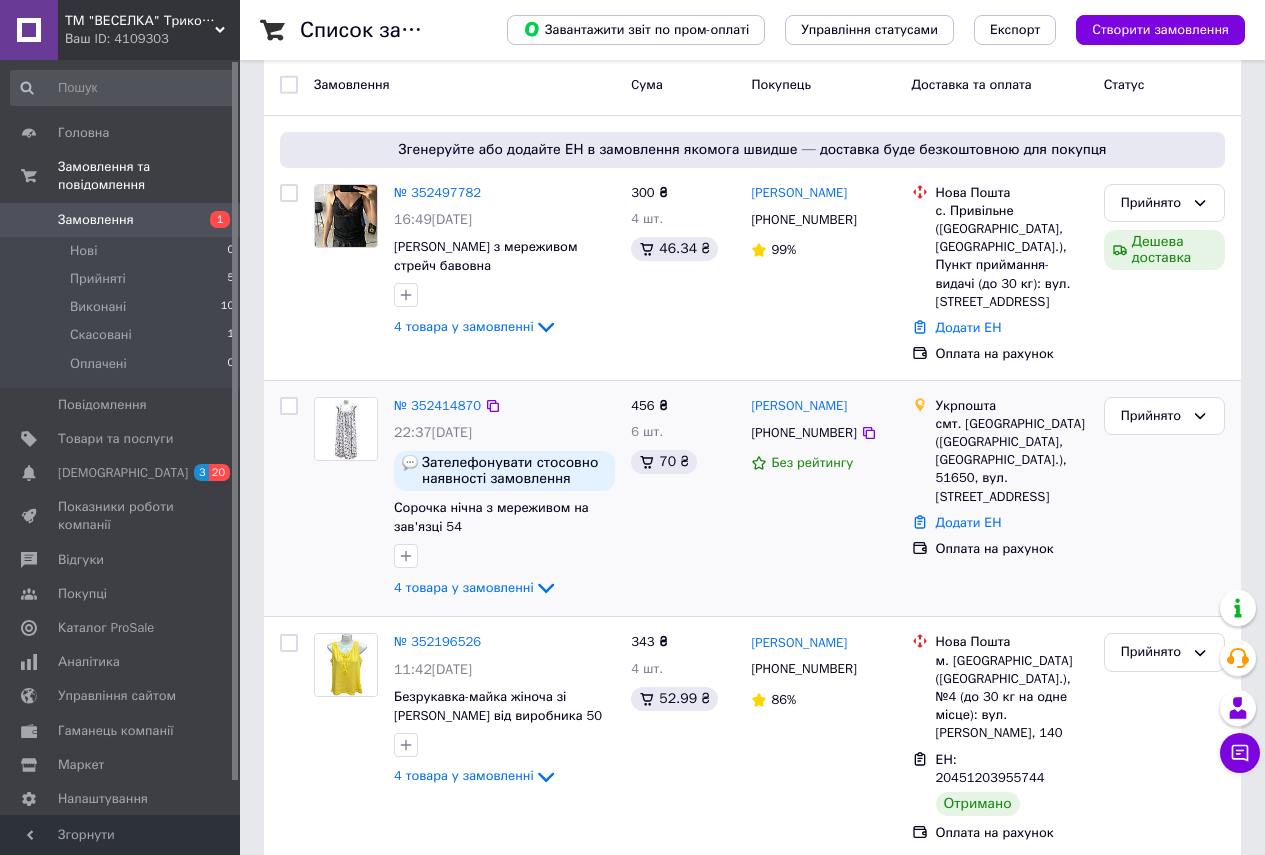click on "смт. [GEOGRAPHIC_DATA] ([GEOGRAPHIC_DATA], [GEOGRAPHIC_DATA].), 51650, вул. [STREET_ADDRESS]" at bounding box center (1012, 460) 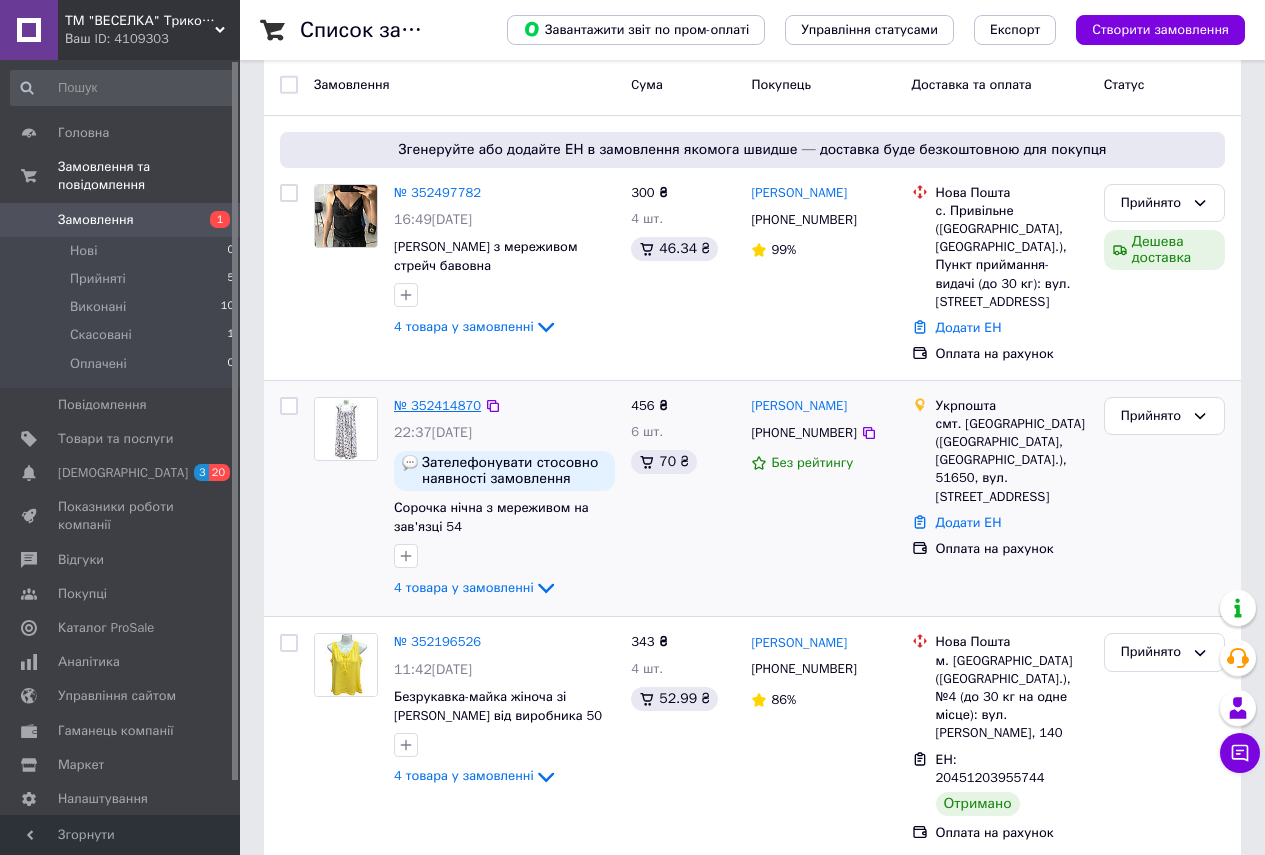 click on "№ 352414870" at bounding box center [437, 405] 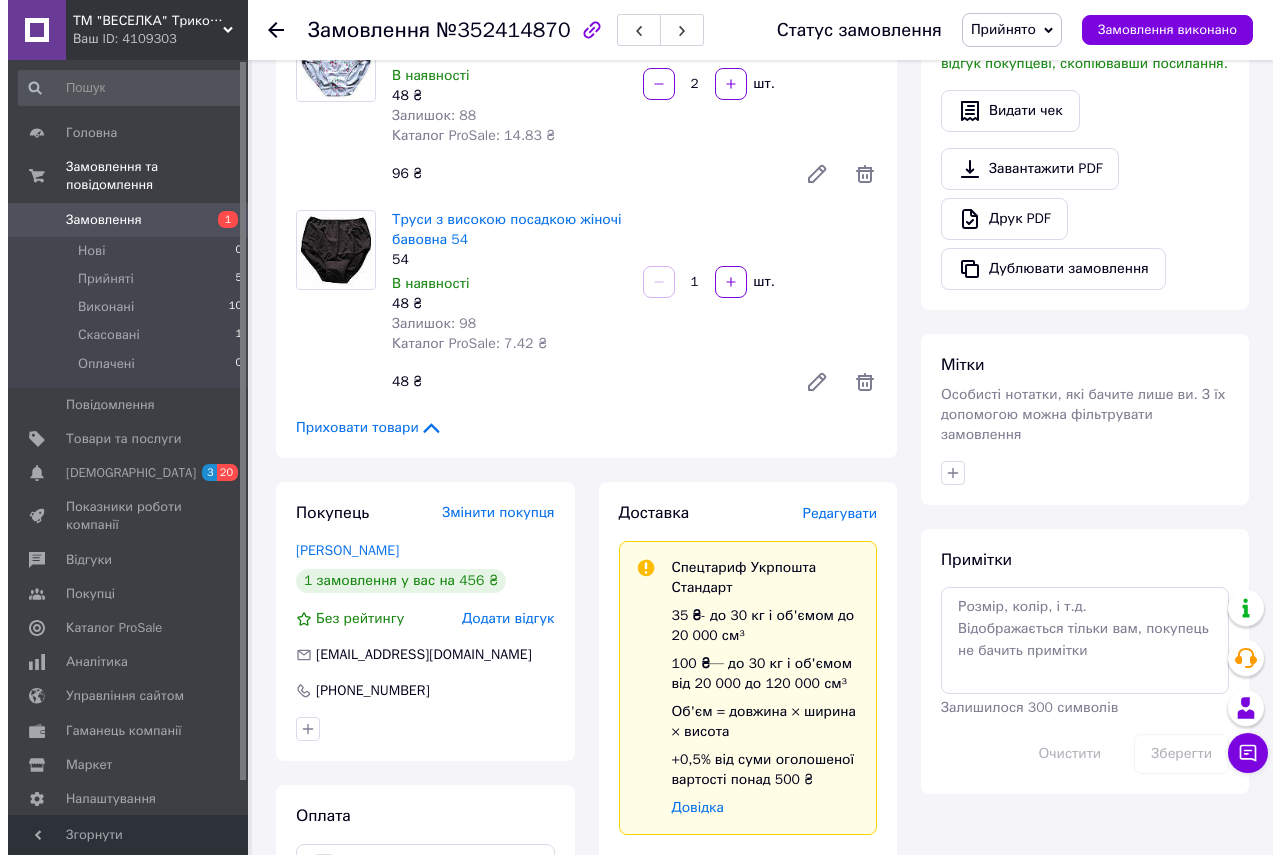 scroll, scrollTop: 600, scrollLeft: 0, axis: vertical 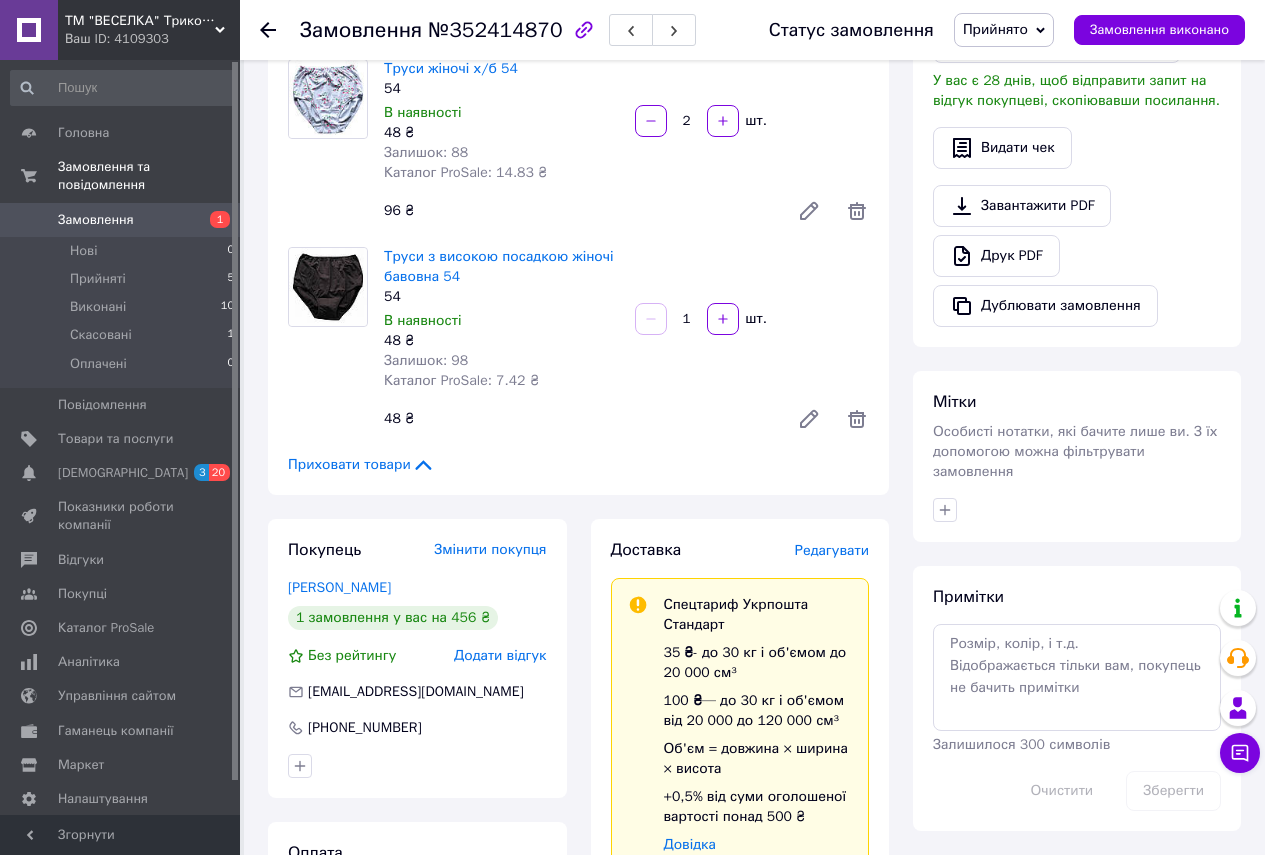 click on "Редагувати" at bounding box center (832, 550) 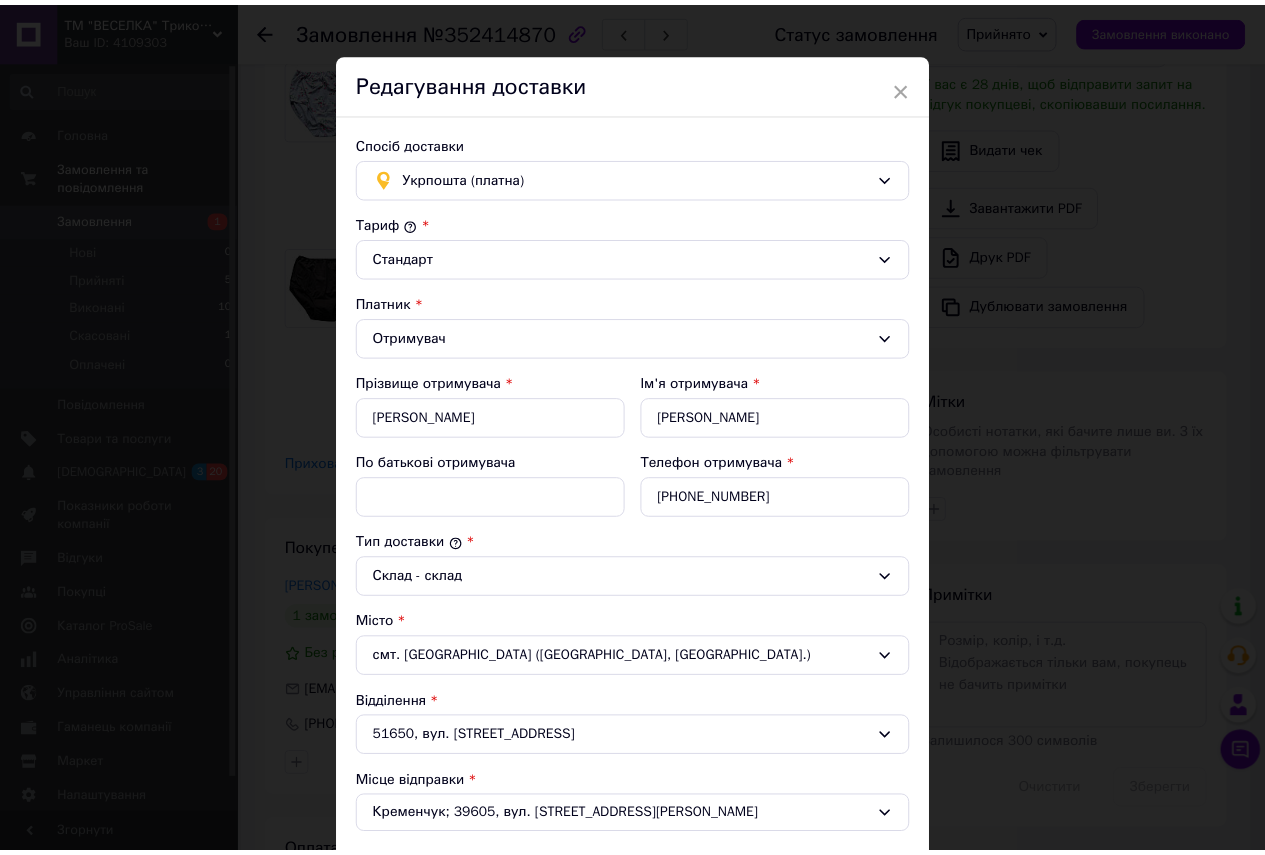 scroll, scrollTop: 0, scrollLeft: 0, axis: both 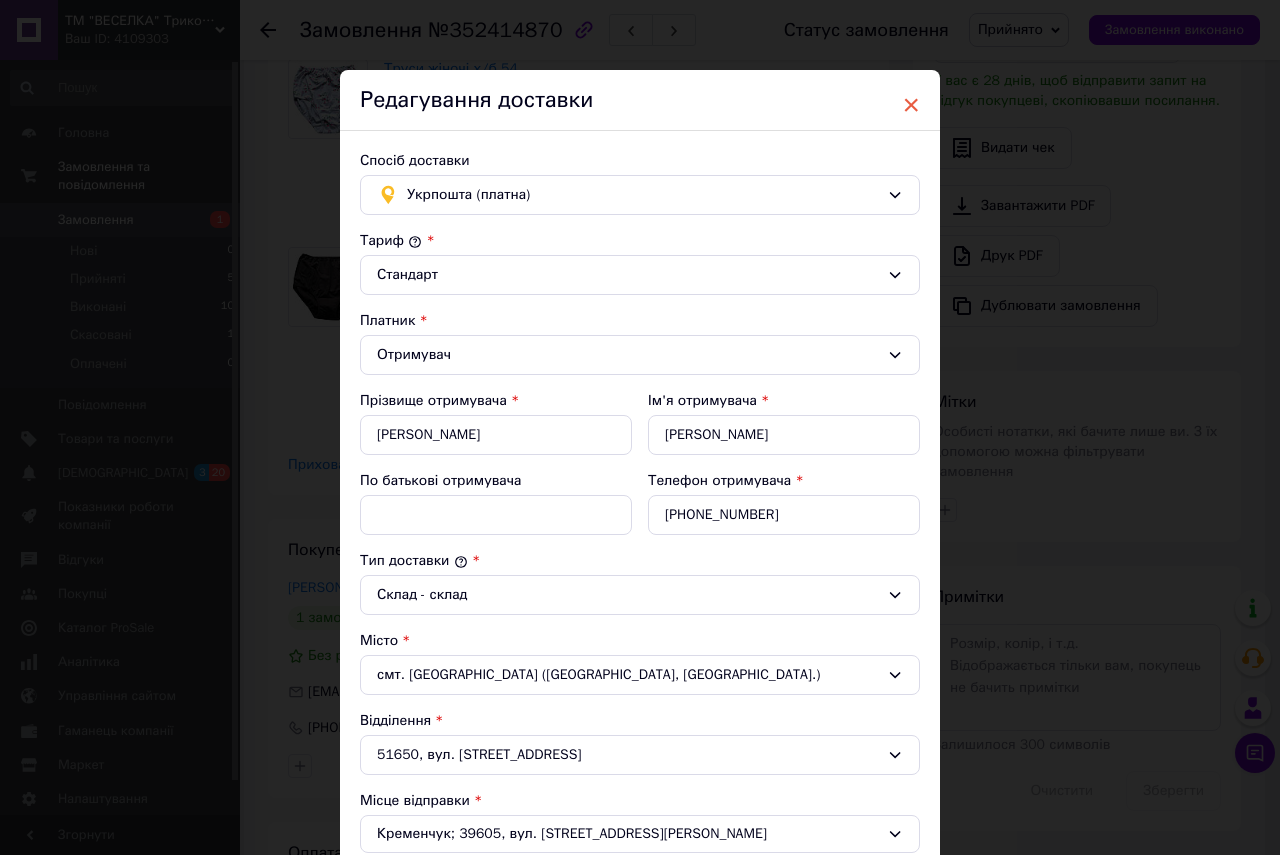 click on "×" at bounding box center (911, 105) 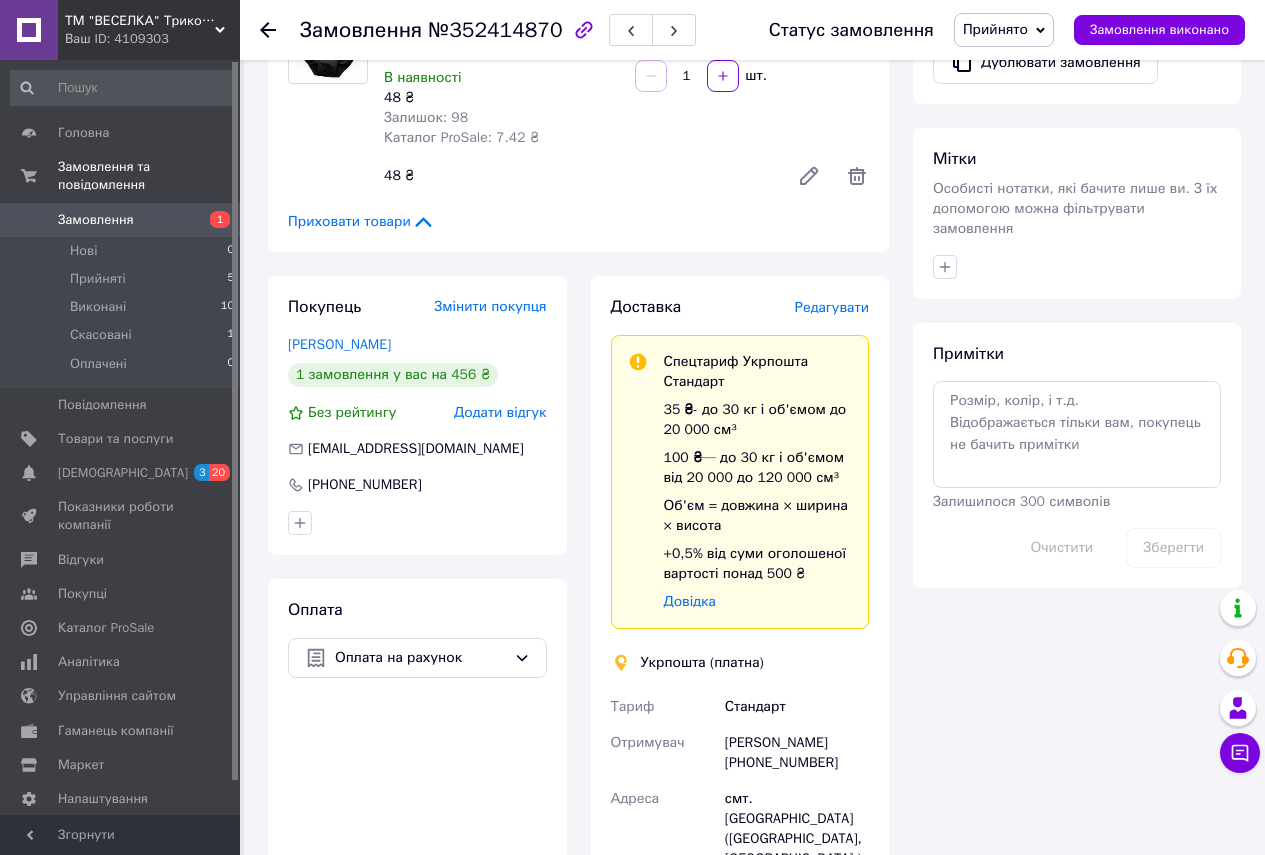 scroll, scrollTop: 900, scrollLeft: 0, axis: vertical 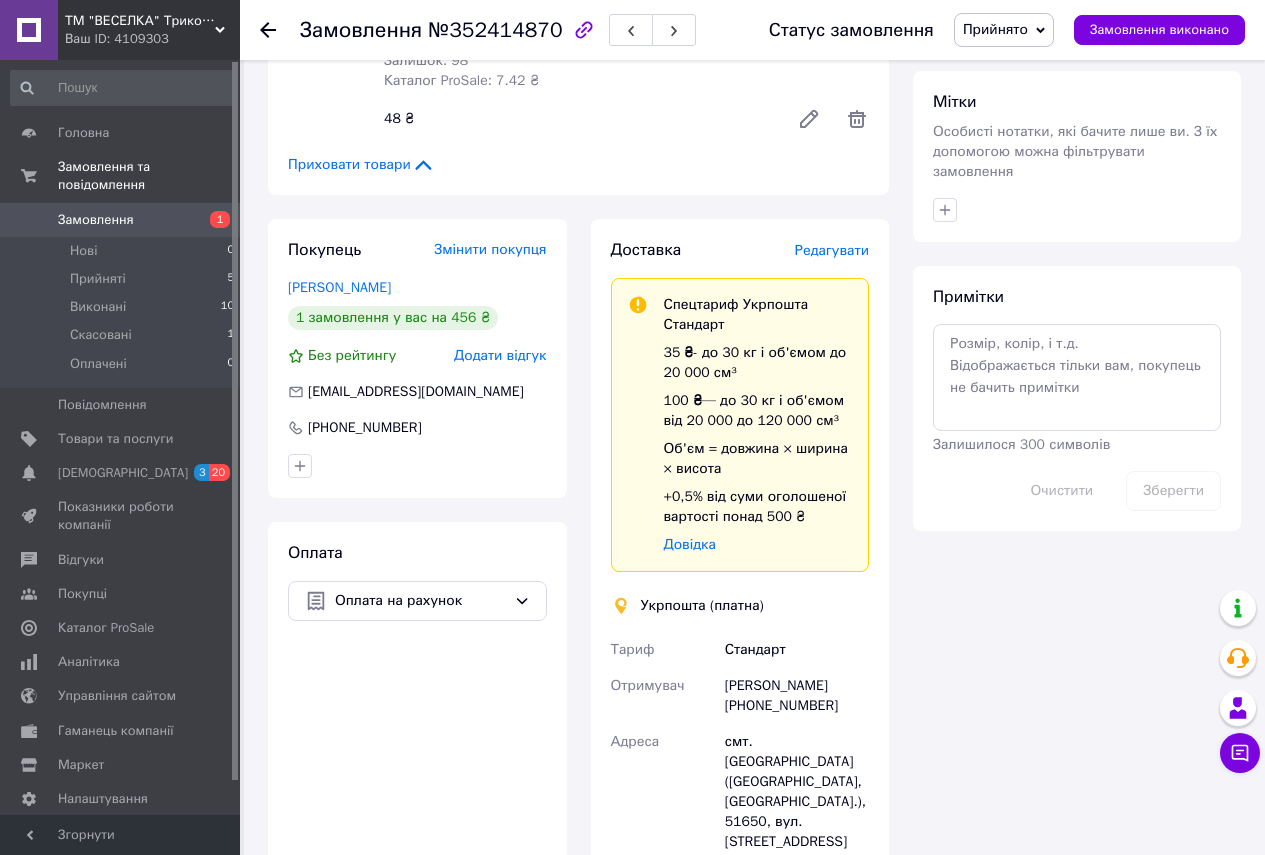 click on "Замовлення" at bounding box center [121, 220] 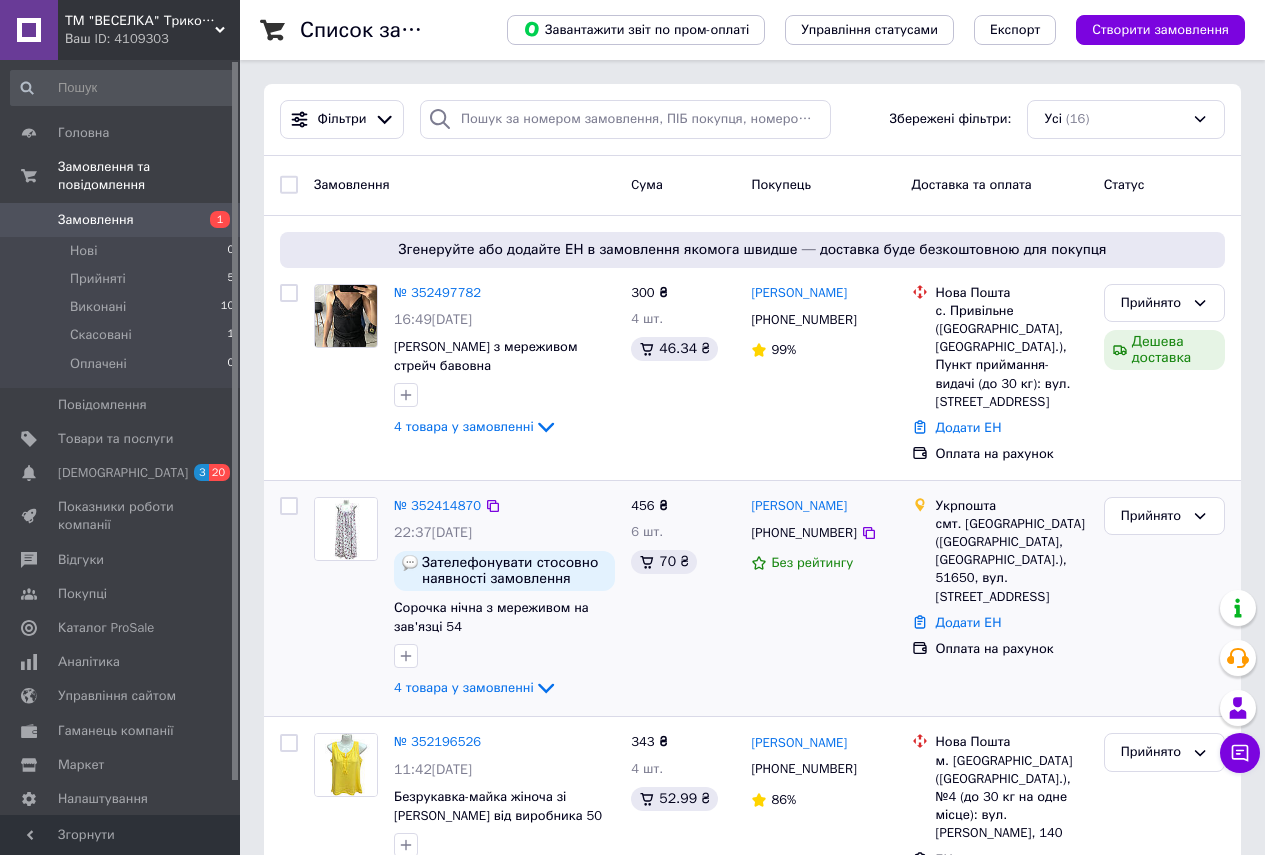 drag, startPoint x: 746, startPoint y: 502, endPoint x: 873, endPoint y: 504, distance: 127.01575 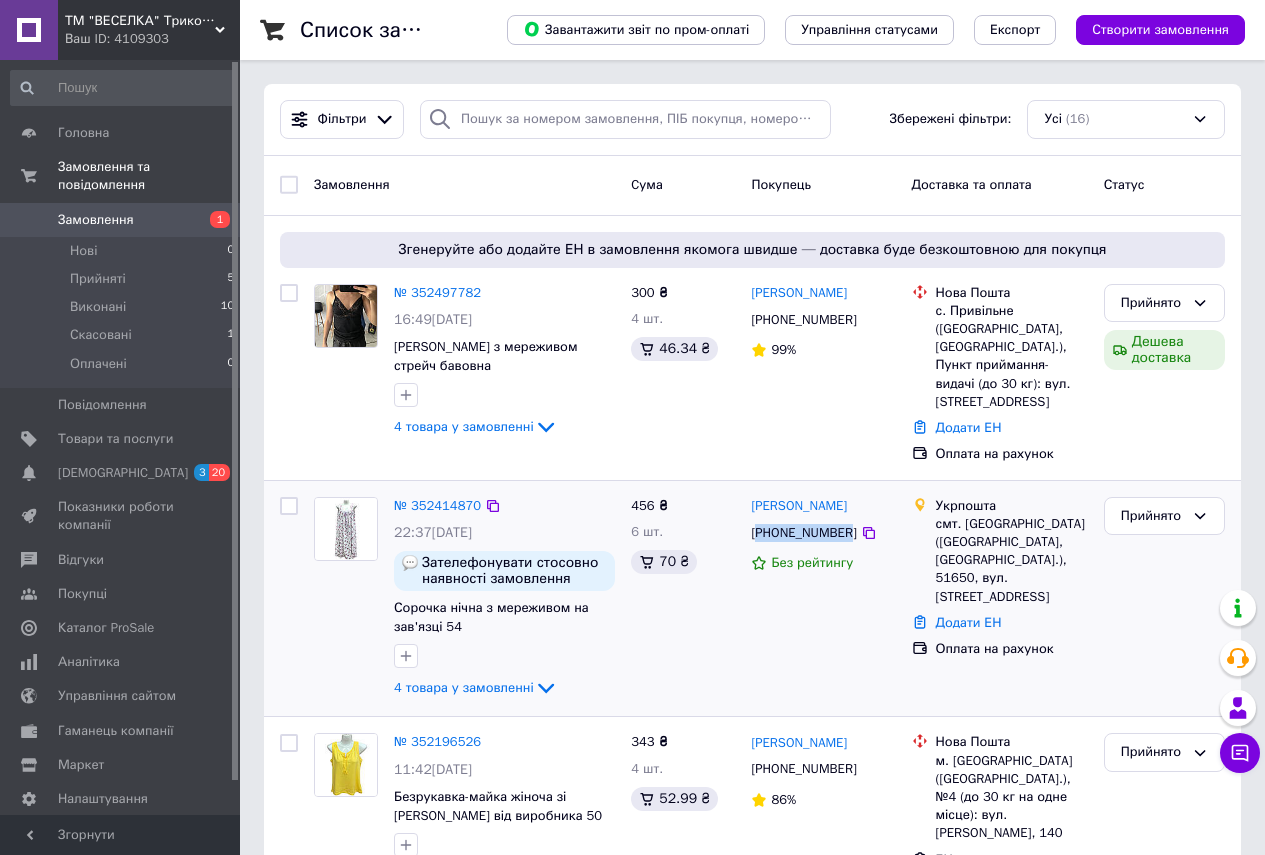 drag, startPoint x: 759, startPoint y: 534, endPoint x: 841, endPoint y: 532, distance: 82.02438 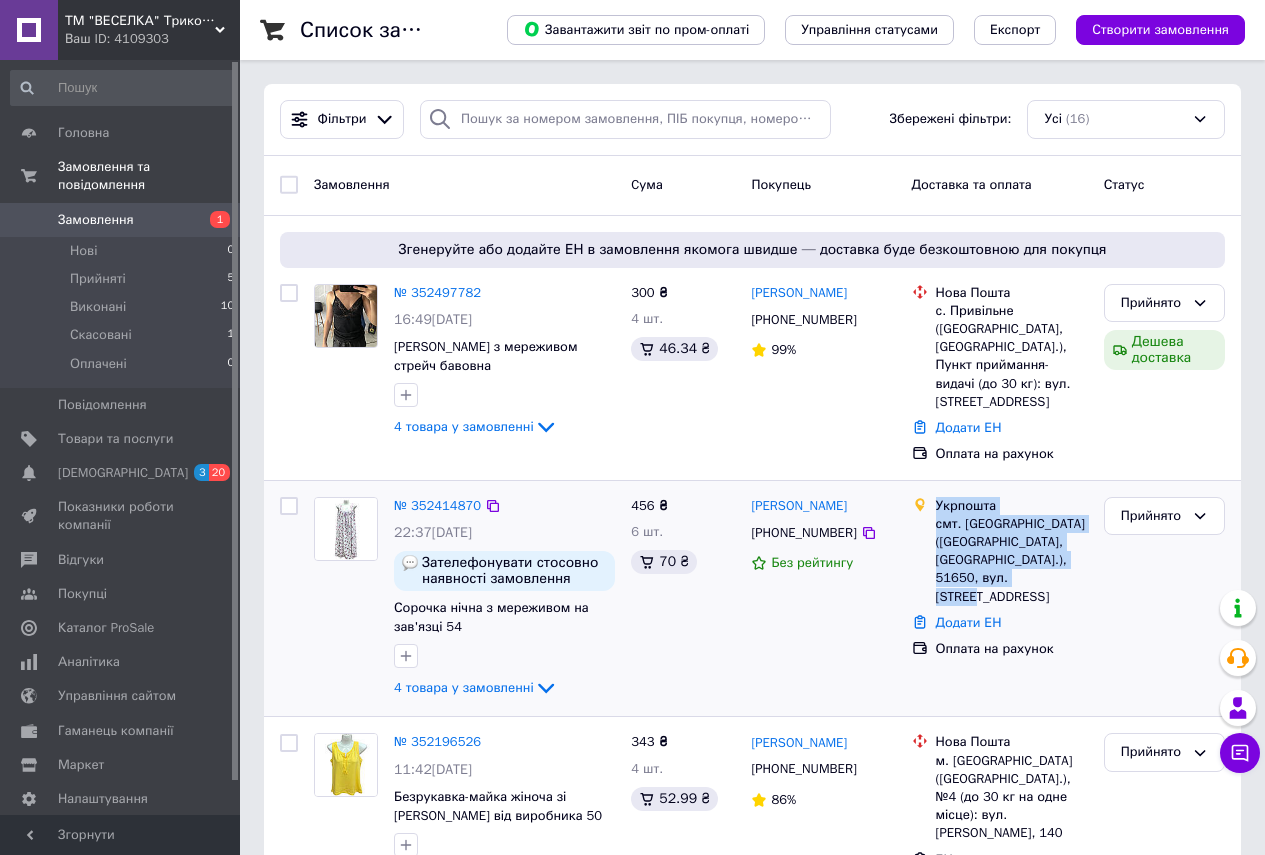 drag, startPoint x: 937, startPoint y: 503, endPoint x: 1041, endPoint y: 577, distance: 127.64012 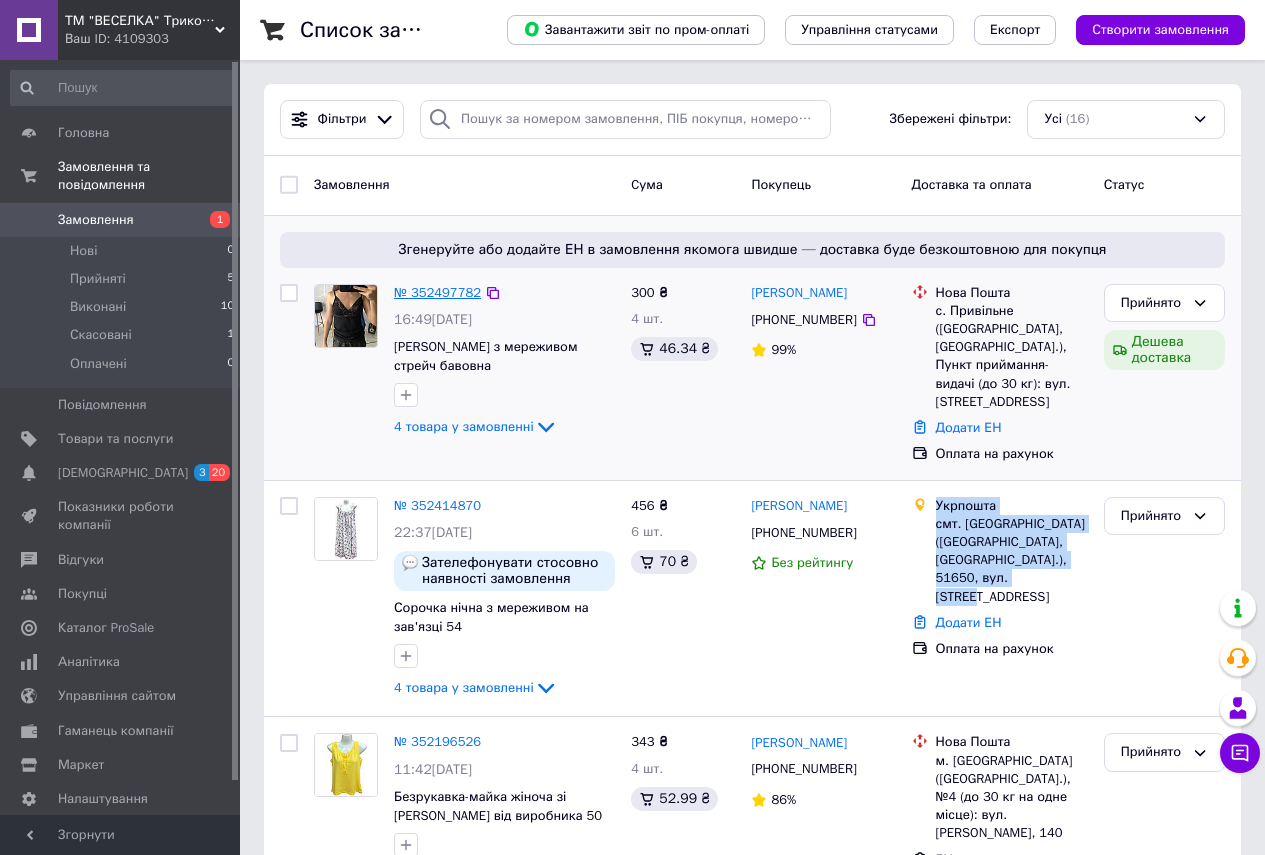 click on "№ 352497782" at bounding box center [437, 292] 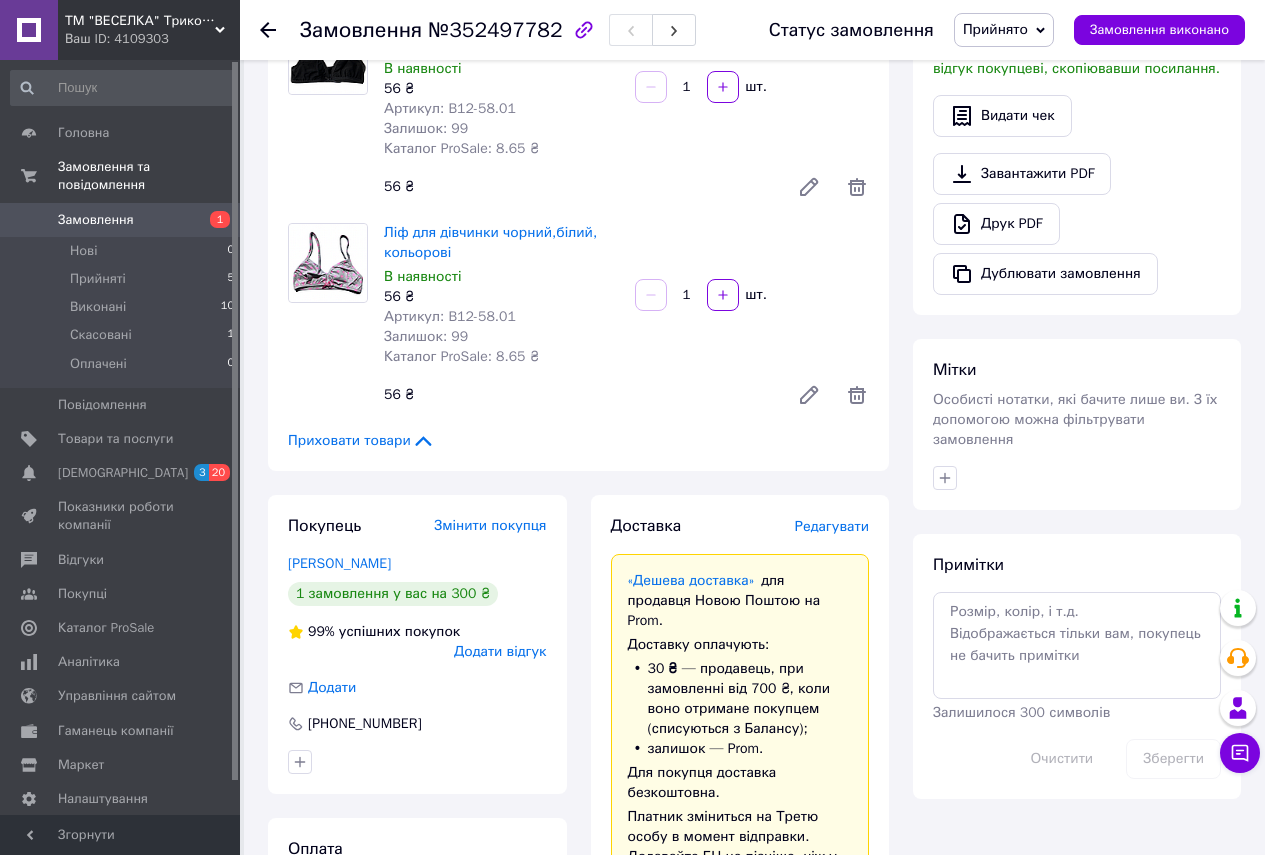 scroll, scrollTop: 600, scrollLeft: 0, axis: vertical 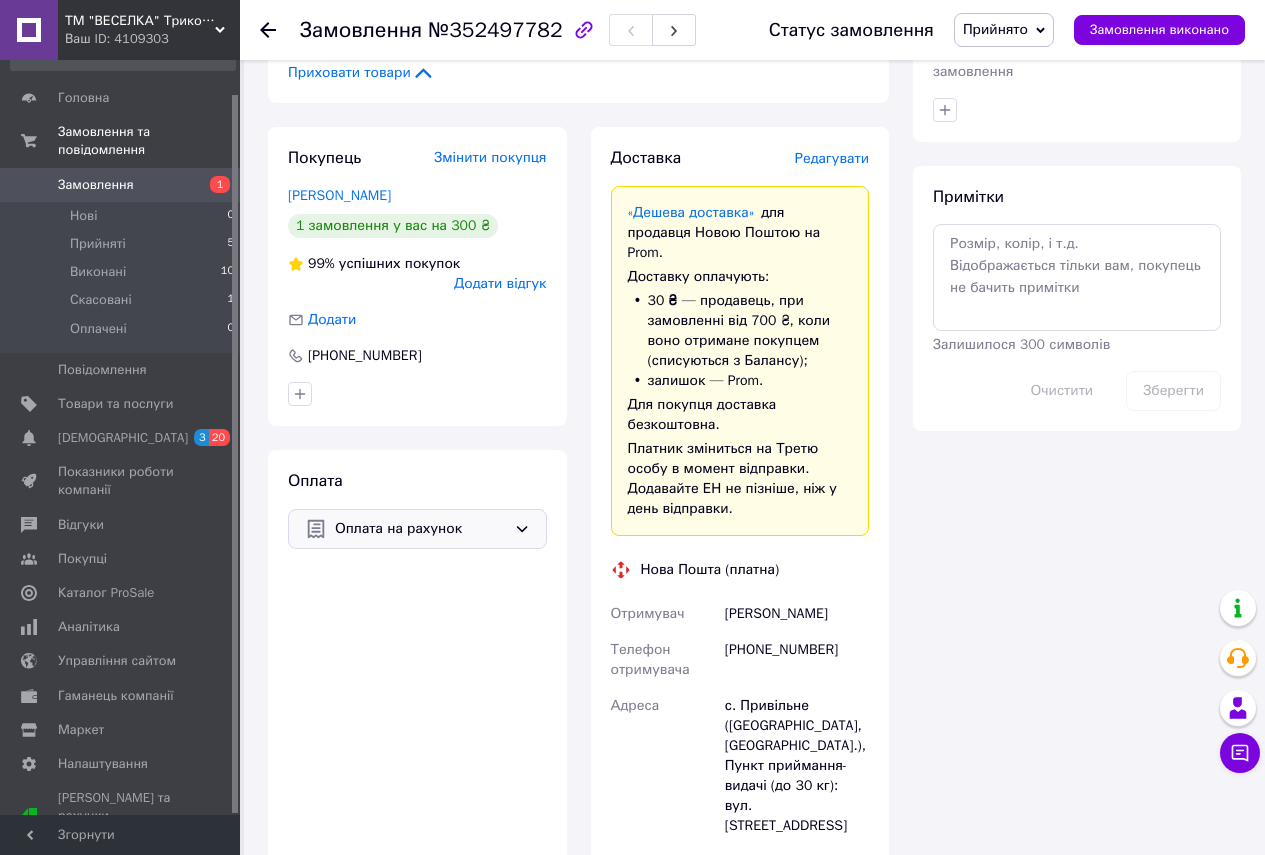click 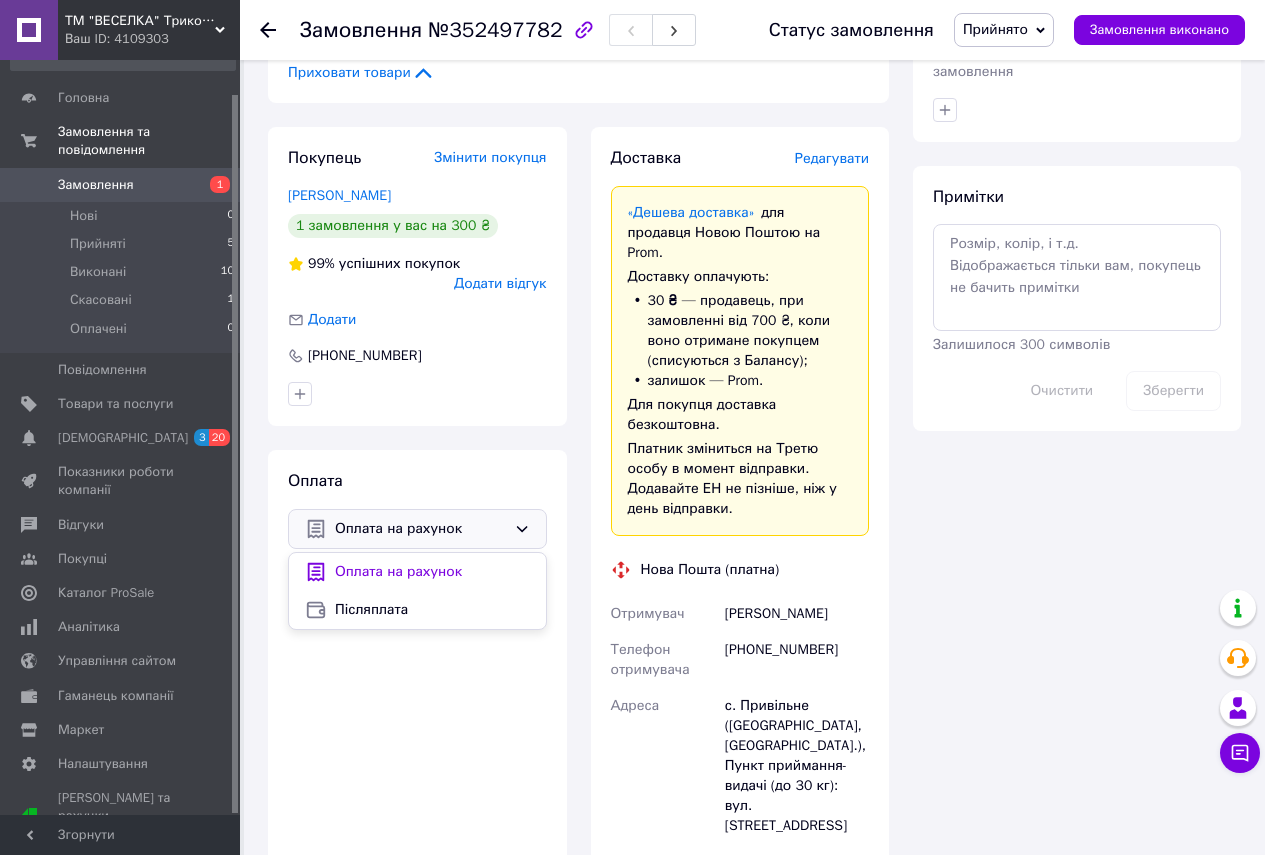 click on "Оплата Оплата на рахунок Оплата на рахунок Післяплата" at bounding box center (417, 817) 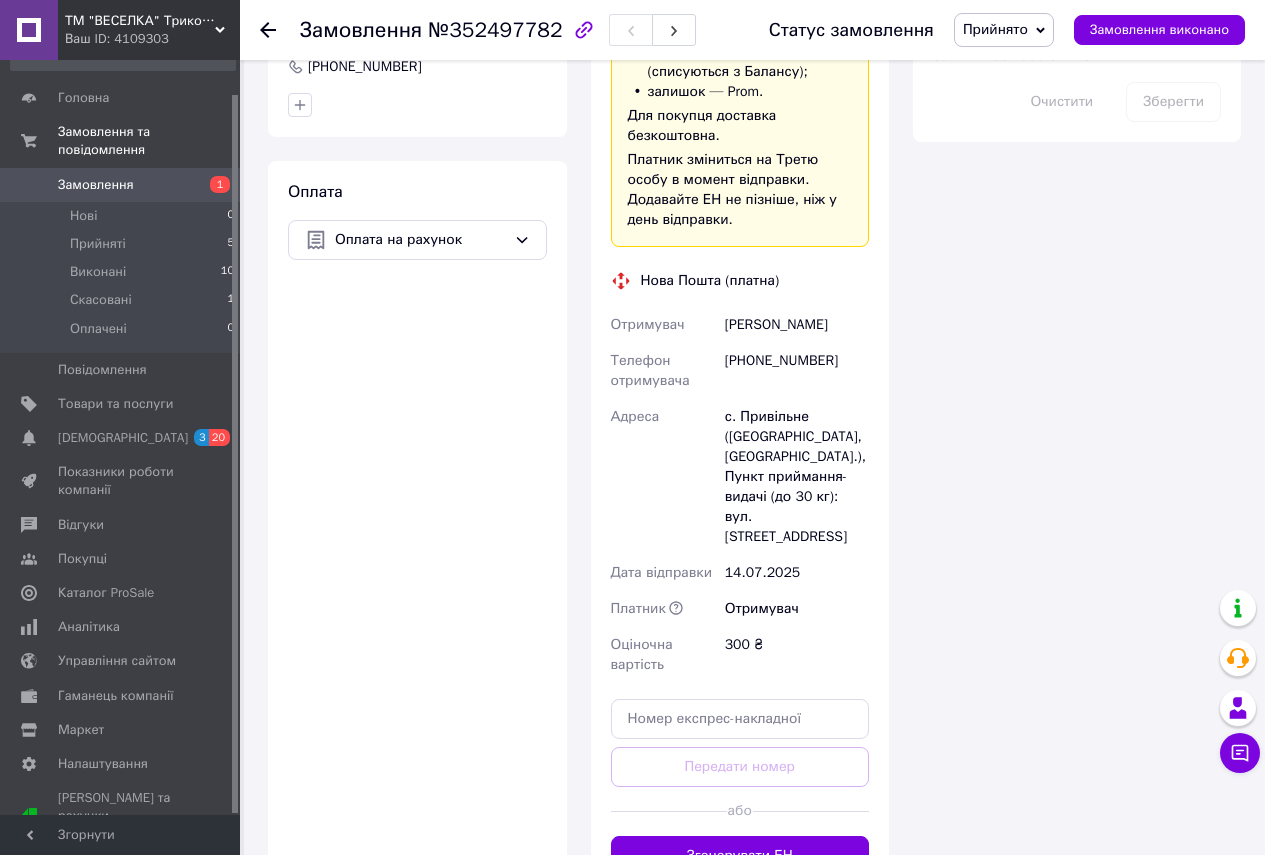 scroll, scrollTop: 1300, scrollLeft: 0, axis: vertical 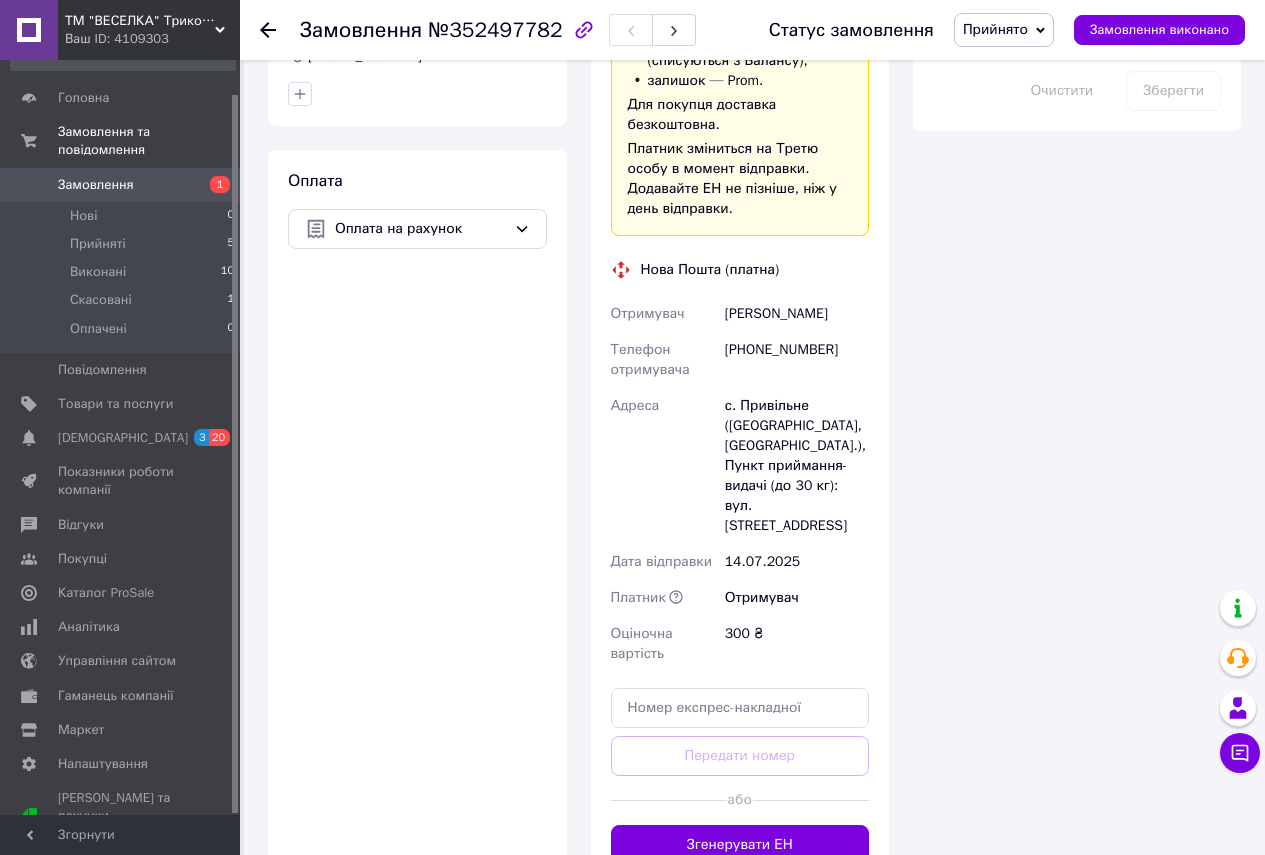 click on "Замовлення" at bounding box center [96, 185] 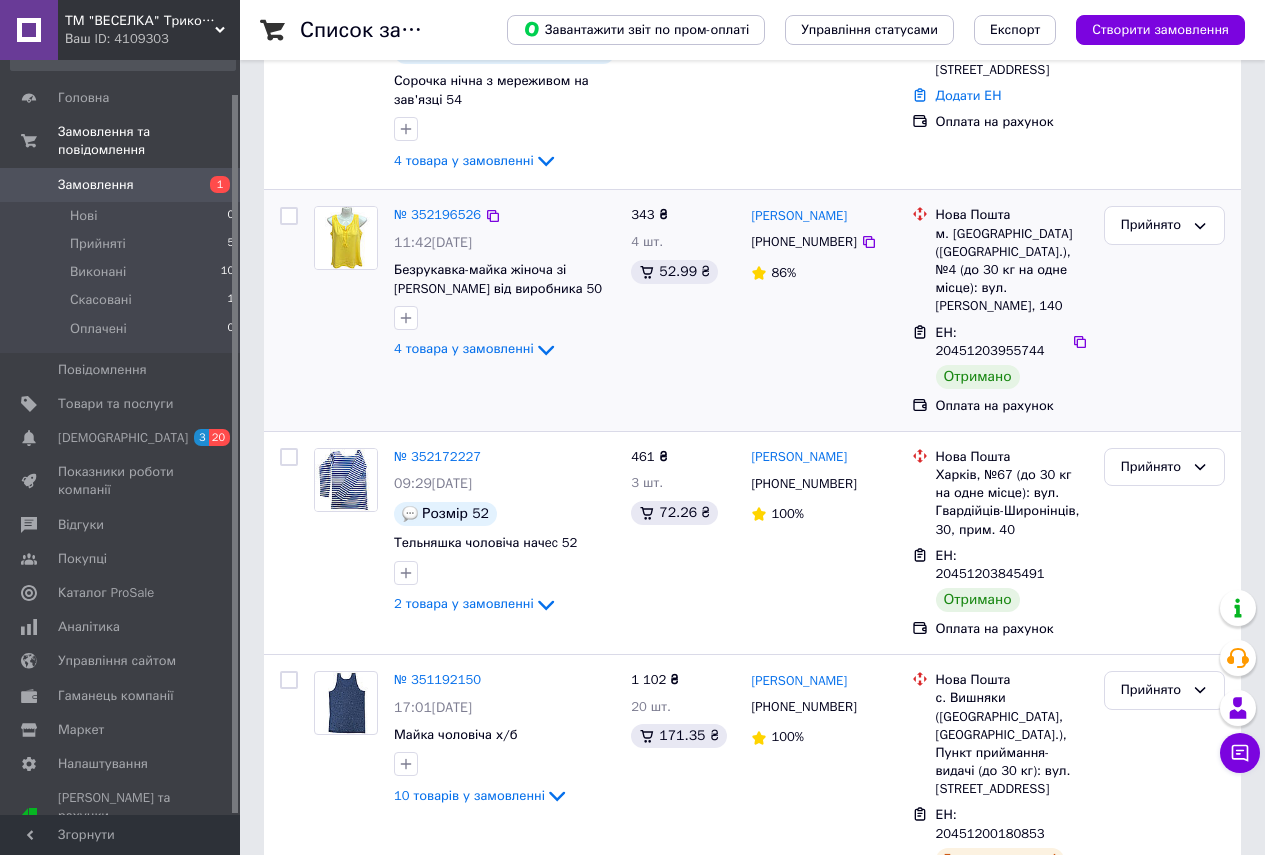 scroll, scrollTop: 600, scrollLeft: 0, axis: vertical 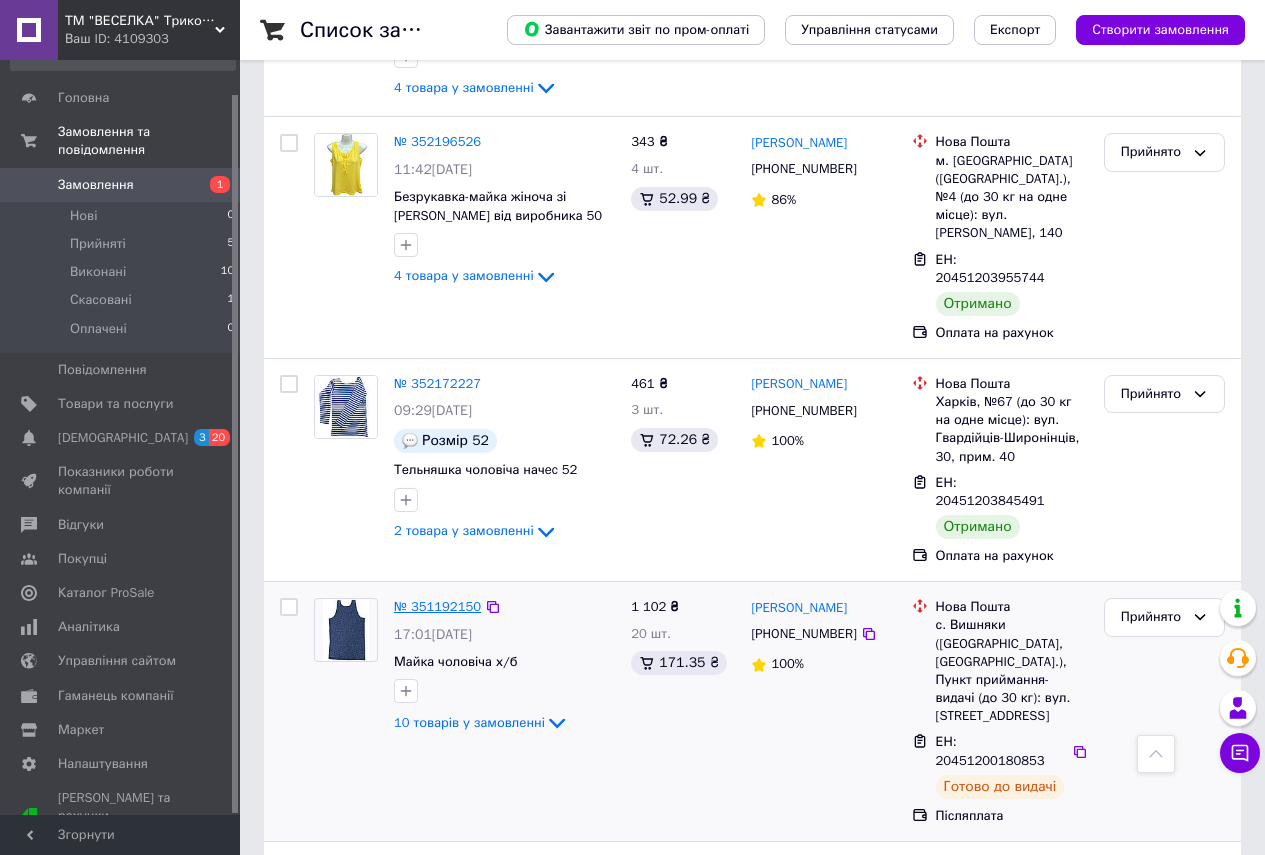 click on "№ 351192150" at bounding box center [437, 606] 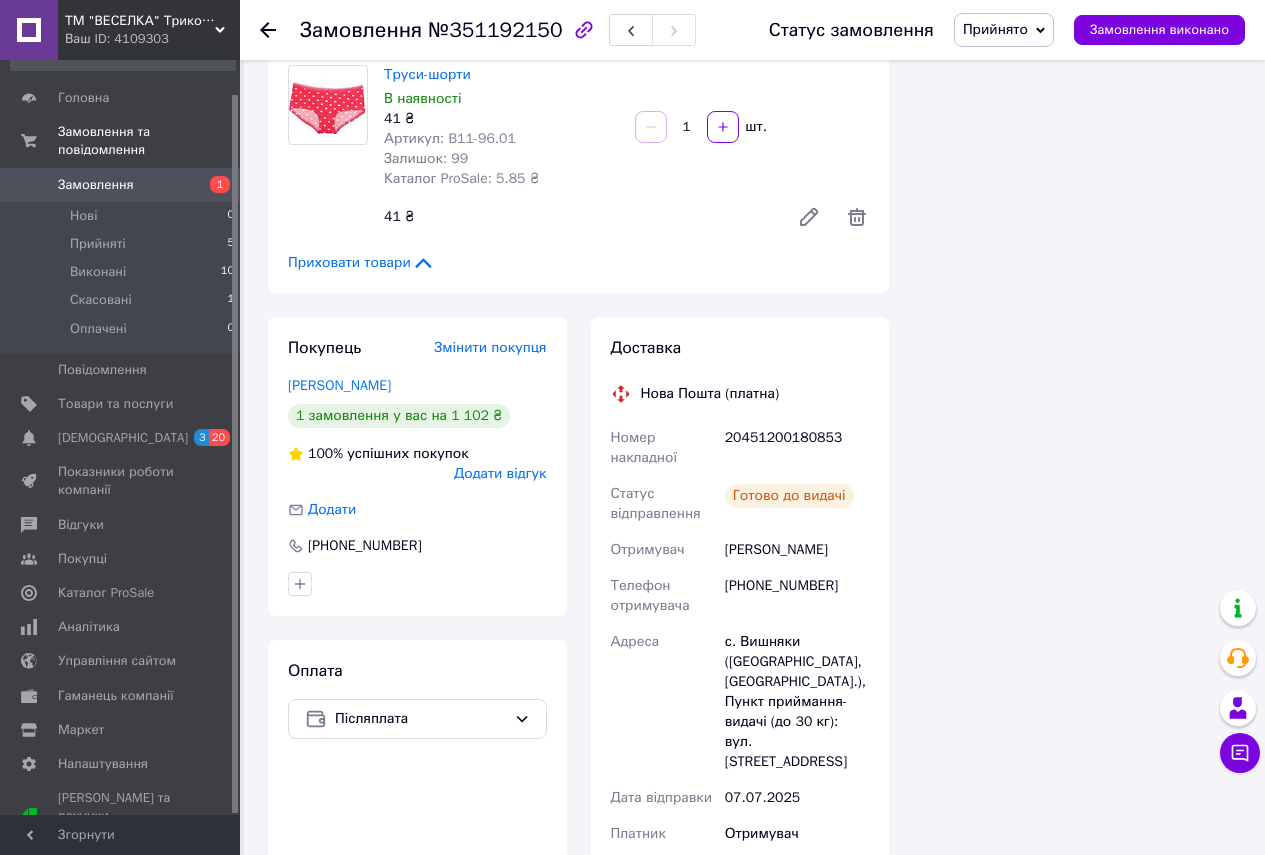 scroll, scrollTop: 2100, scrollLeft: 0, axis: vertical 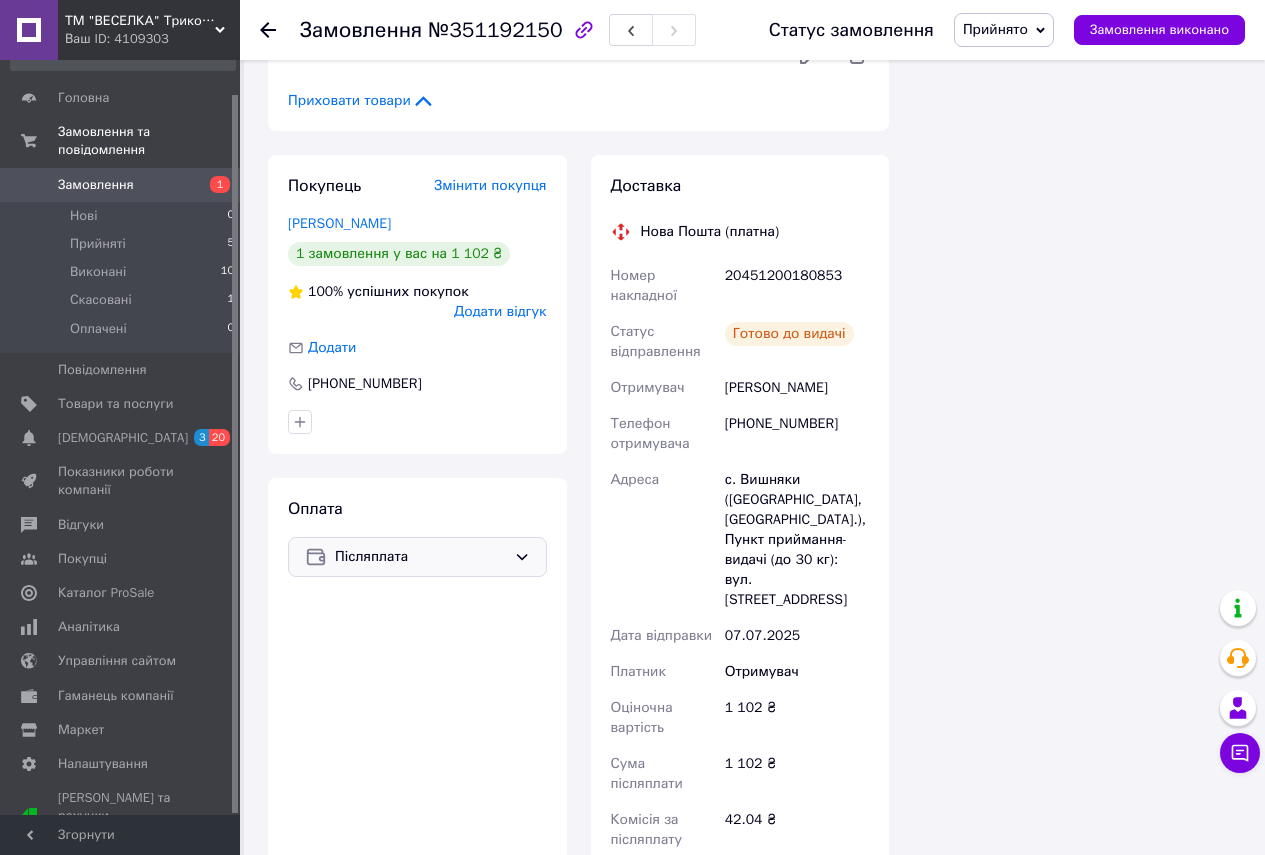 click 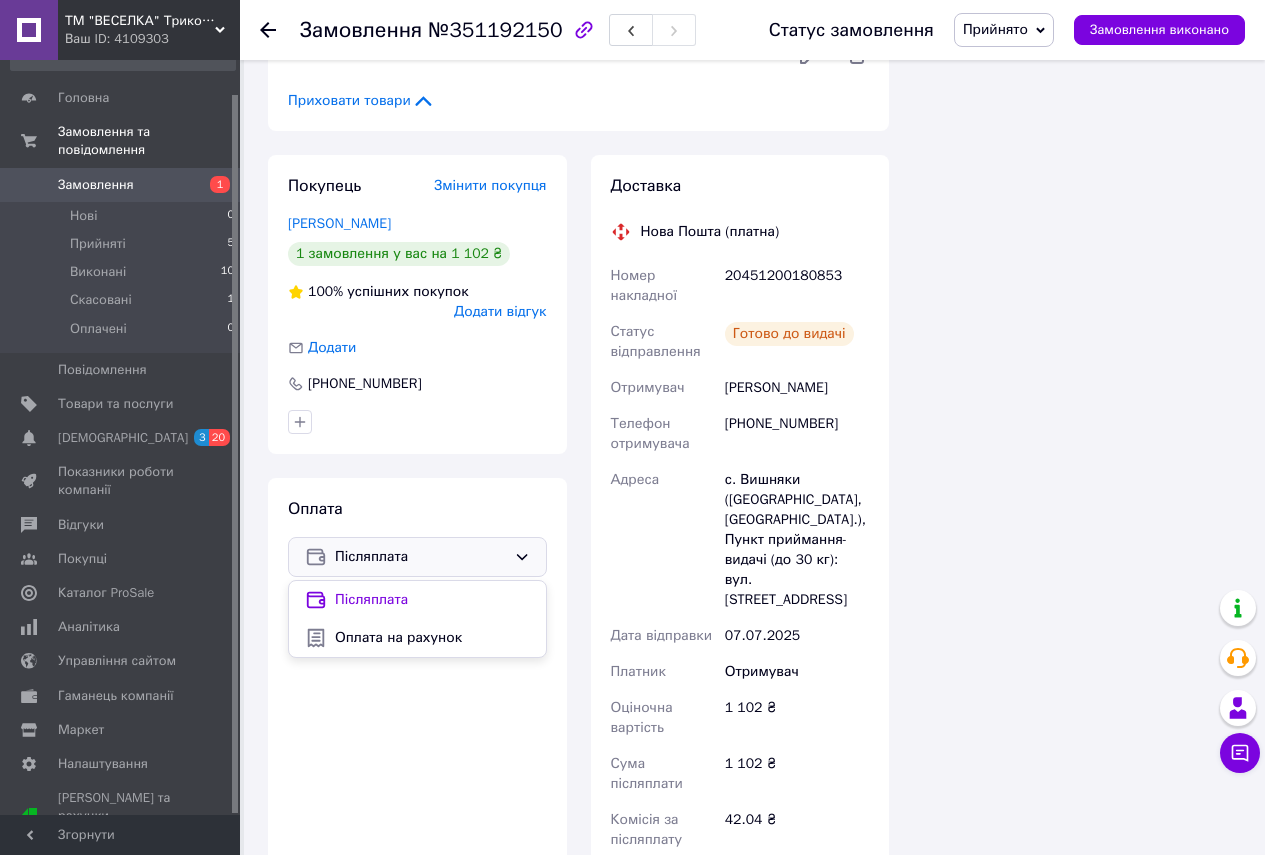 click on "Оплата Післяплата Післяплата Оплата на рахунок" at bounding box center (417, 762) 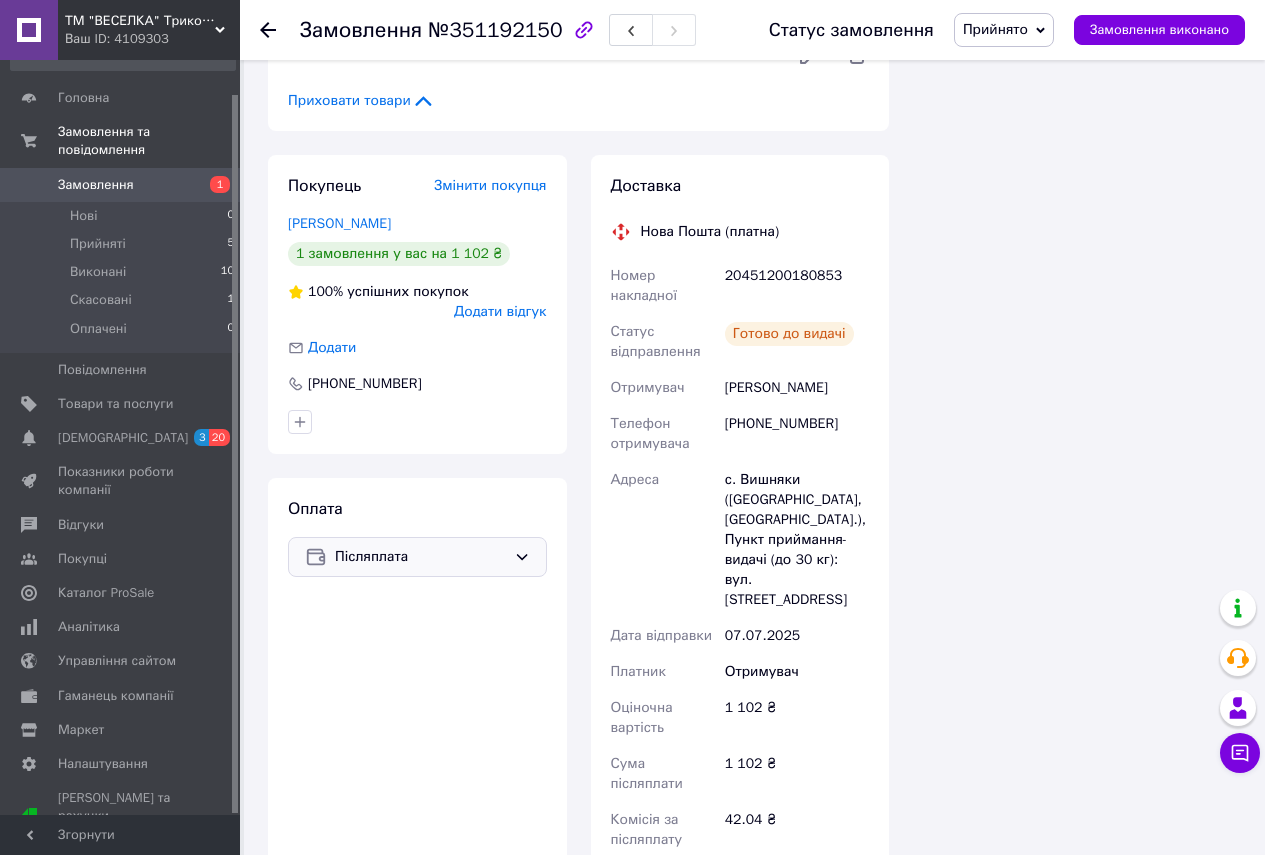 click 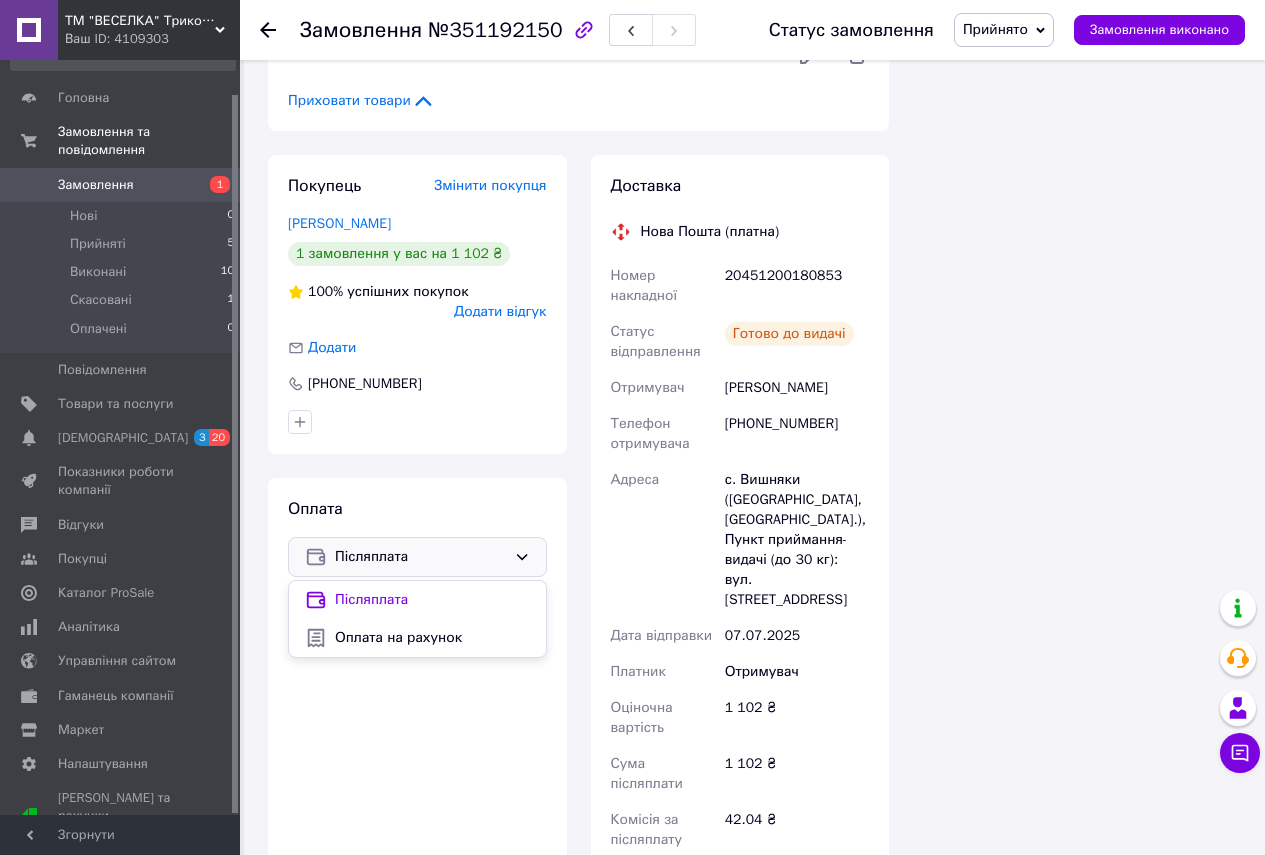 click on "Замовлення 1" at bounding box center (123, 185) 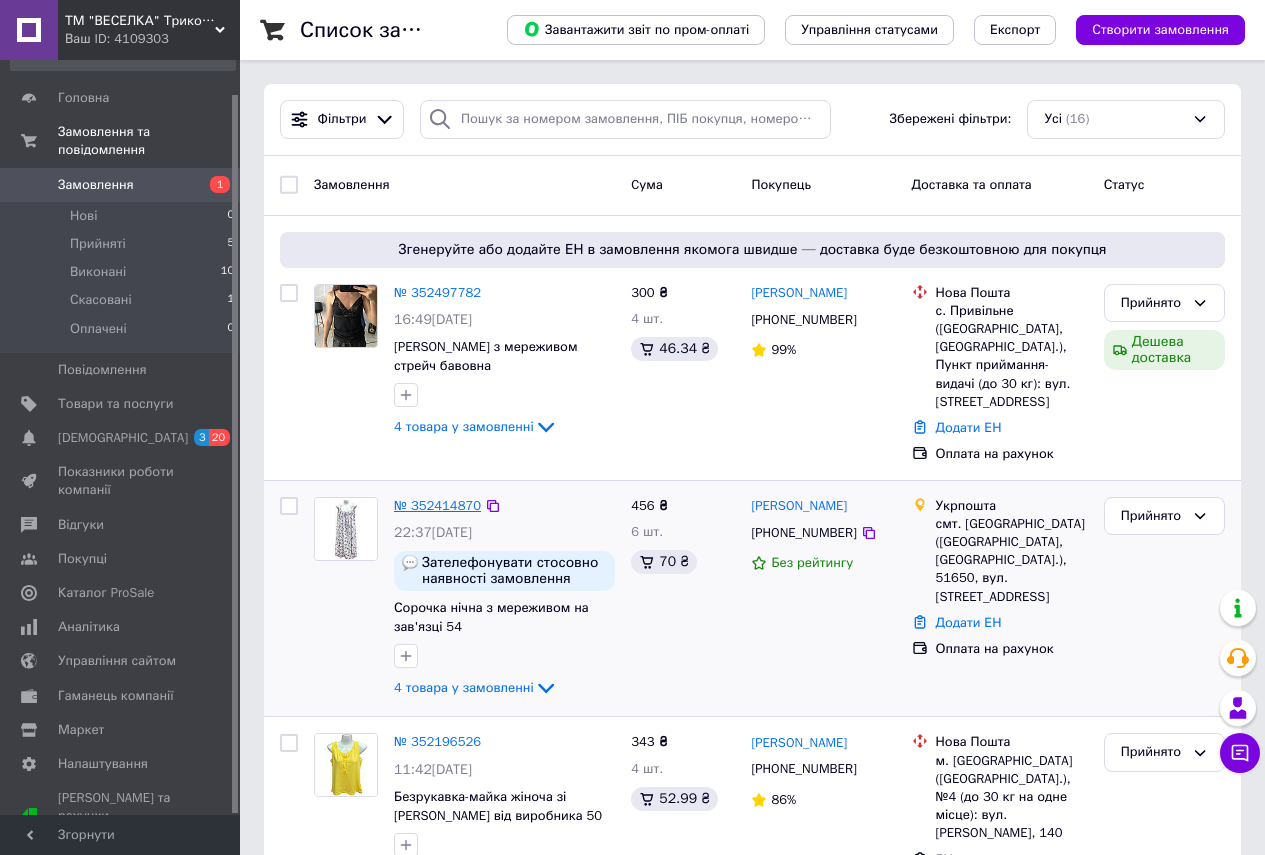 click on "№ 352414870" at bounding box center [437, 505] 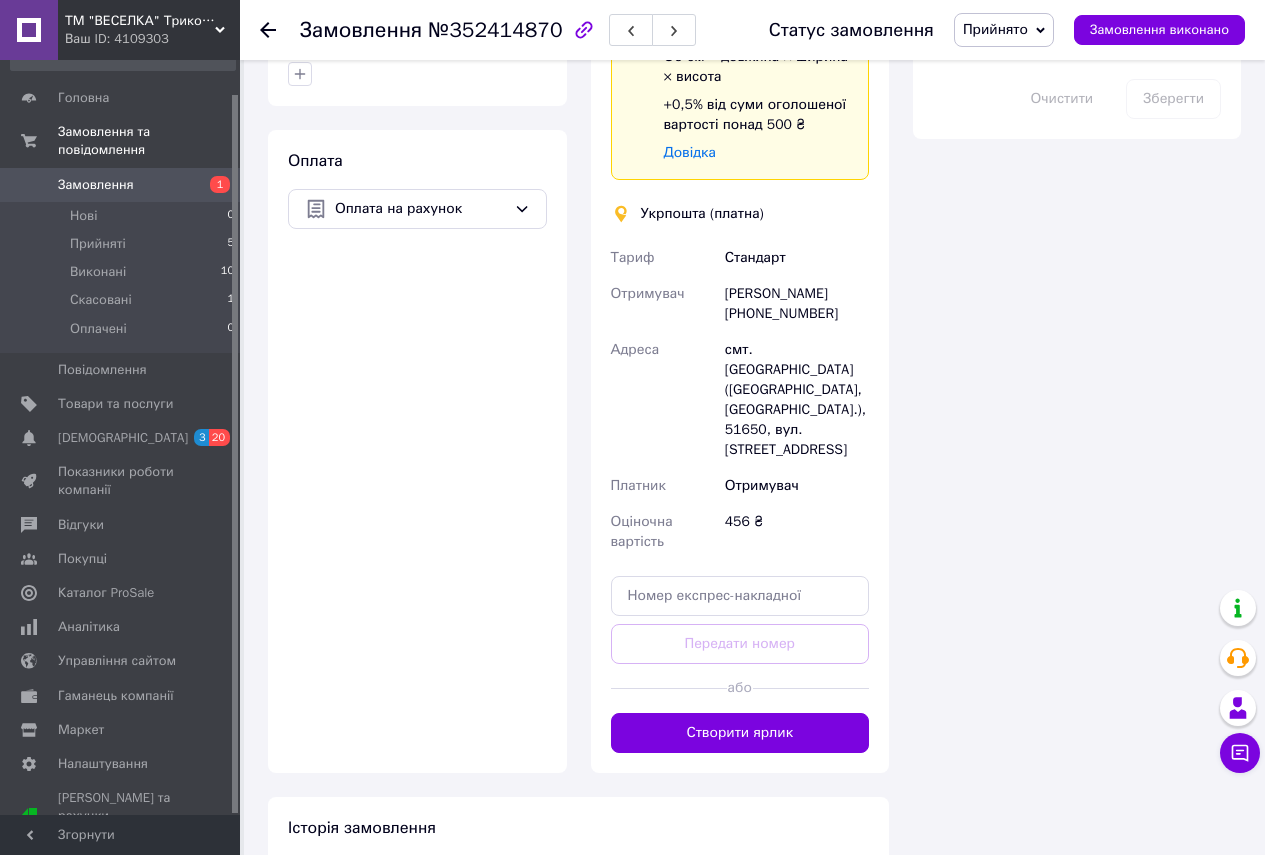 scroll, scrollTop: 1300, scrollLeft: 0, axis: vertical 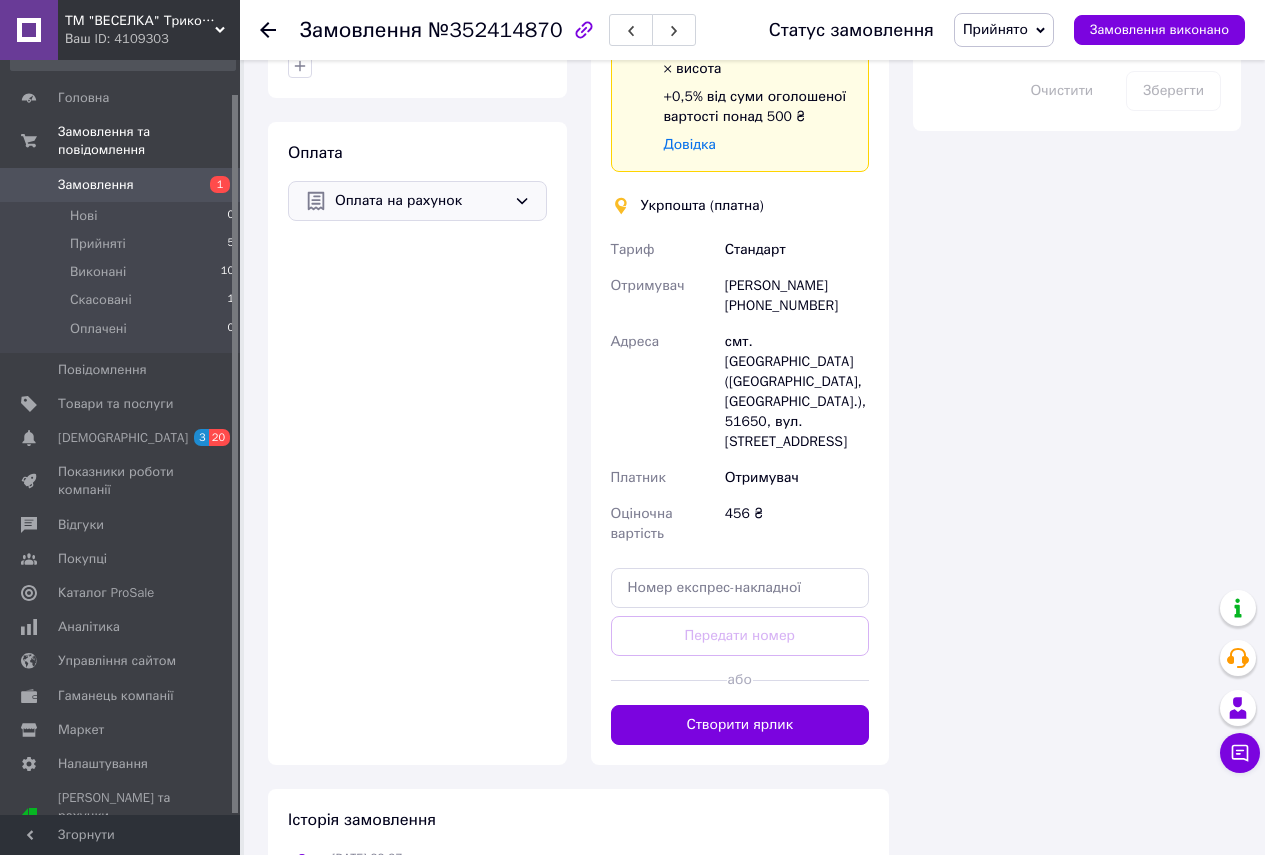 click 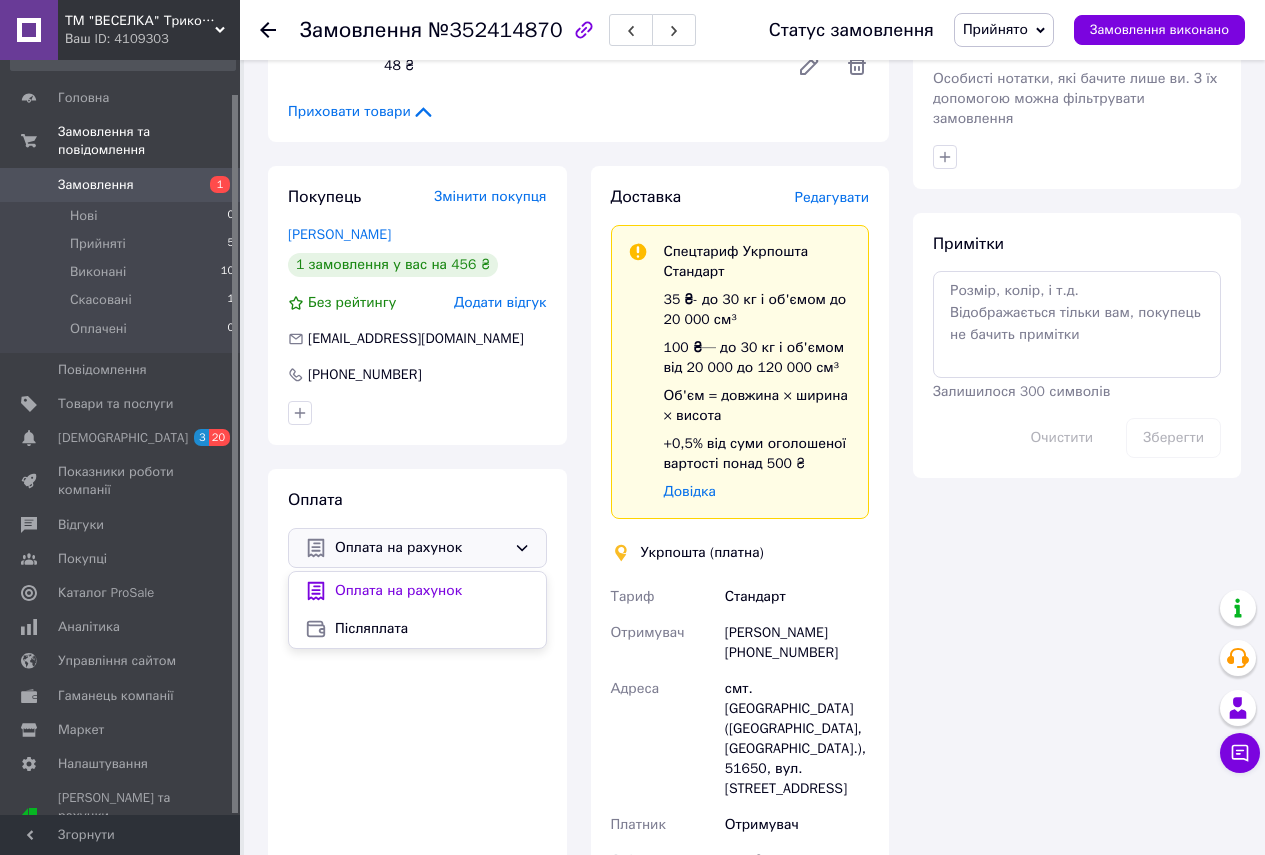 scroll, scrollTop: 1000, scrollLeft: 0, axis: vertical 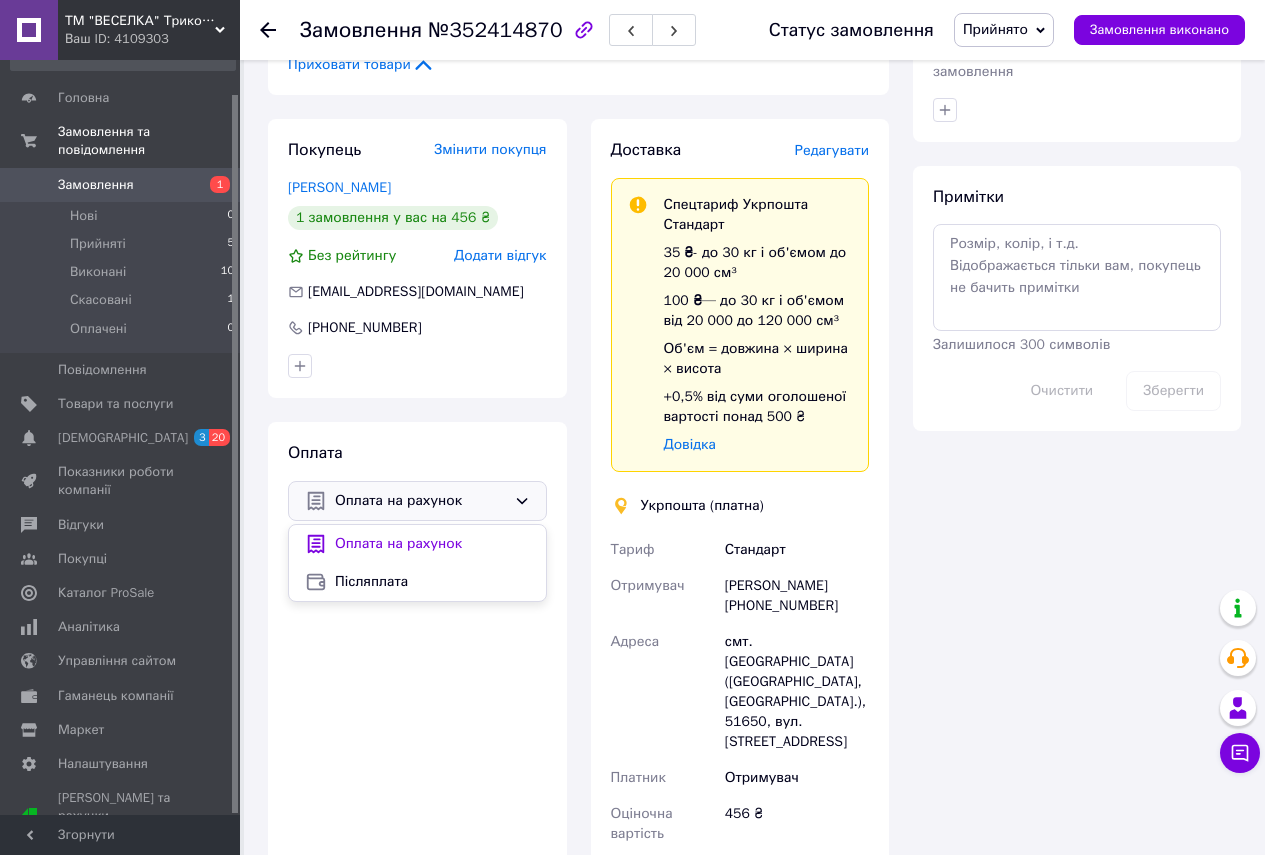 drag, startPoint x: 731, startPoint y: 605, endPoint x: 835, endPoint y: 604, distance: 104.00481 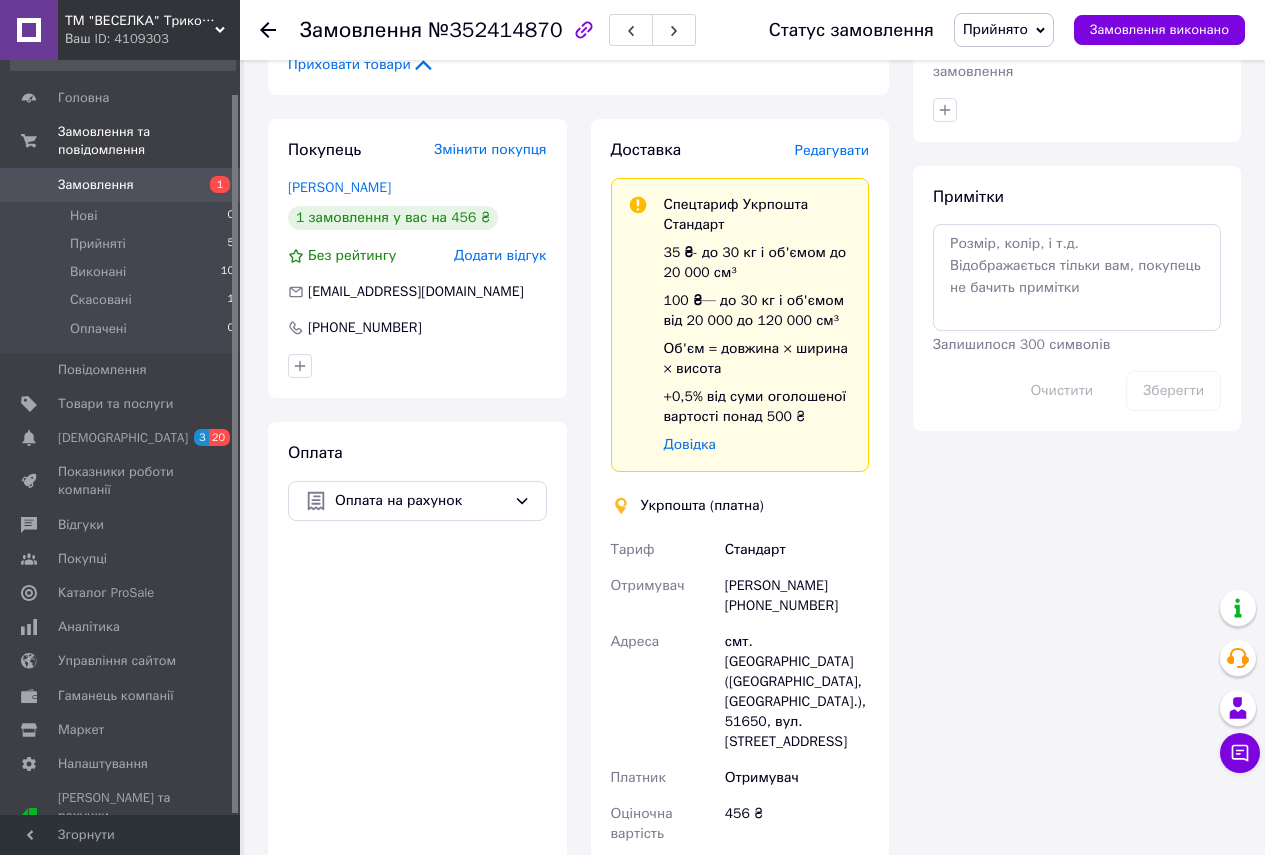 copy on "380633425012" 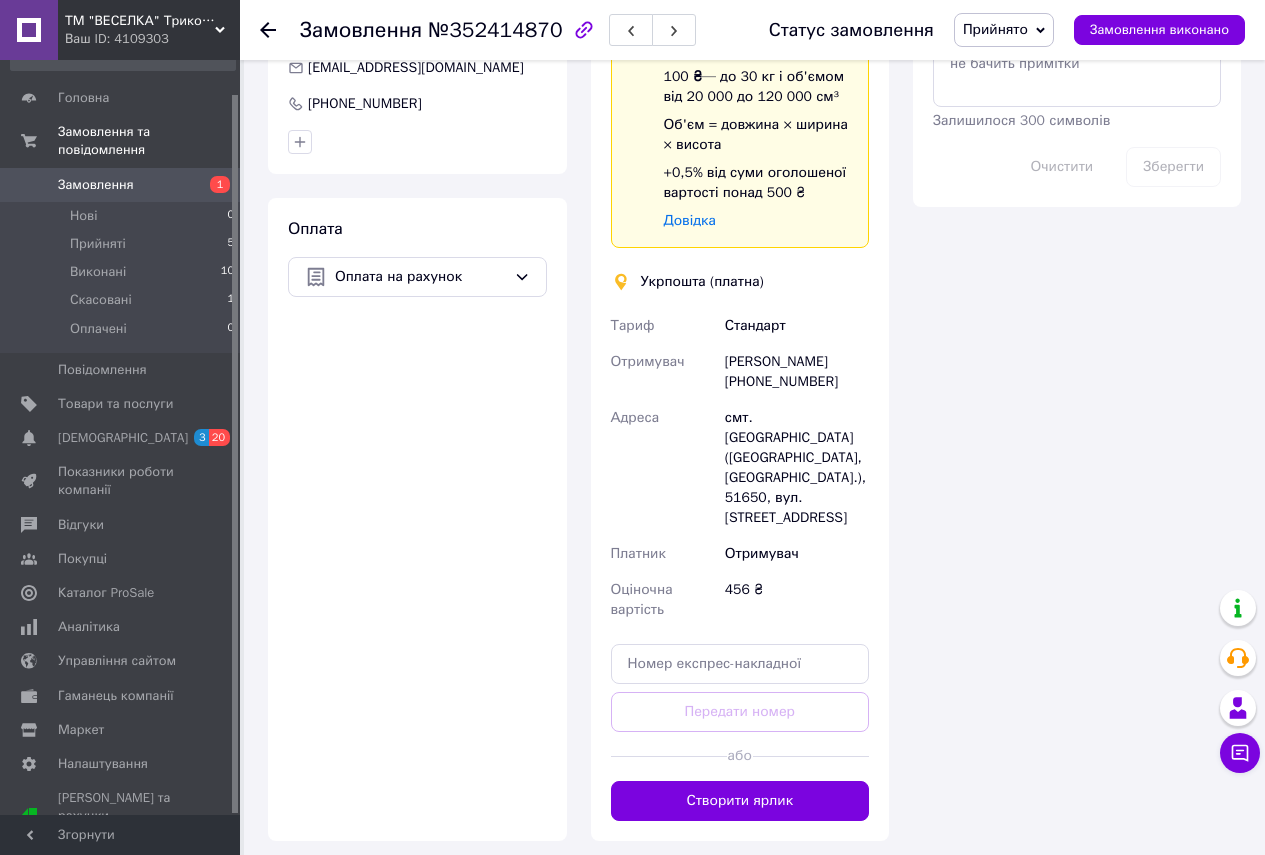 scroll, scrollTop: 1300, scrollLeft: 0, axis: vertical 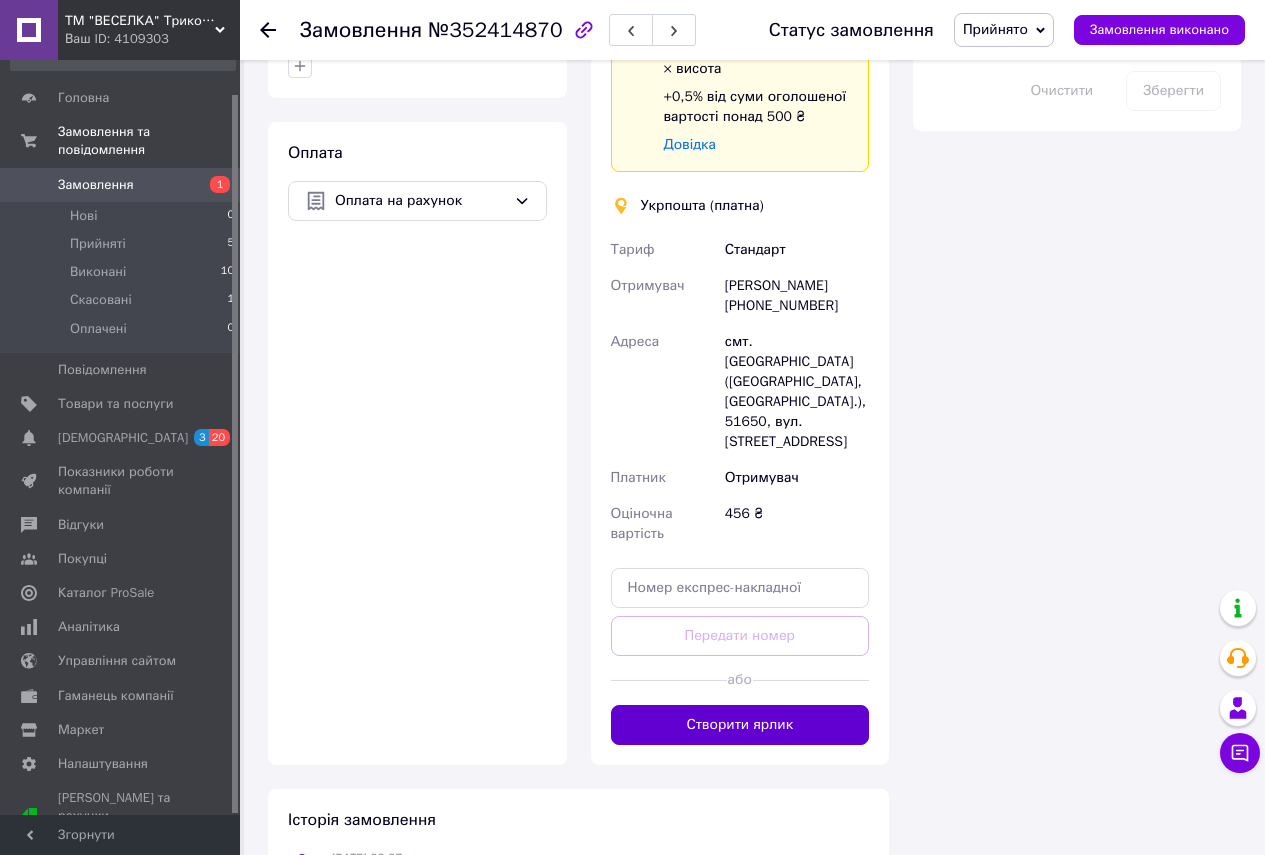 click on "Створити ярлик" at bounding box center (740, 725) 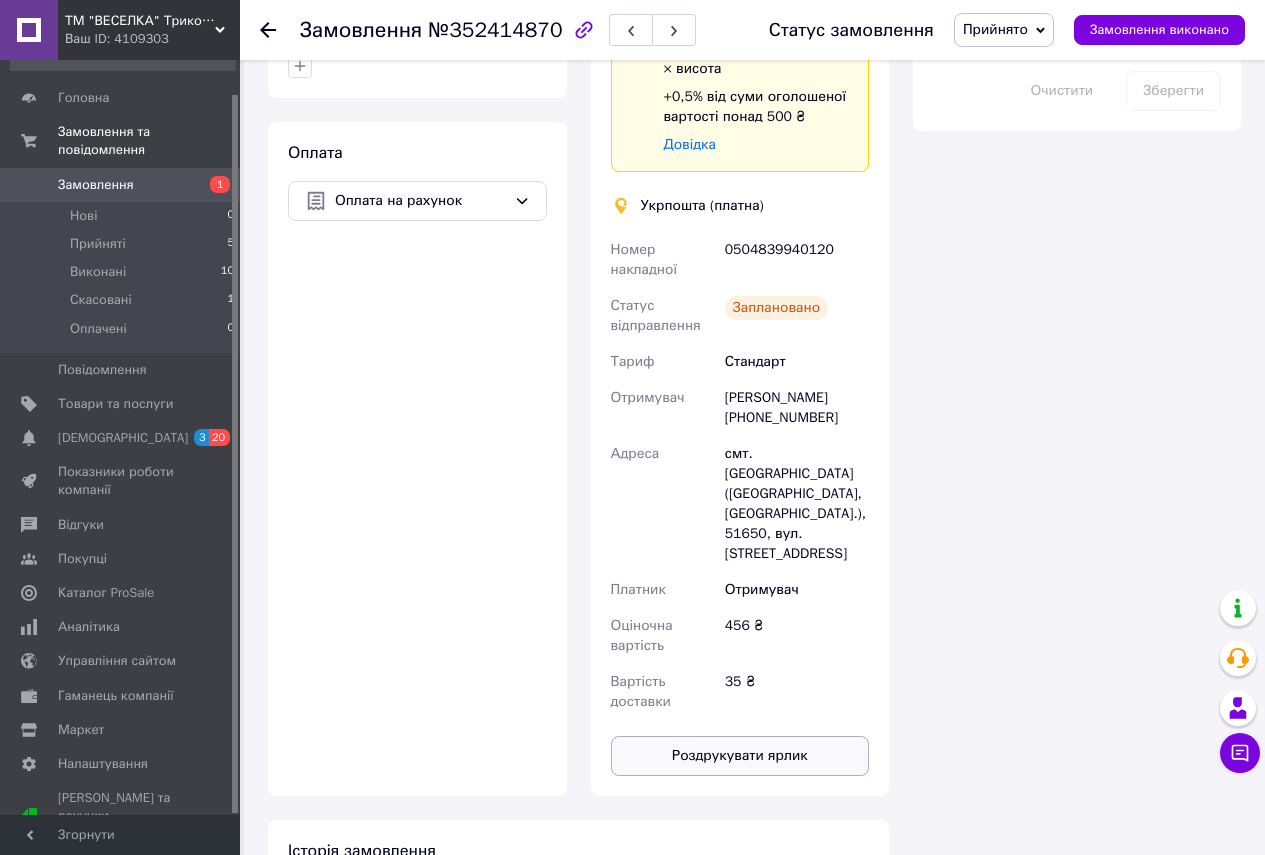 click on "Роздрукувати ярлик" at bounding box center [740, 756] 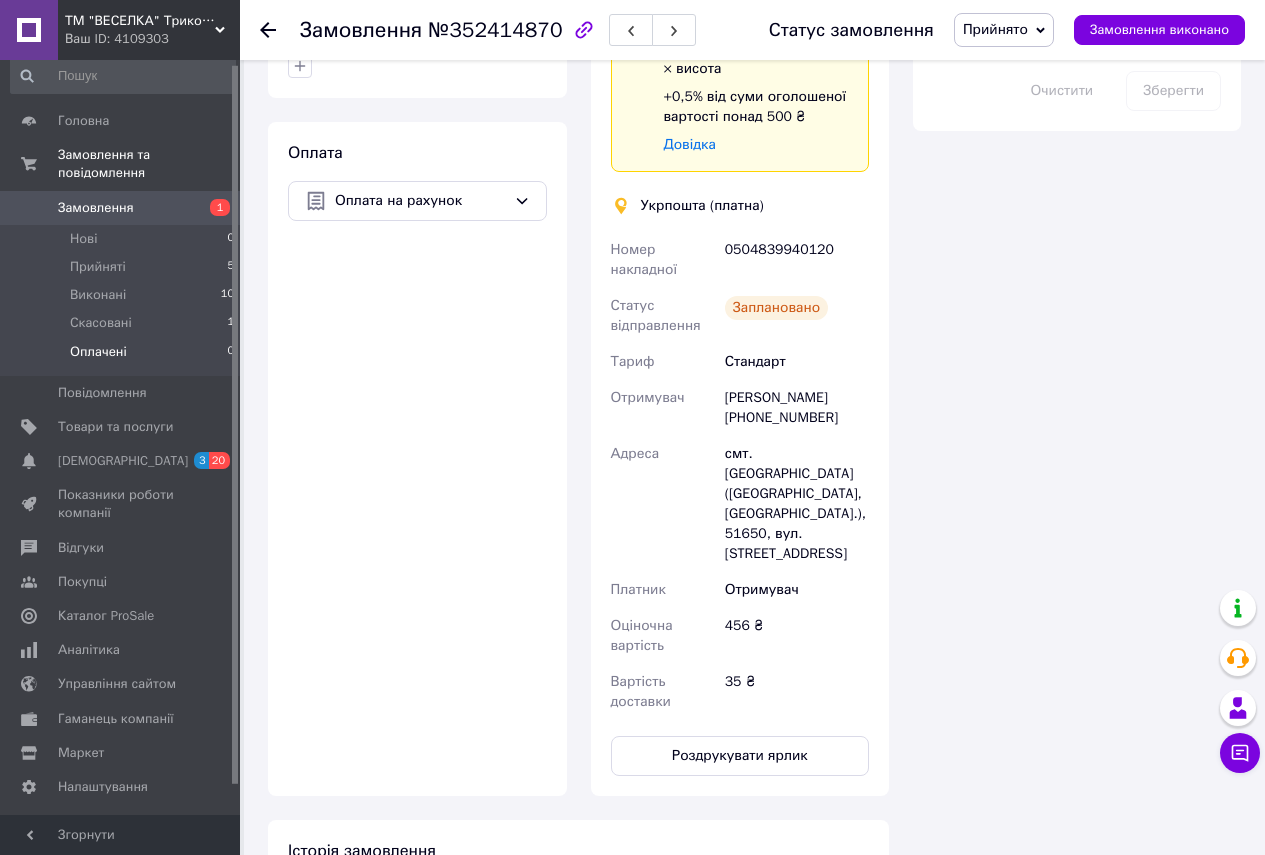scroll, scrollTop: 0, scrollLeft: 0, axis: both 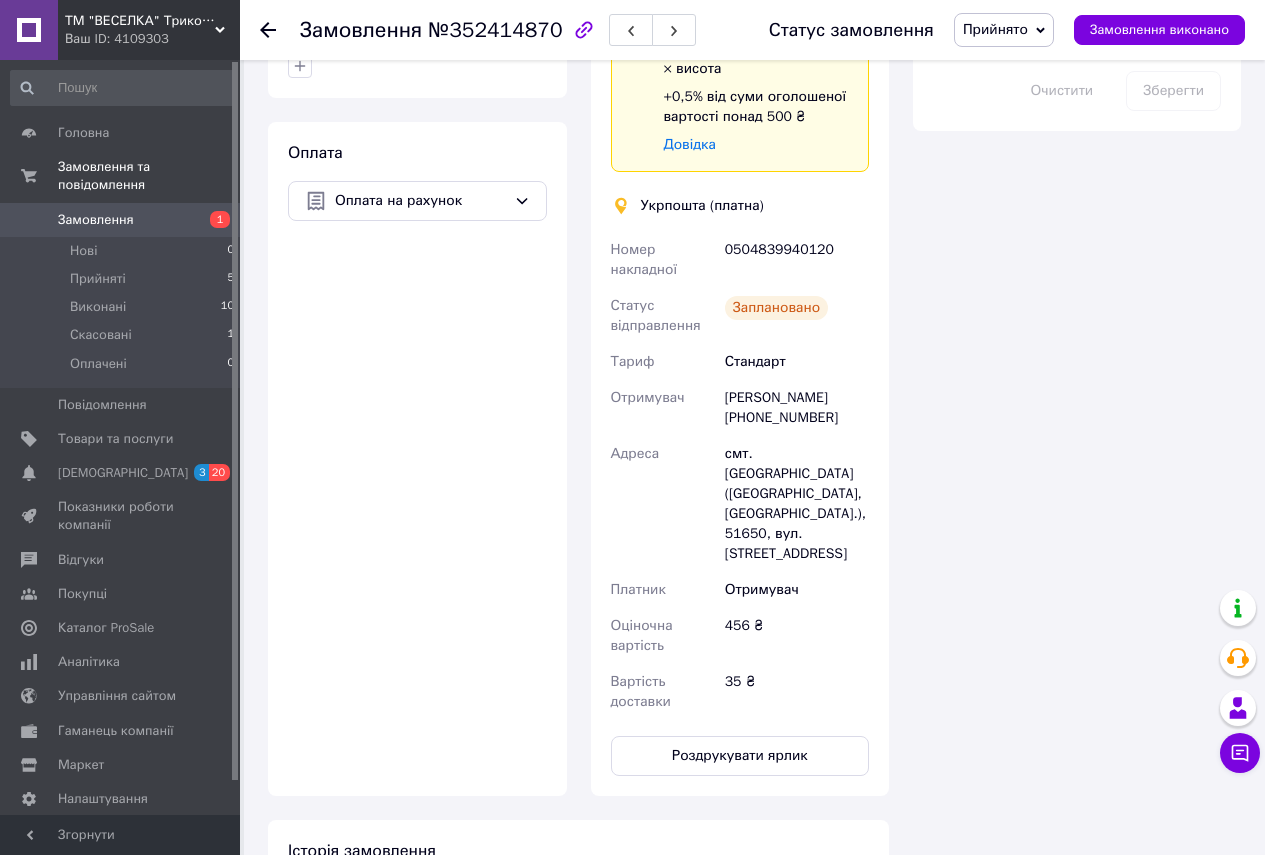 click on "Замовлення" at bounding box center [121, 220] 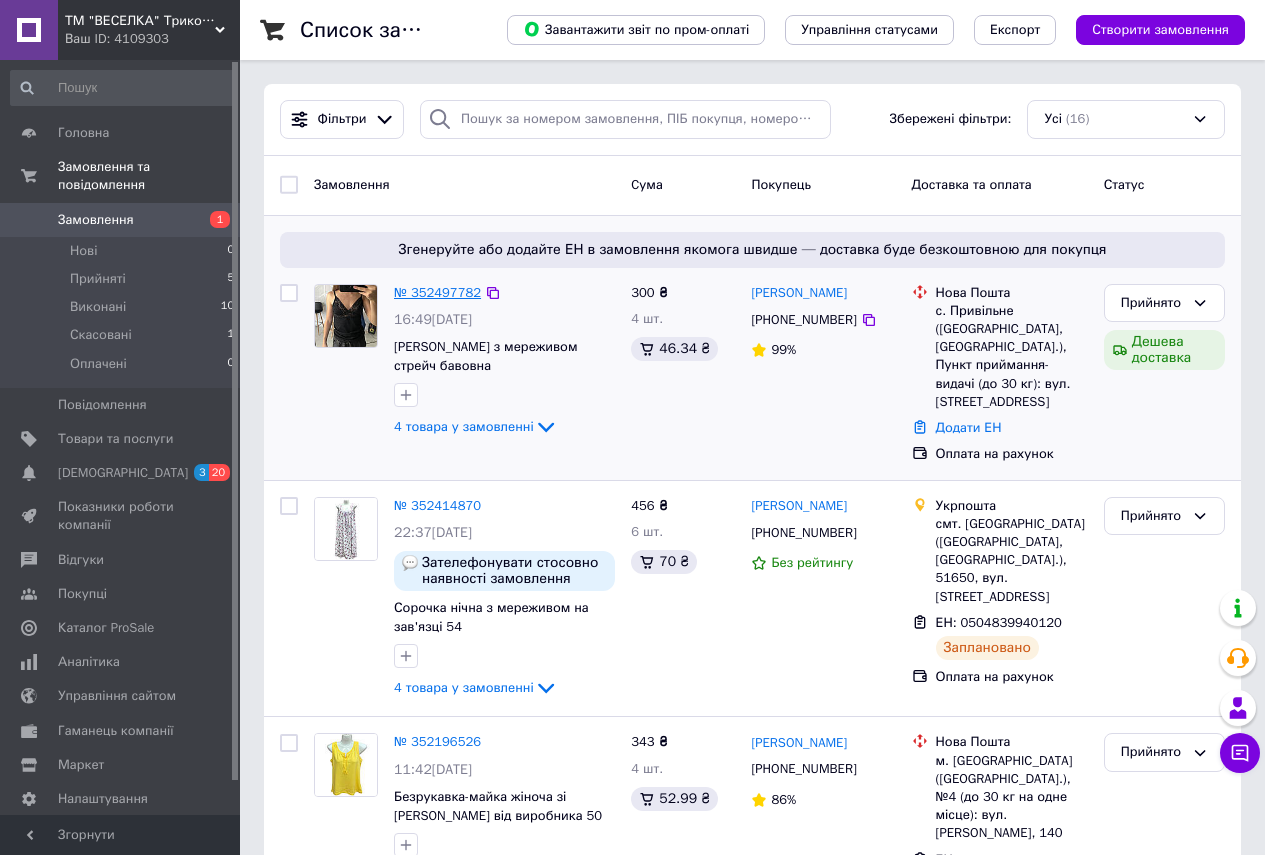 click on "№ 352497782" at bounding box center (437, 292) 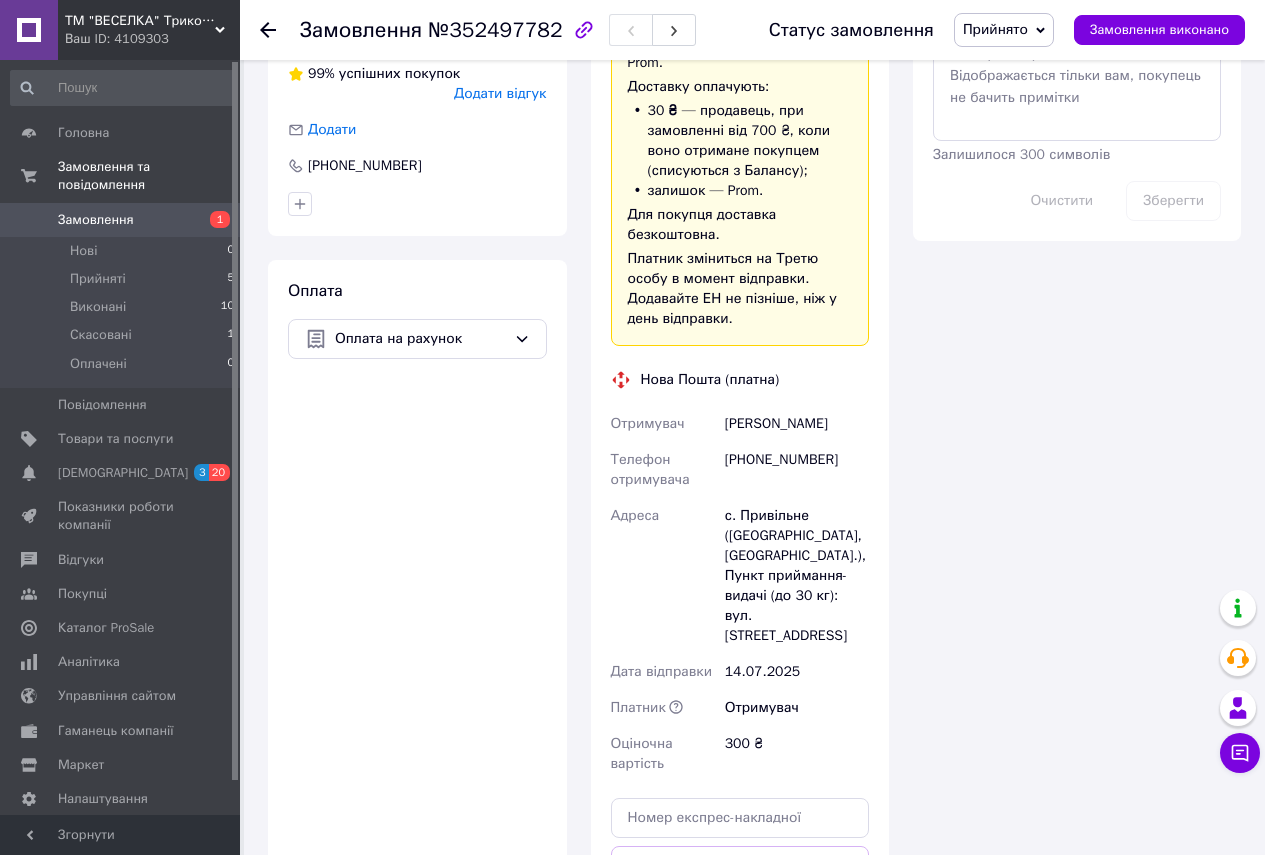 scroll, scrollTop: 1200, scrollLeft: 0, axis: vertical 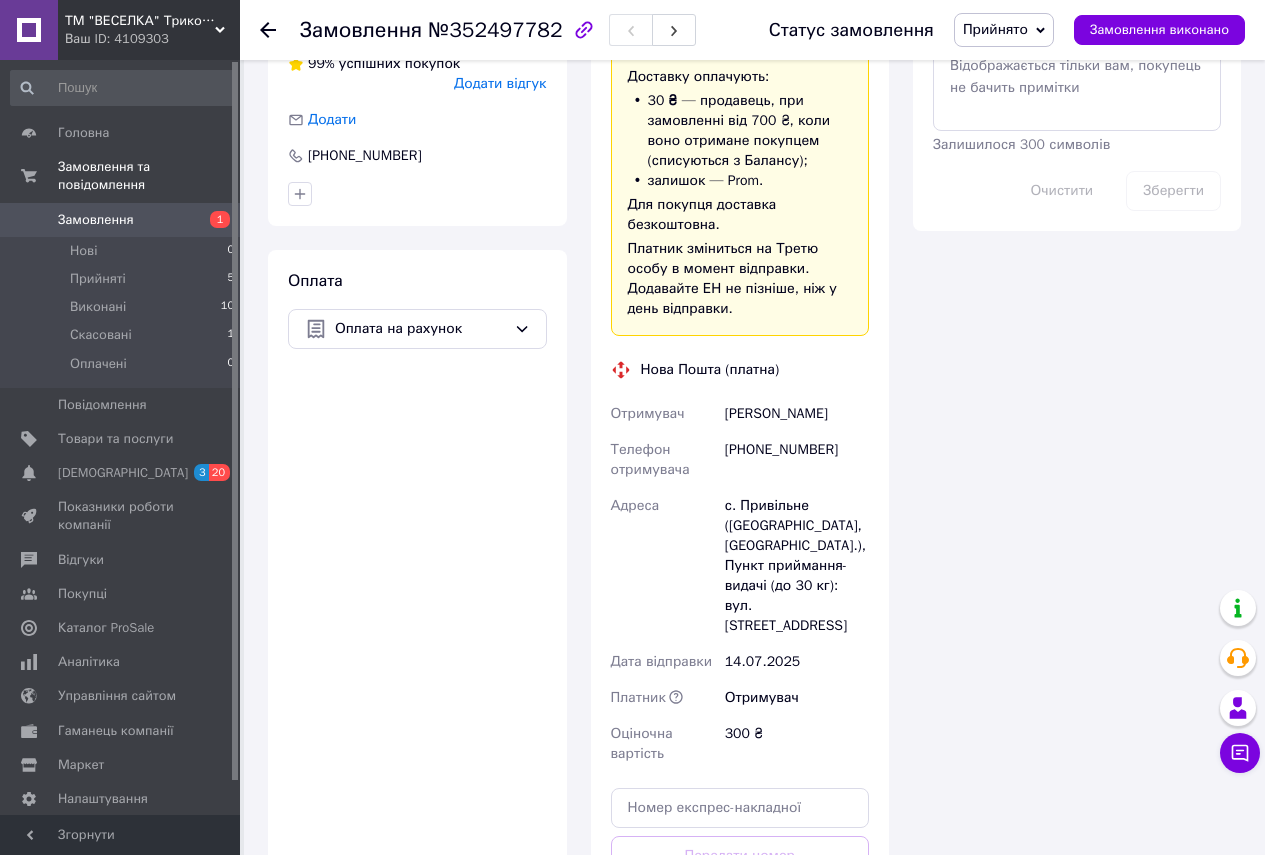 drag, startPoint x: 725, startPoint y: 389, endPoint x: 862, endPoint y: 384, distance: 137.09122 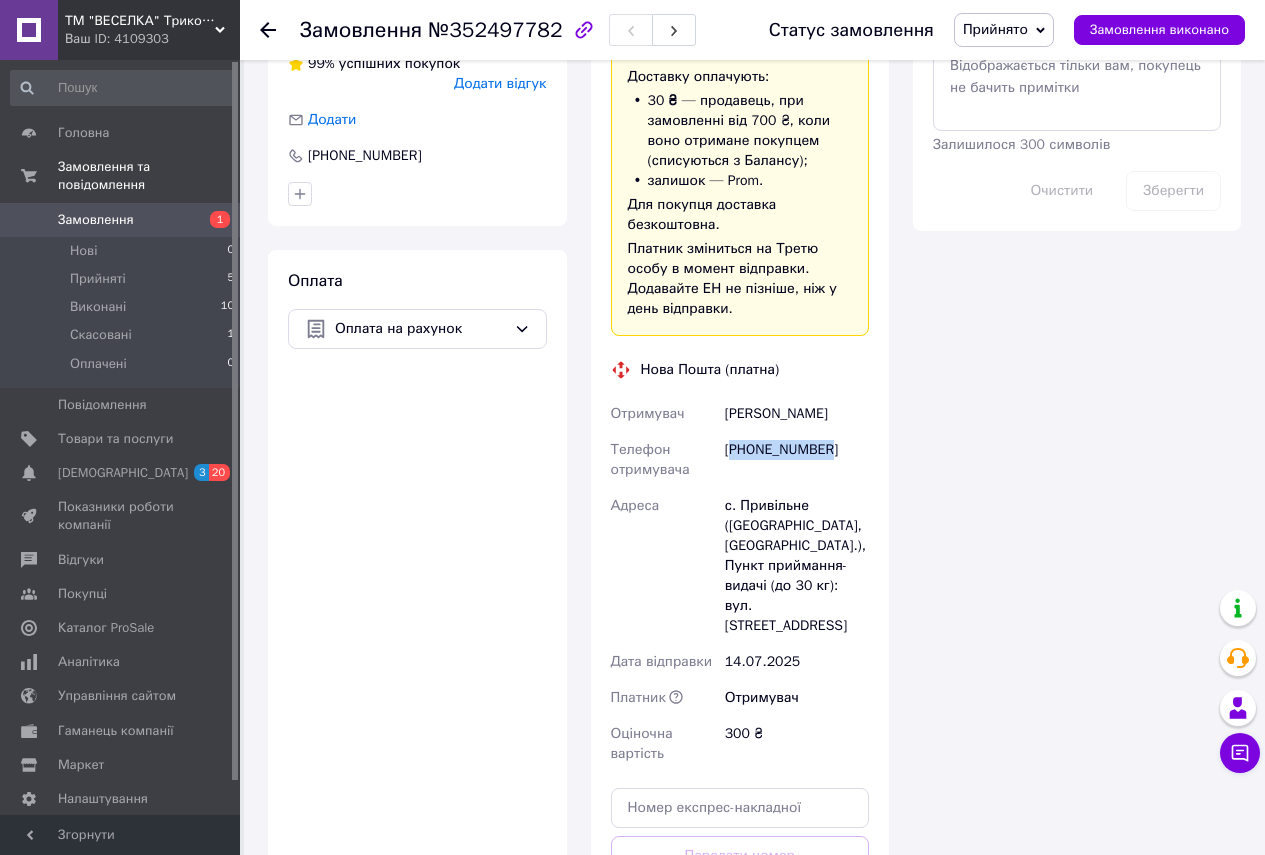 drag, startPoint x: 732, startPoint y: 427, endPoint x: 883, endPoint y: 426, distance: 151.00331 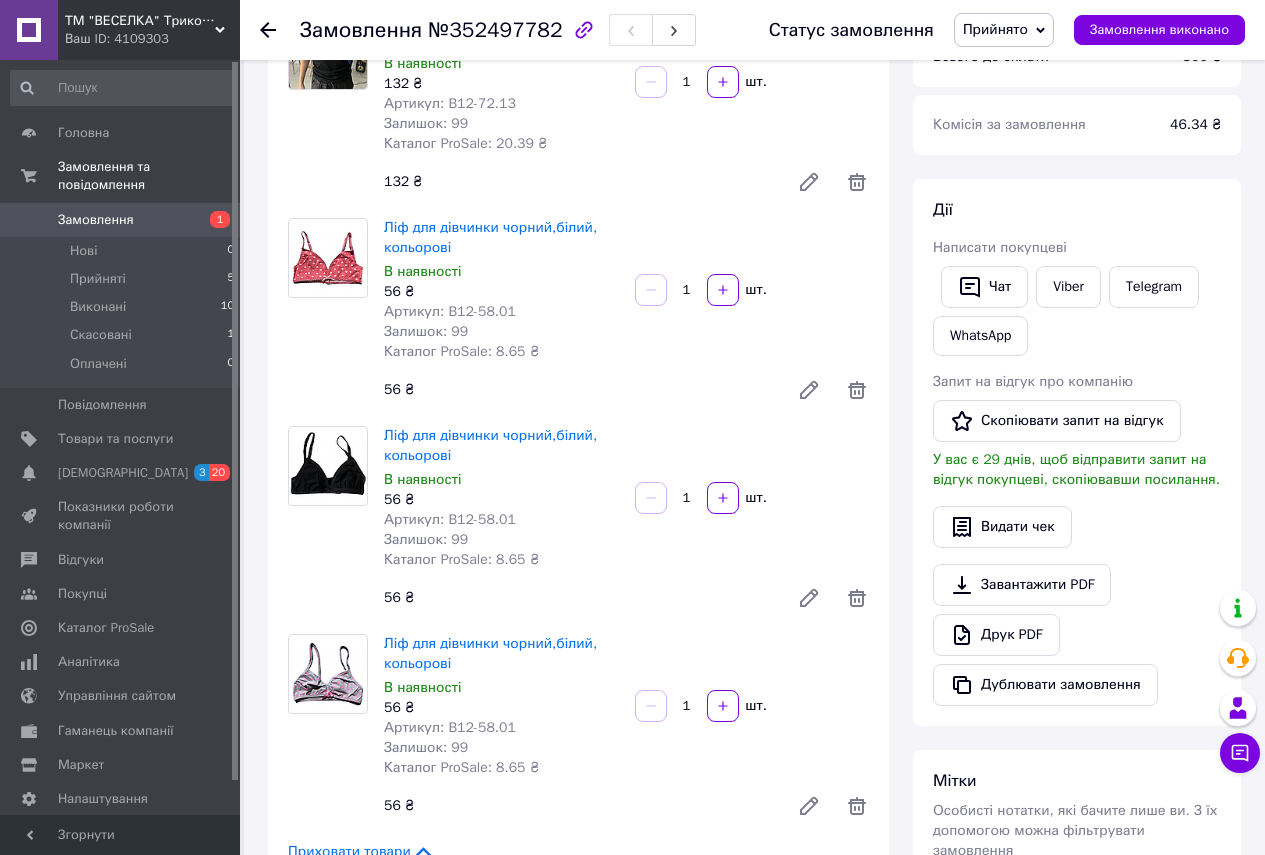 scroll, scrollTop: 200, scrollLeft: 0, axis: vertical 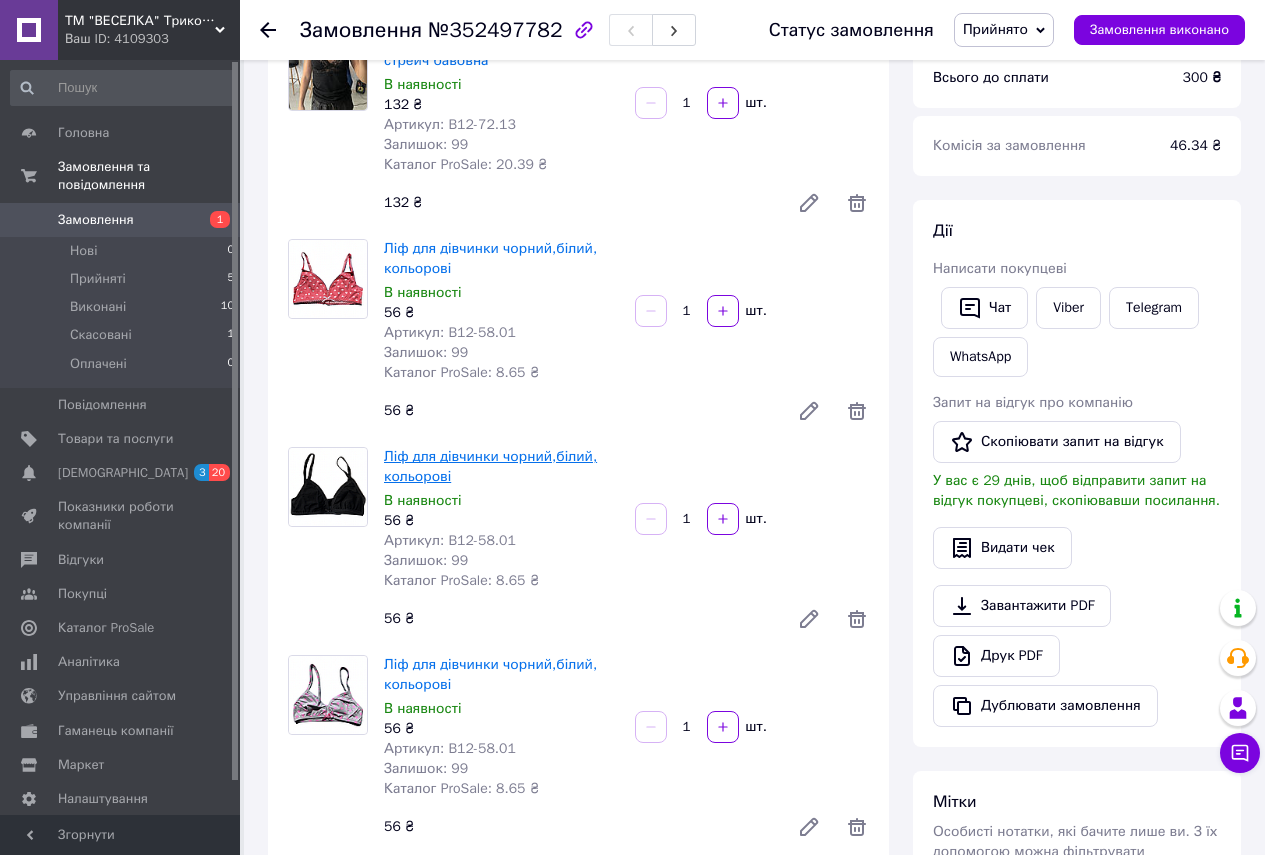 click on "Ліф для дівчинки  чорний,білий, кольорові" at bounding box center [490, 466] 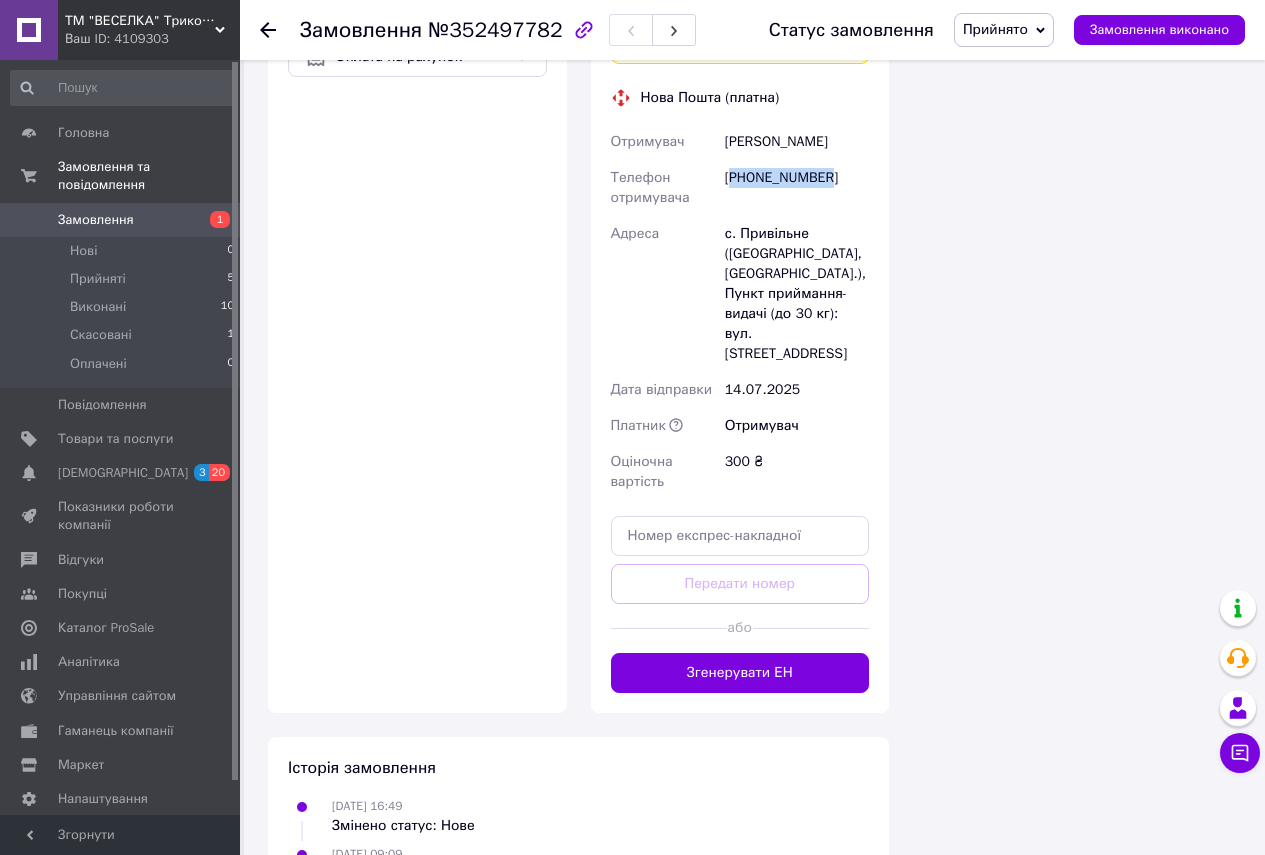 scroll, scrollTop: 1500, scrollLeft: 0, axis: vertical 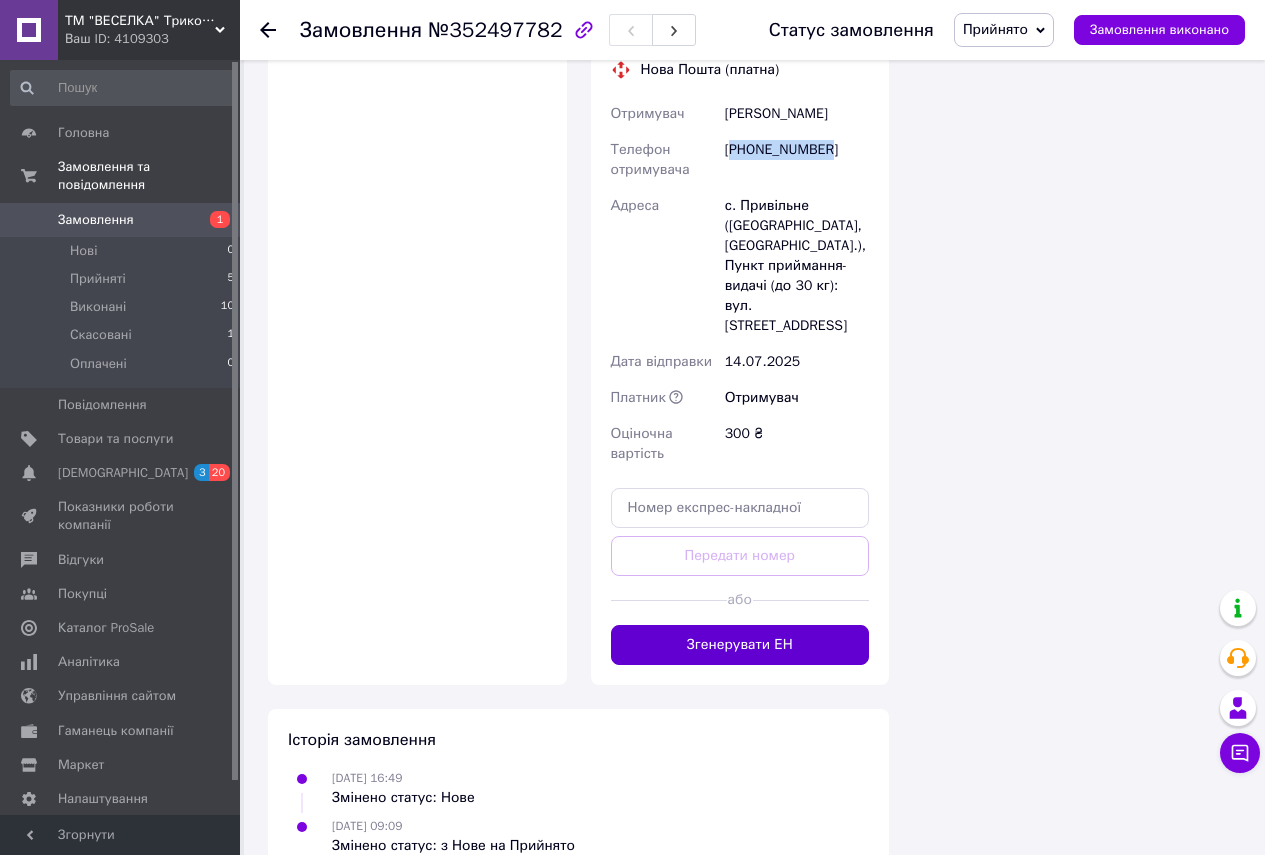 click on "Згенерувати ЕН" at bounding box center [740, 645] 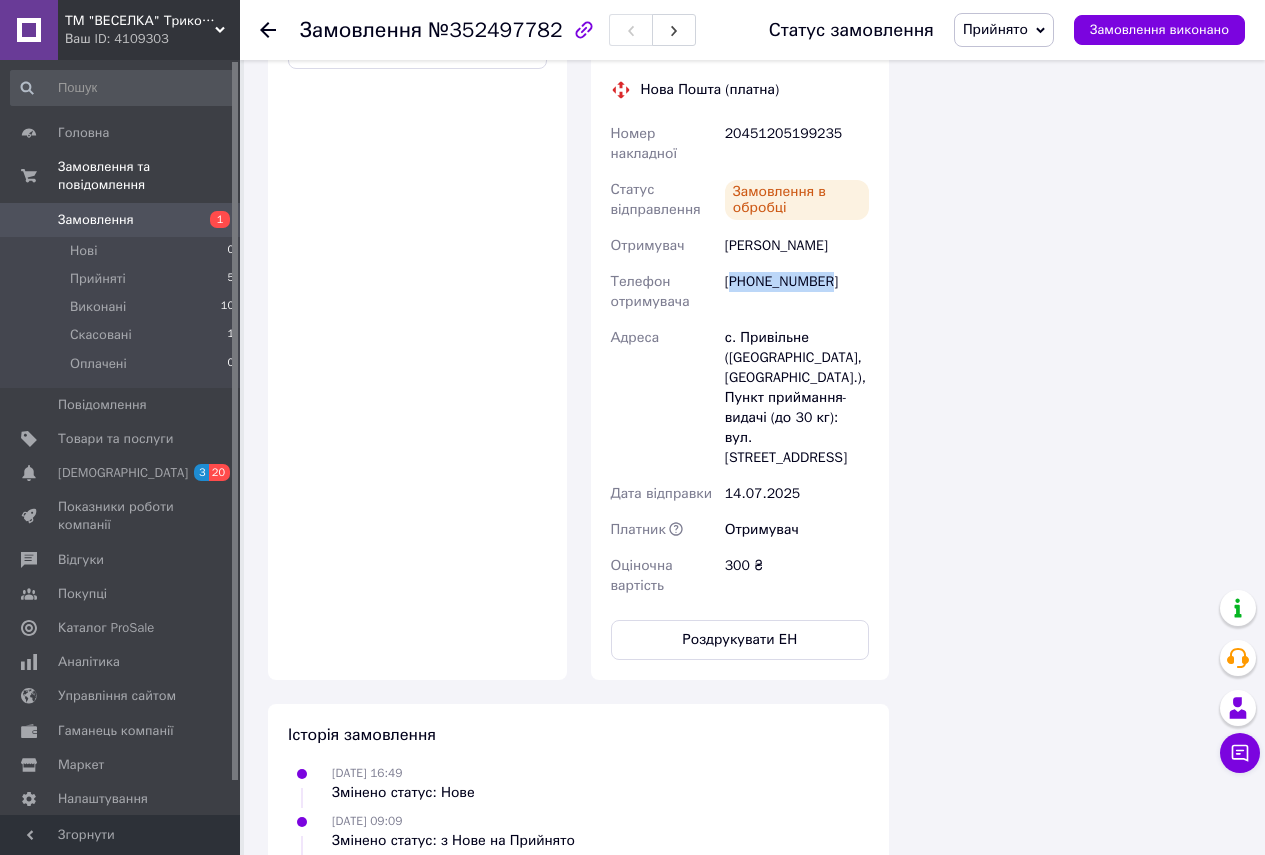 scroll, scrollTop: 1500, scrollLeft: 0, axis: vertical 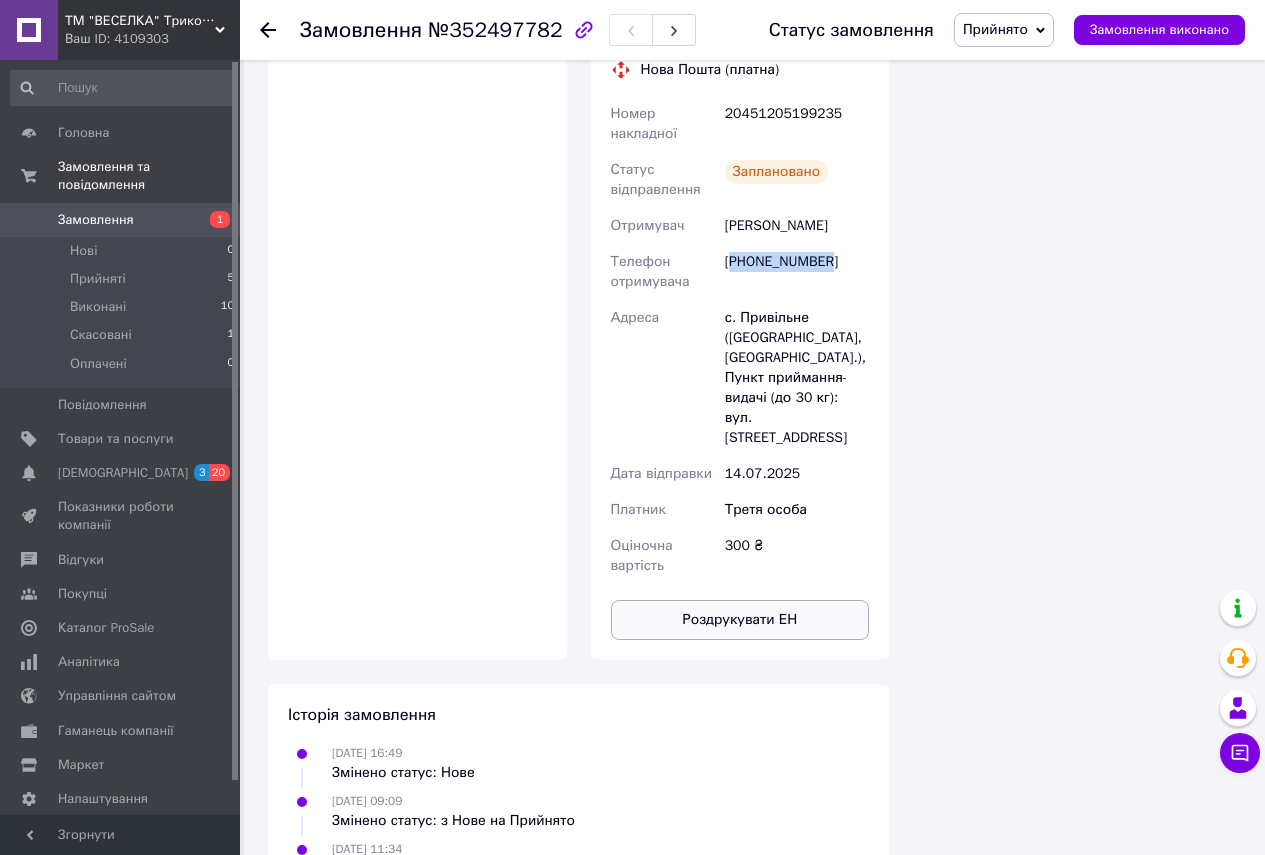 click on "Роздрукувати ЕН" at bounding box center [740, 620] 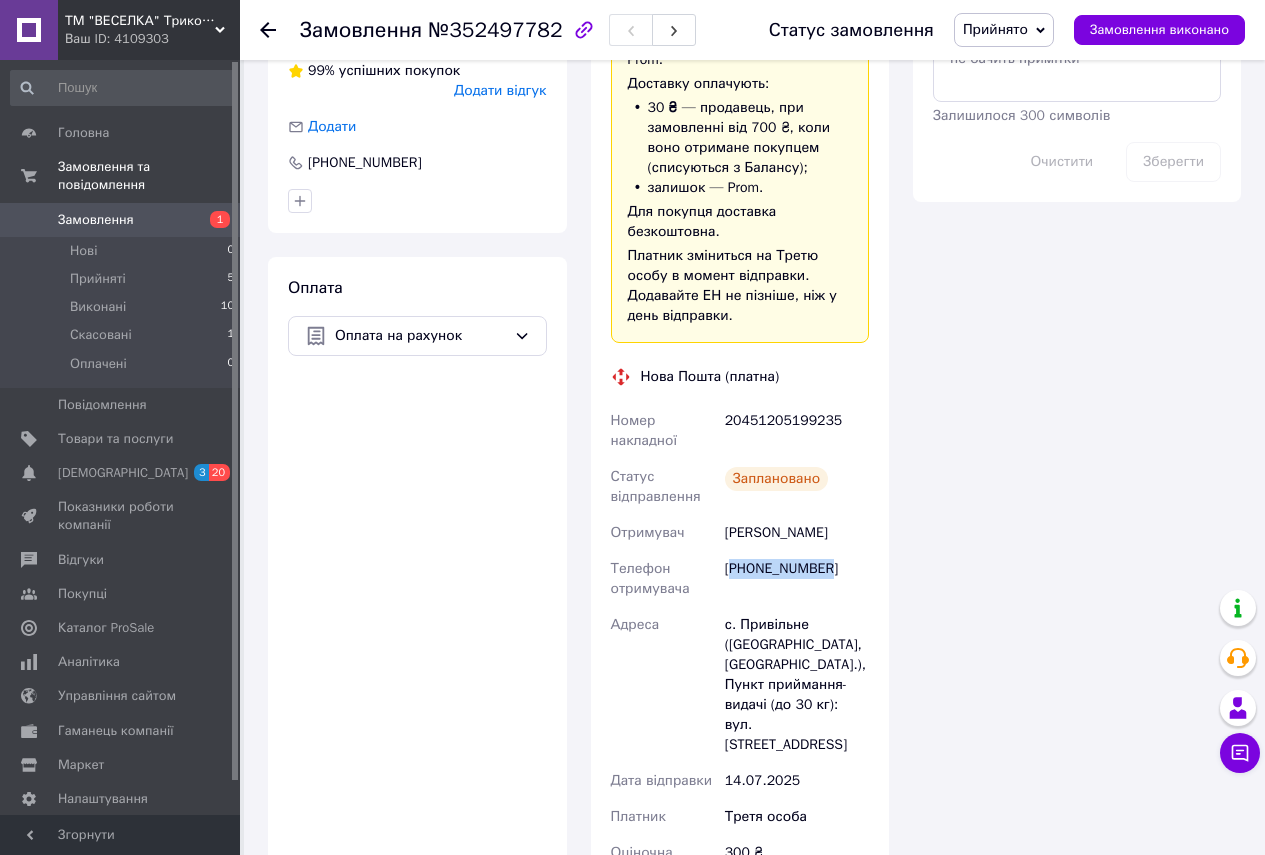 scroll, scrollTop: 1076, scrollLeft: 0, axis: vertical 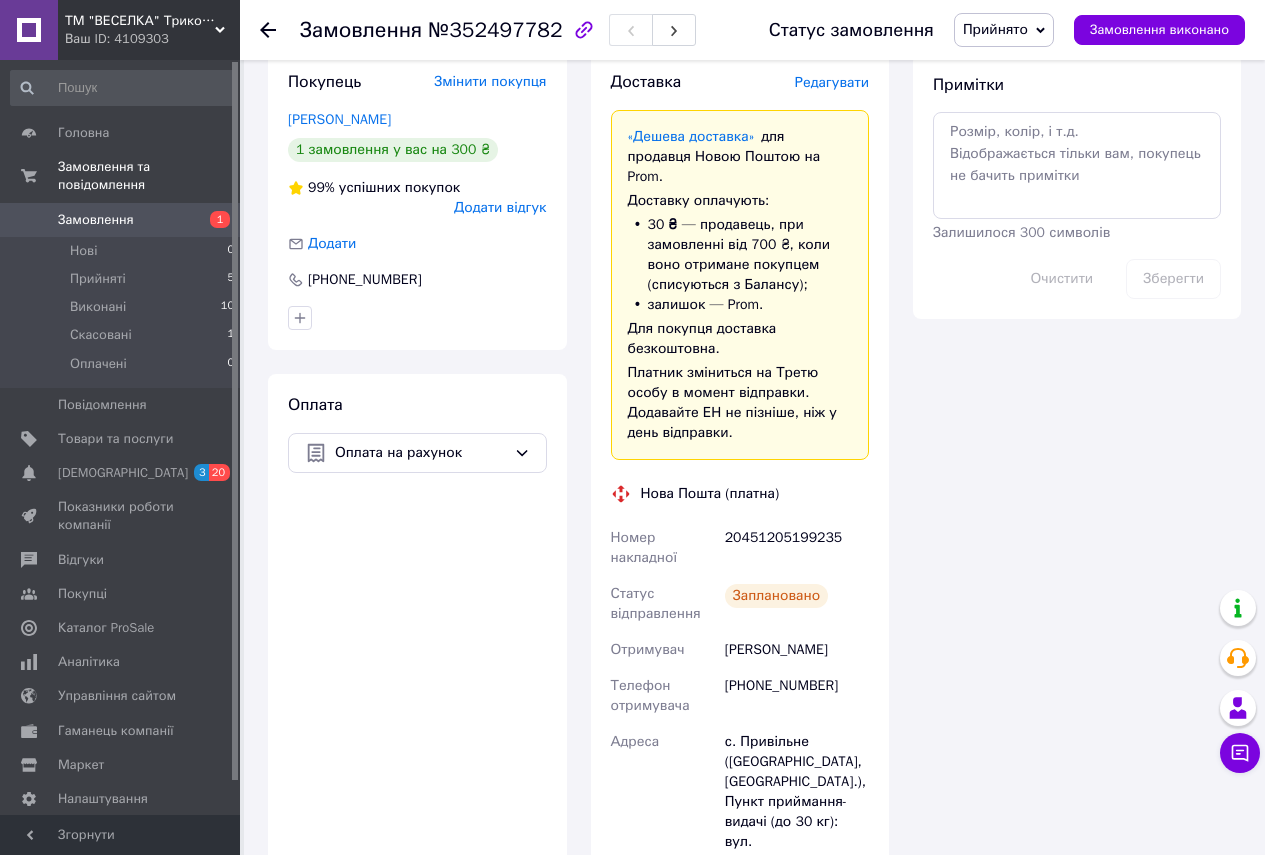 click on "Оплата Оплата на рахунок" at bounding box center [417, 729] 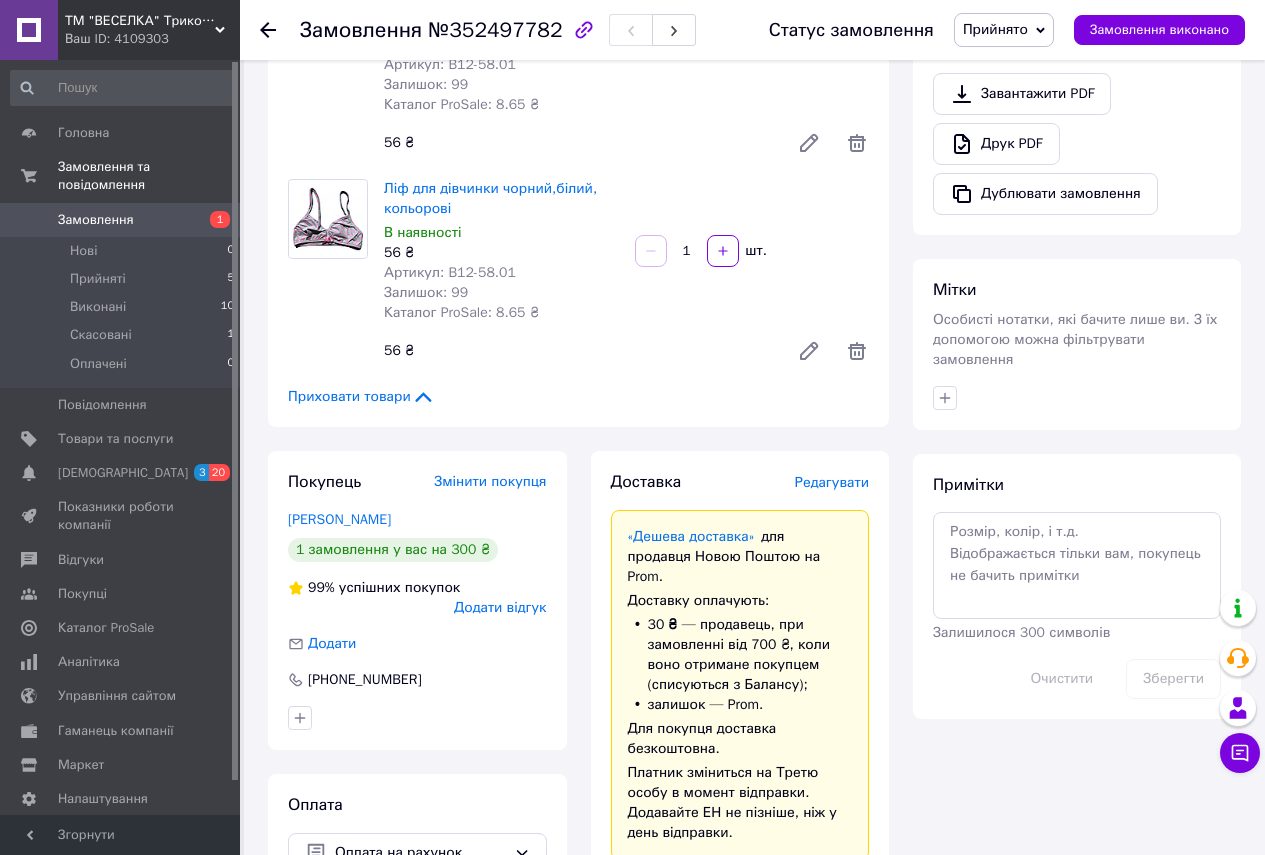 click on "Замовлення" at bounding box center (121, 220) 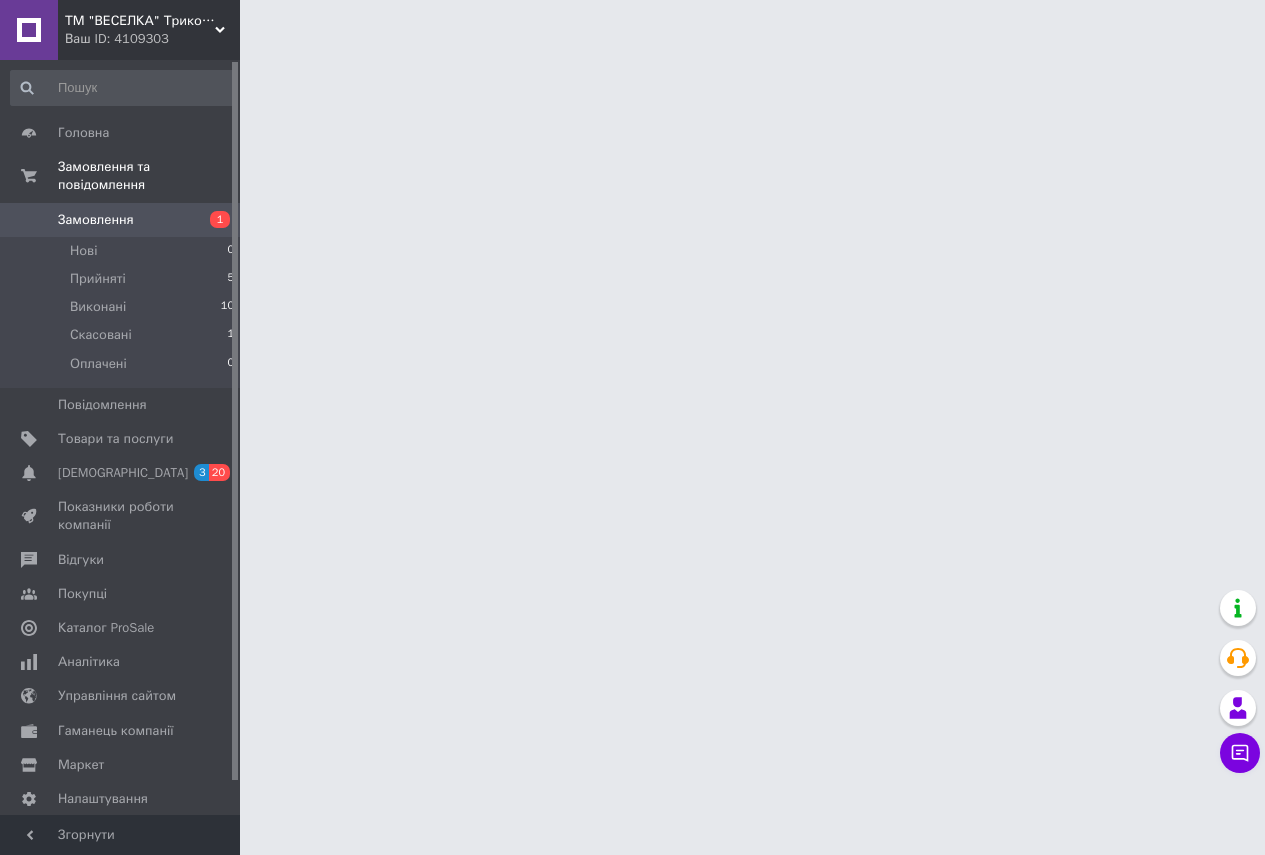 scroll, scrollTop: 0, scrollLeft: 0, axis: both 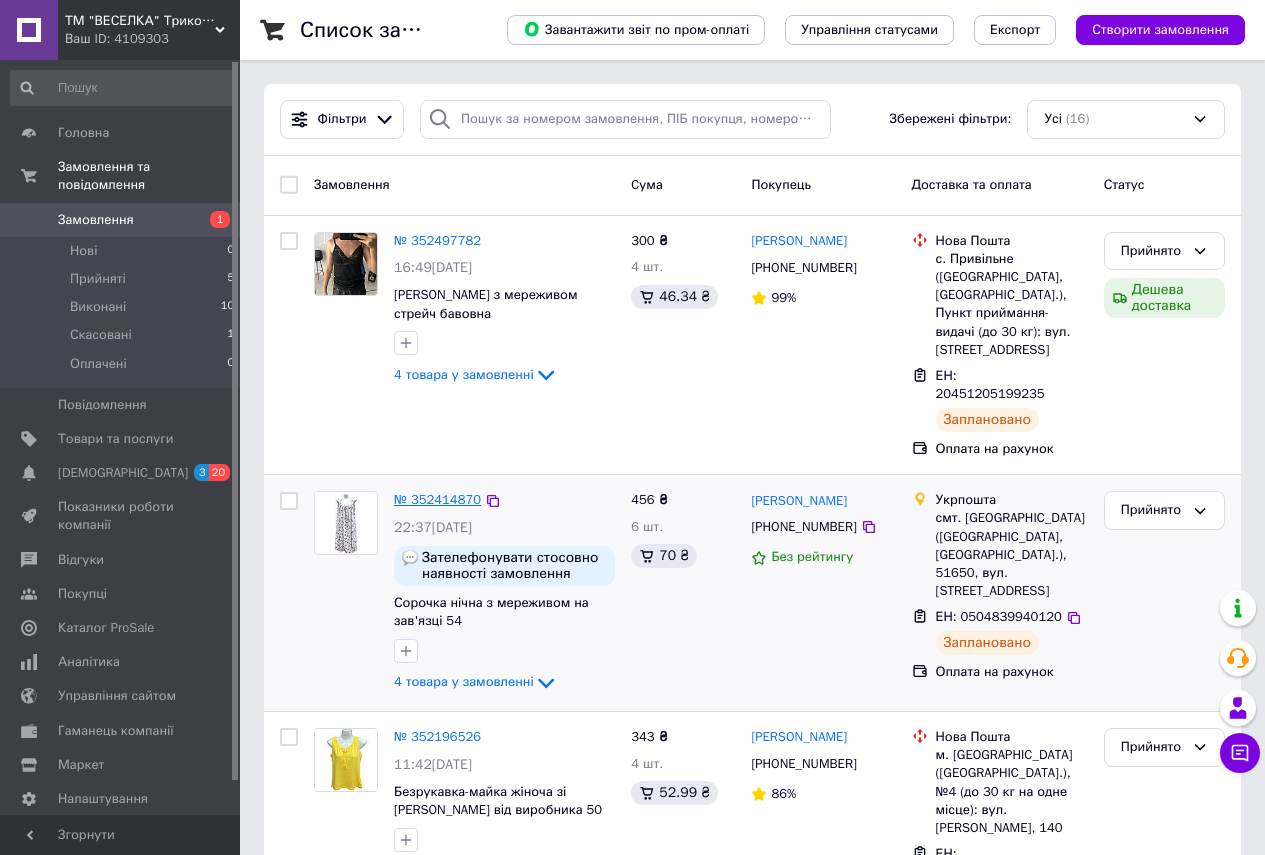 click on "№ 352414870" at bounding box center [437, 499] 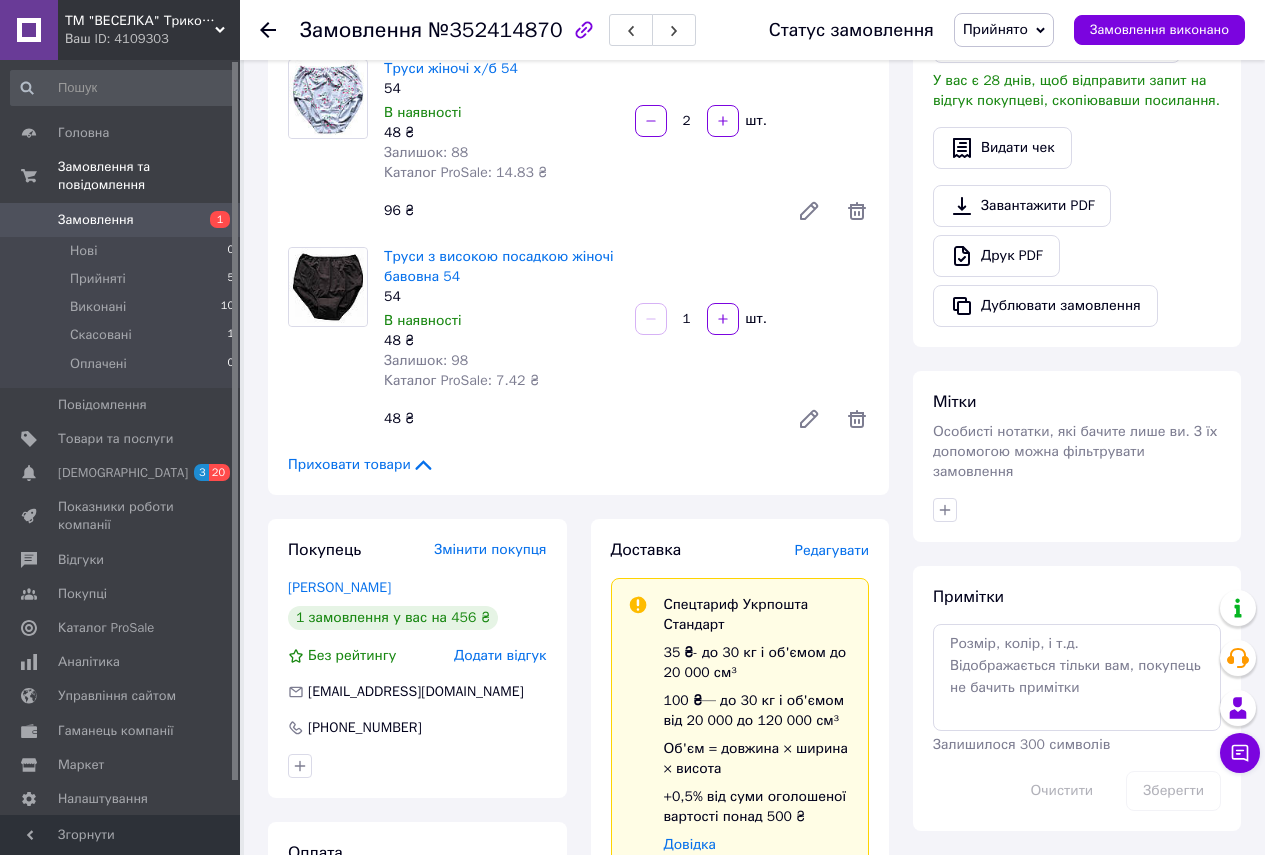 scroll, scrollTop: 200, scrollLeft: 0, axis: vertical 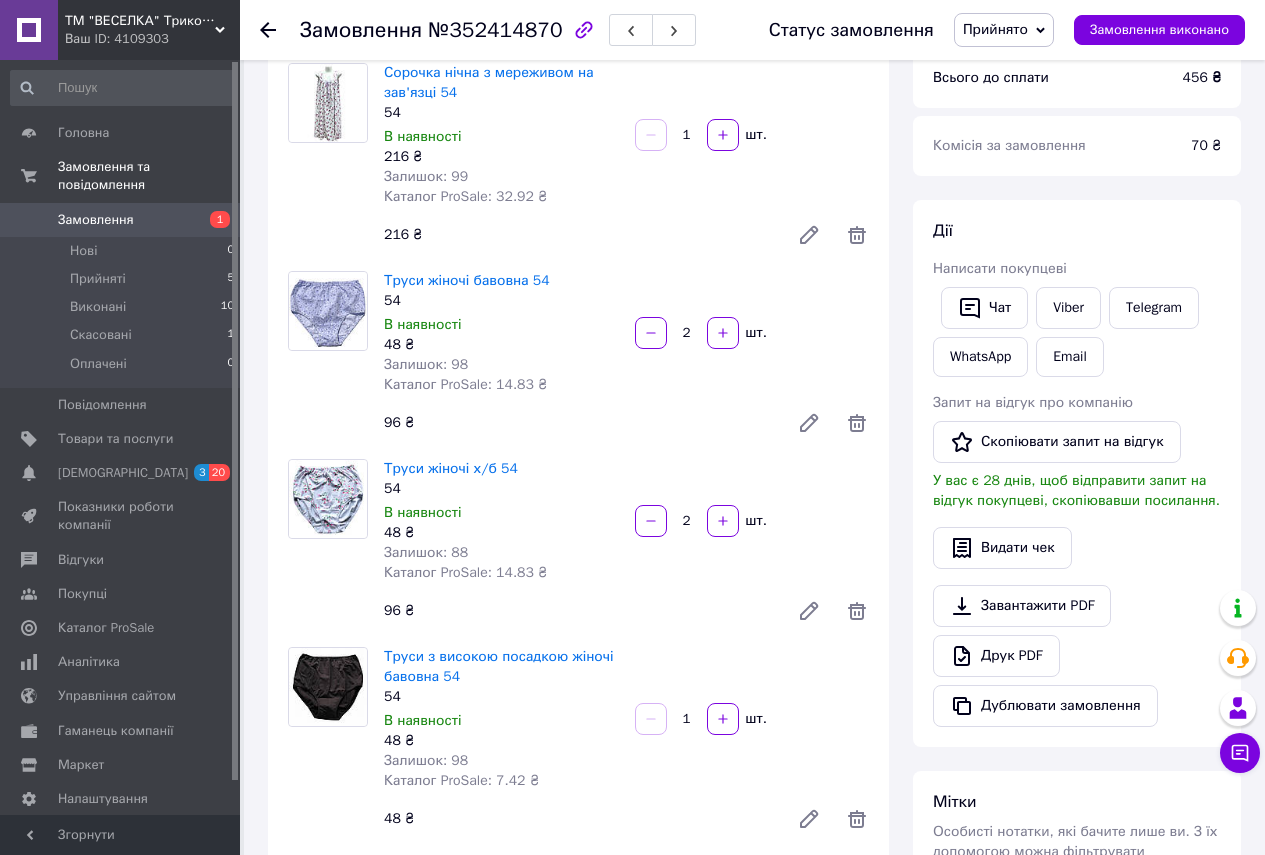 click on "Замовлення" at bounding box center (121, 220) 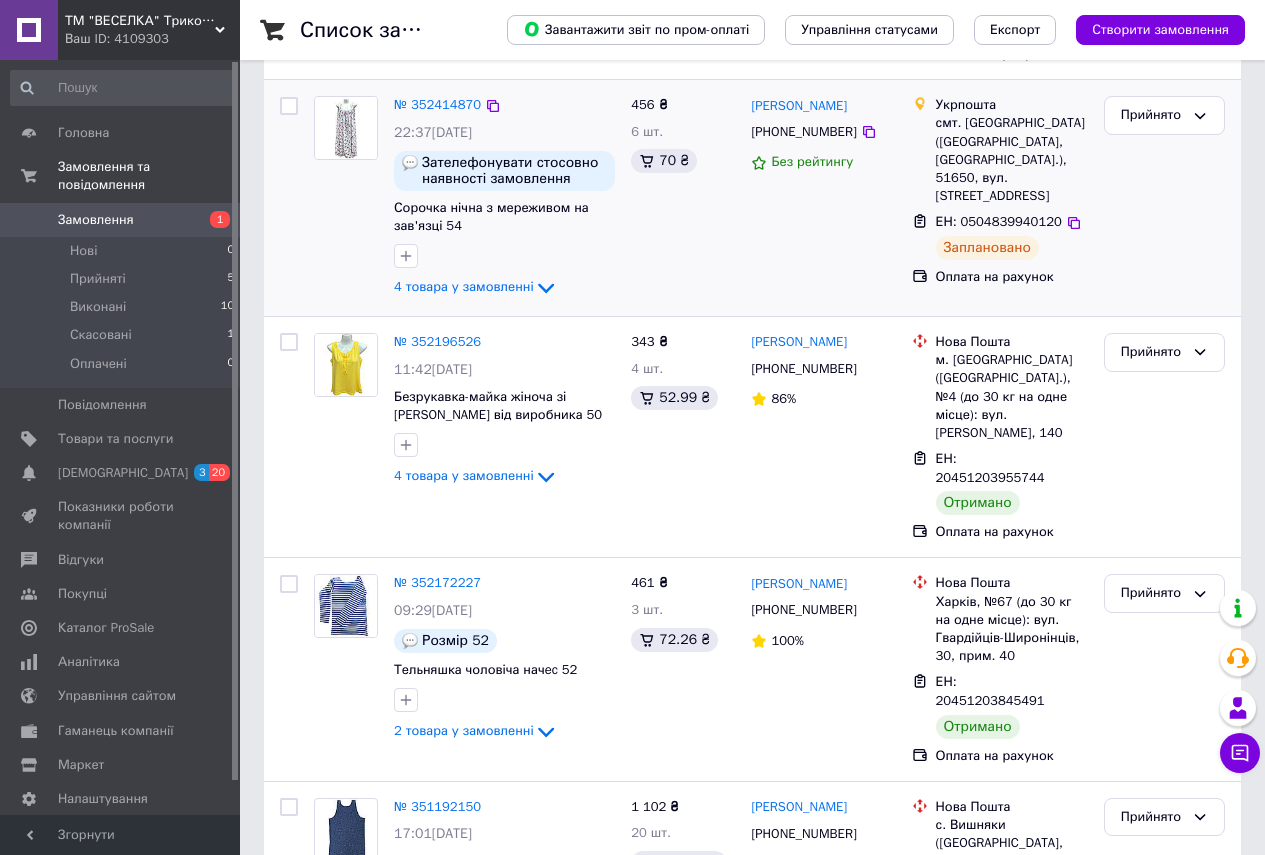scroll, scrollTop: 400, scrollLeft: 0, axis: vertical 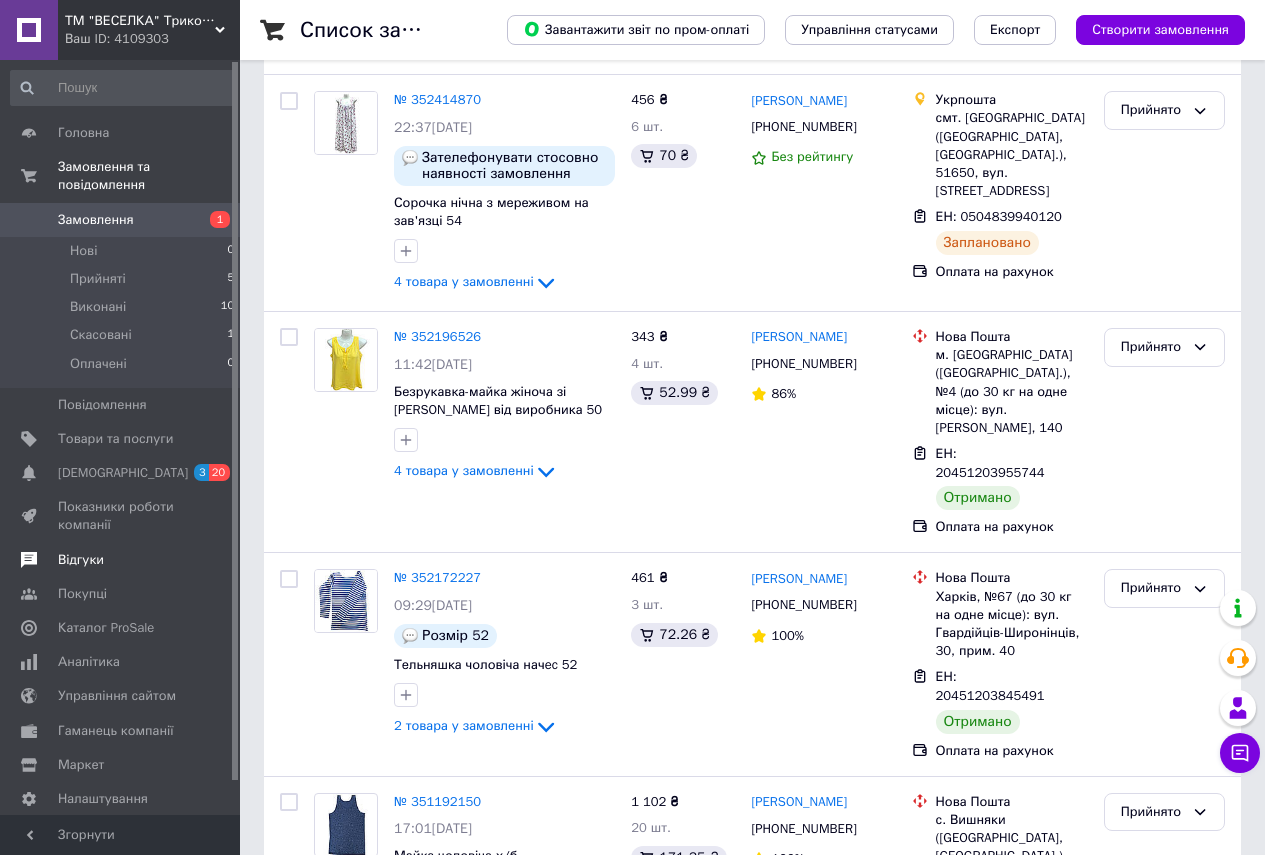 click on "Відгуки" at bounding box center (121, 560) 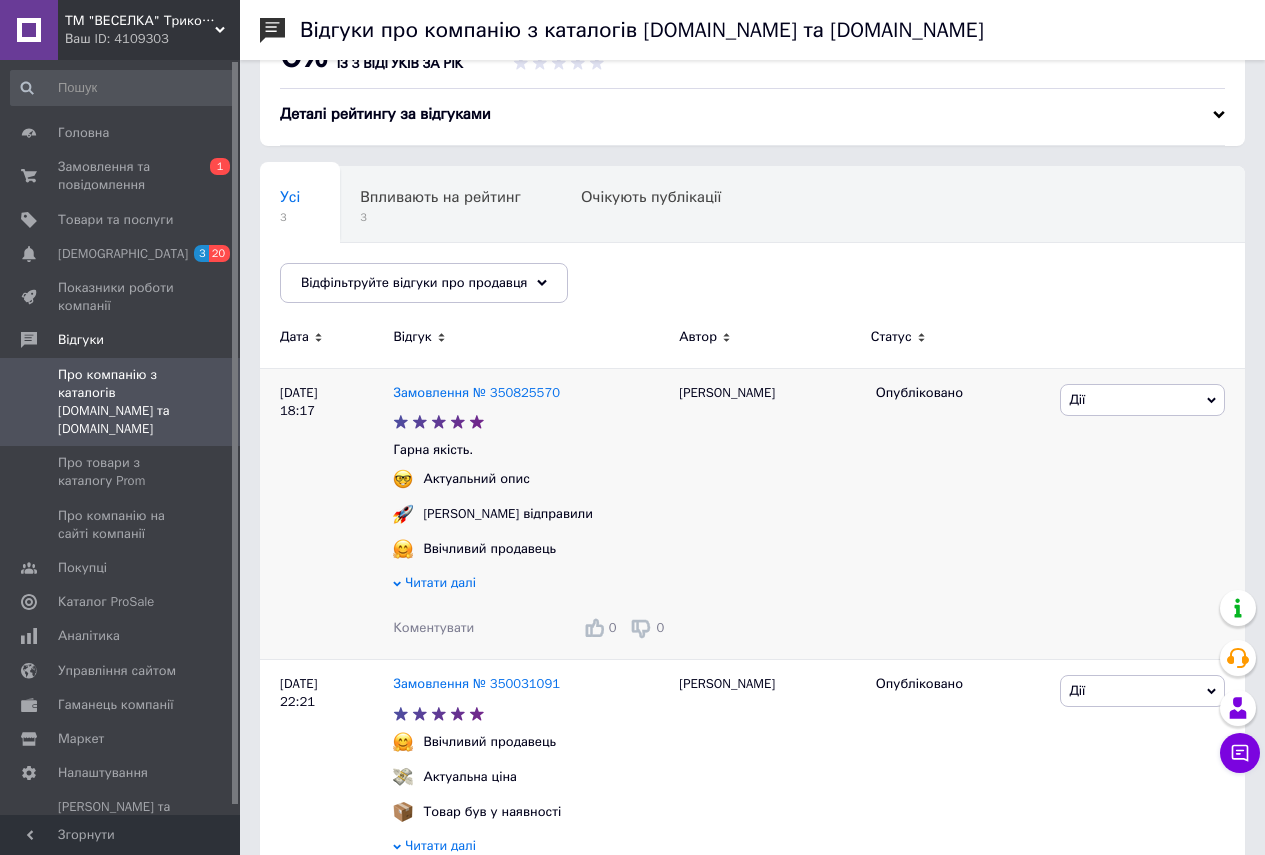 scroll, scrollTop: 0, scrollLeft: 0, axis: both 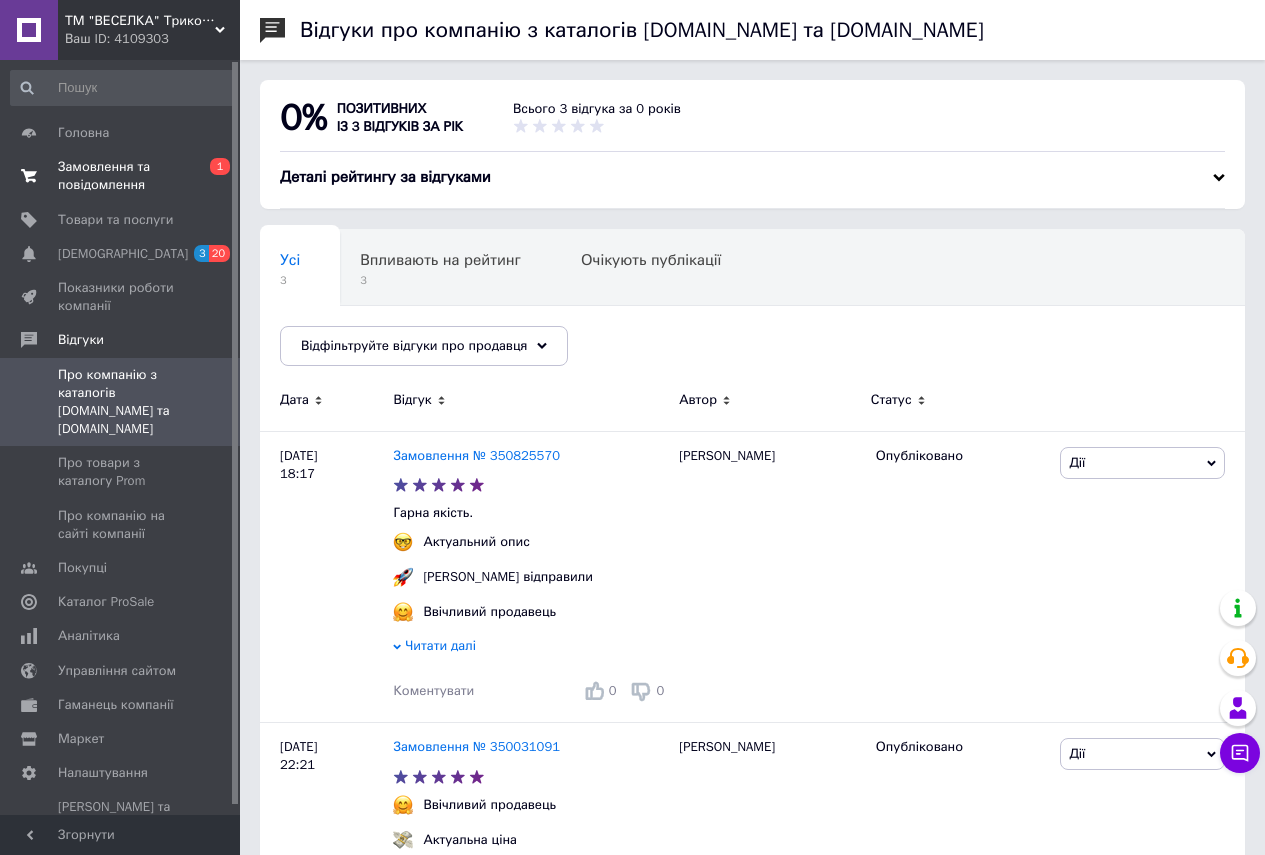 click on "Замовлення та повідомлення" at bounding box center [121, 176] 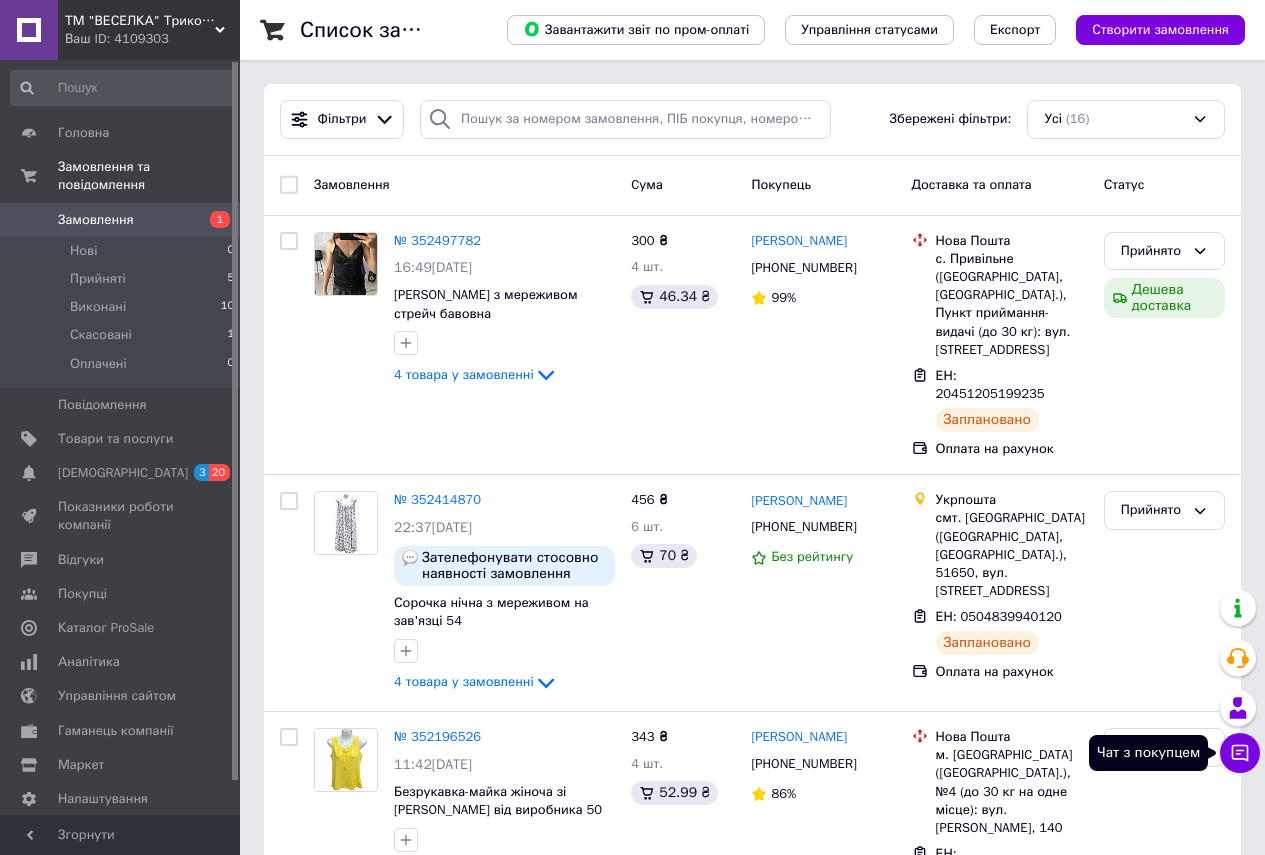 click 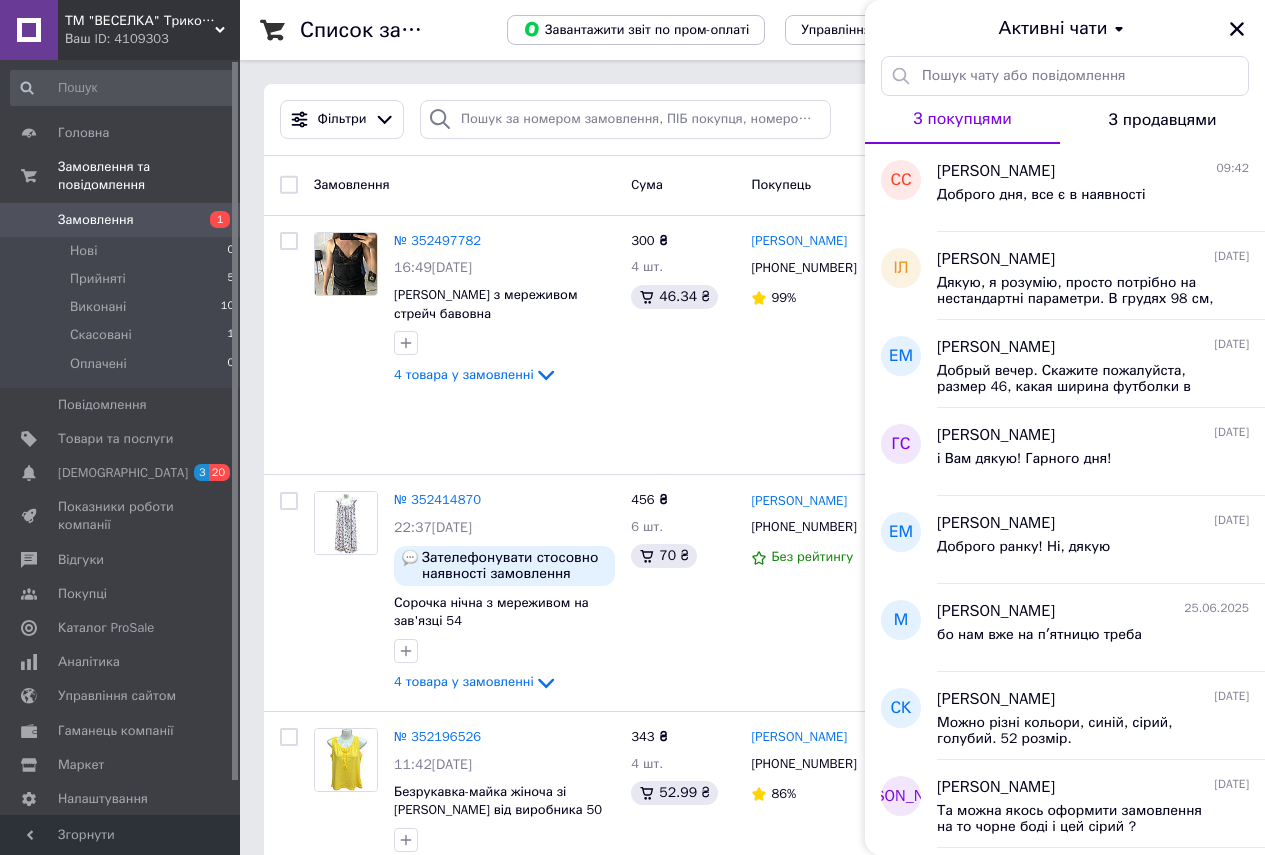 click on "Замовлення" at bounding box center (464, 185) 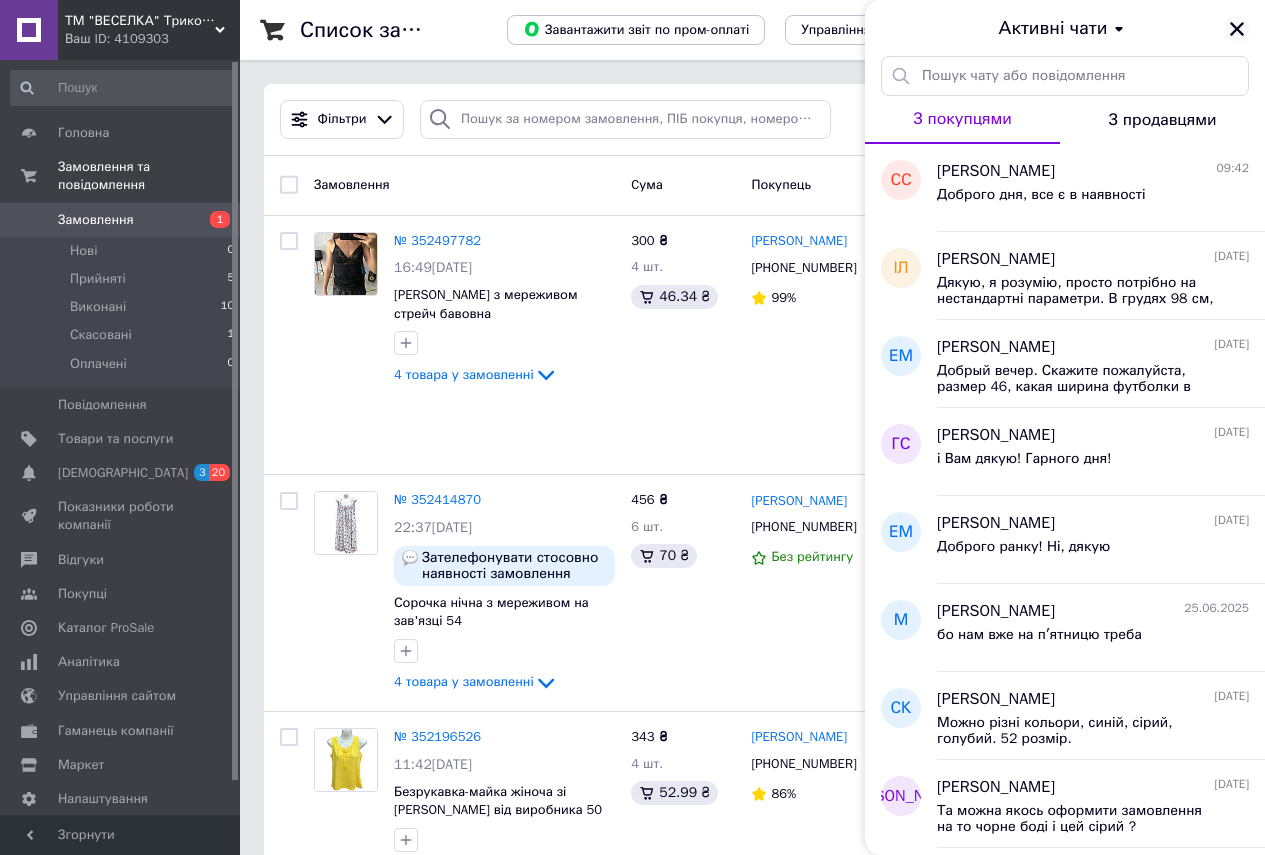 click 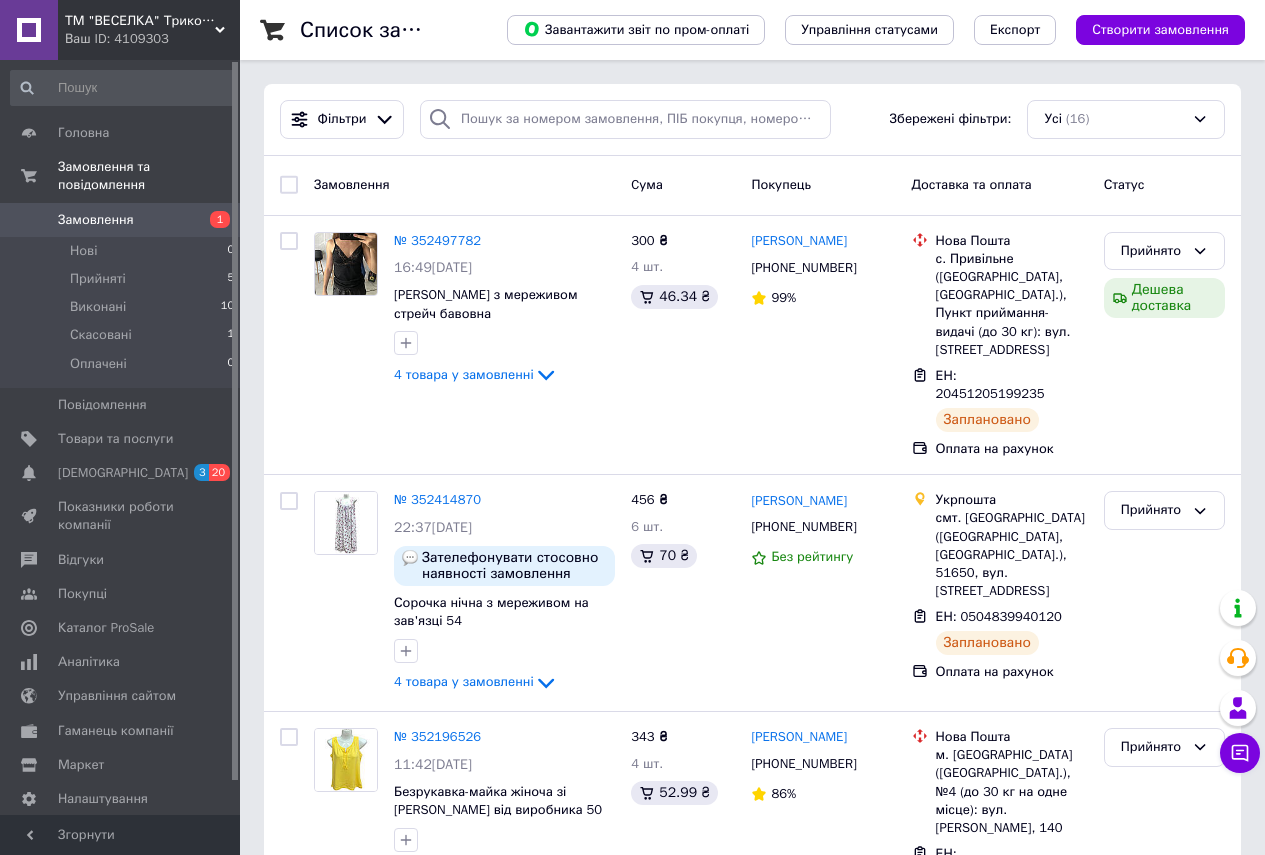 click on "Замовлення" at bounding box center (121, 220) 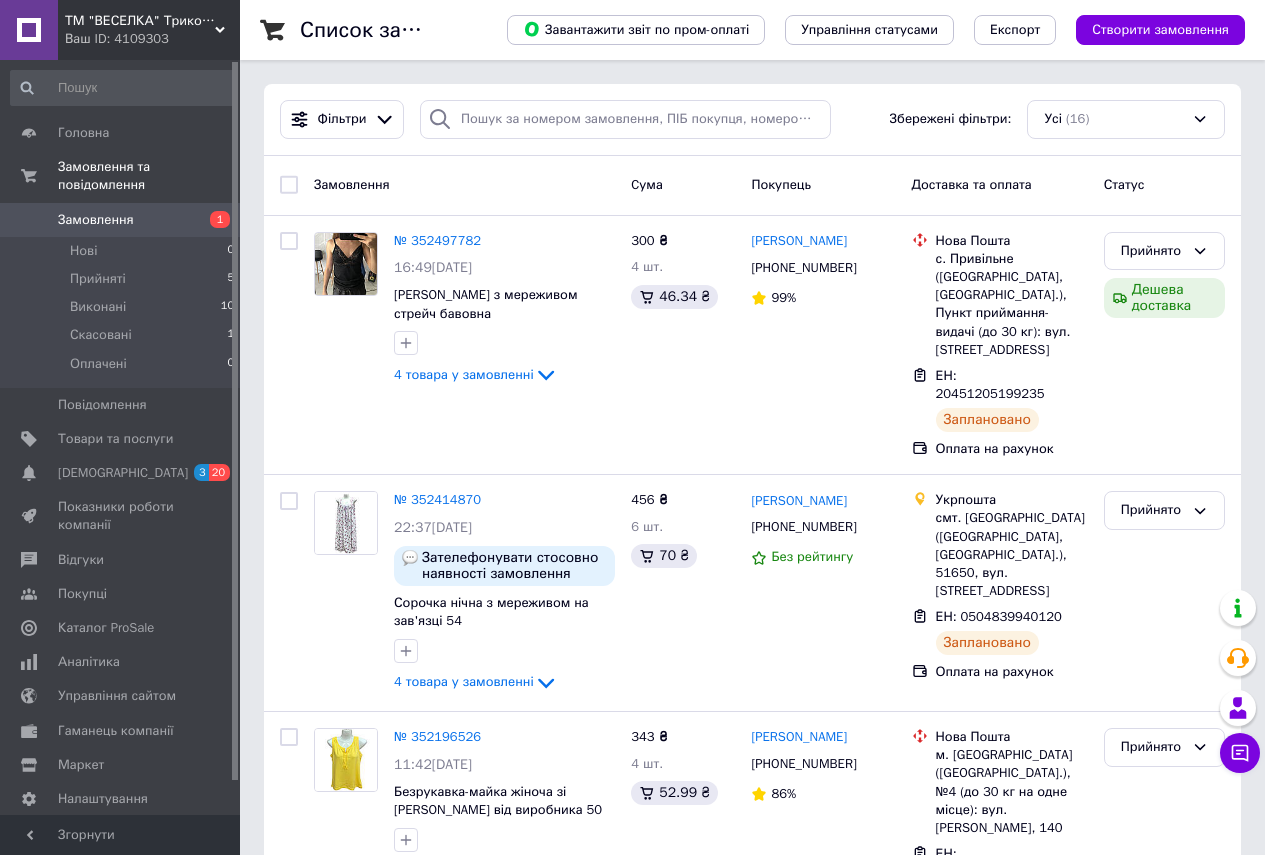 click on "Список замовлень   Завантажити звіт по пром-оплаті Управління статусами Експорт Створити замовлення Фільтри Збережені фільтри: Усі (16) Замовлення Cума Покупець Доставка та оплата Статус № 352497782 16:49[DATE] Майка жіноча з мереживом стрейч бавовна 4 товара у замовленні 300 ₴ 4 шт. 46.34 ₴ [PERSON_NAME] [PHONE_NUMBER] 99% Нова Пошта с. Привільне ([GEOGRAPHIC_DATA], [GEOGRAPHIC_DATA].), Пункт приймання-видачі (до 30 кг): вул. Чечелівка, 30 ЕН: 20451205199235 Заплановано Оплата на рахунок Прийнято Дешева доставка № 352414870 22:37[DATE] Зателефонувати стосовно наявності замовлення 86%" at bounding box center (752, 1869) 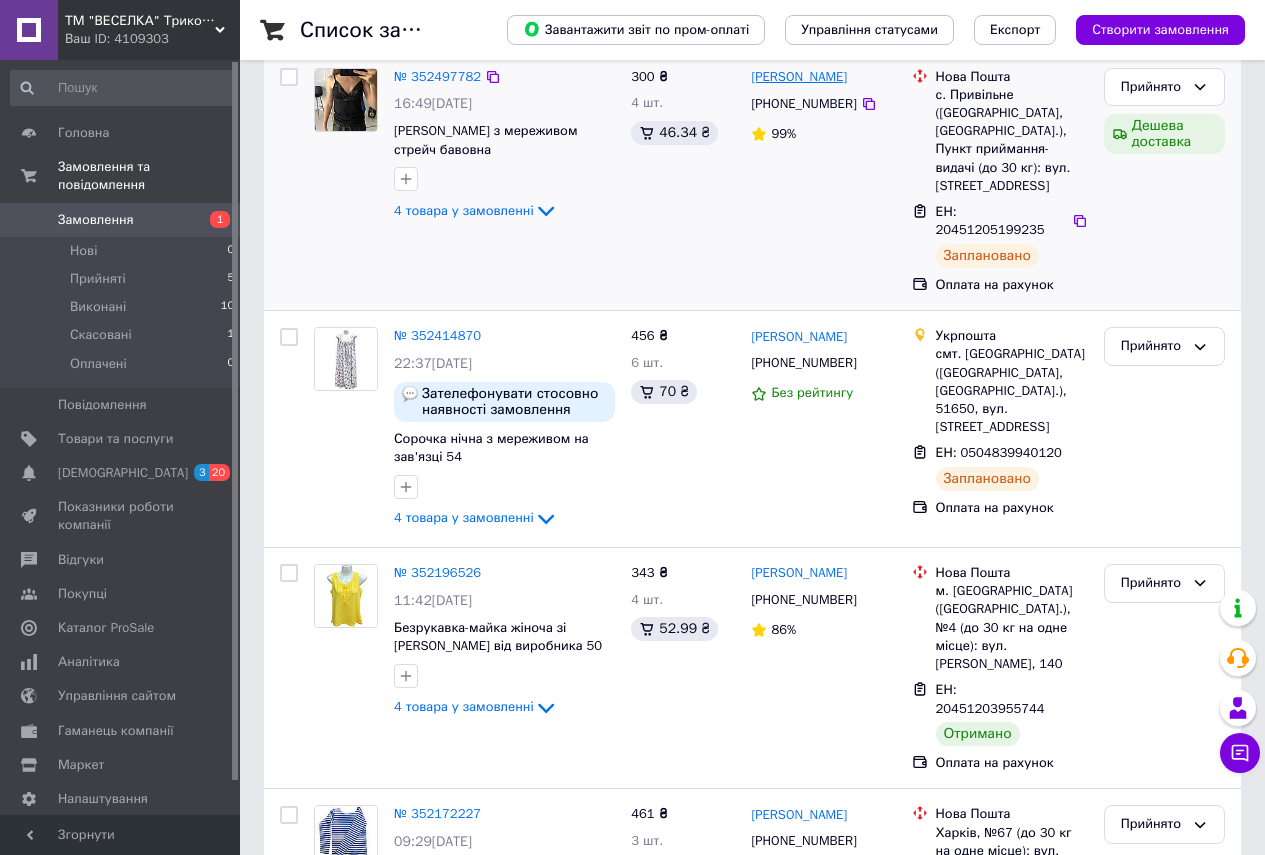 scroll, scrollTop: 200, scrollLeft: 0, axis: vertical 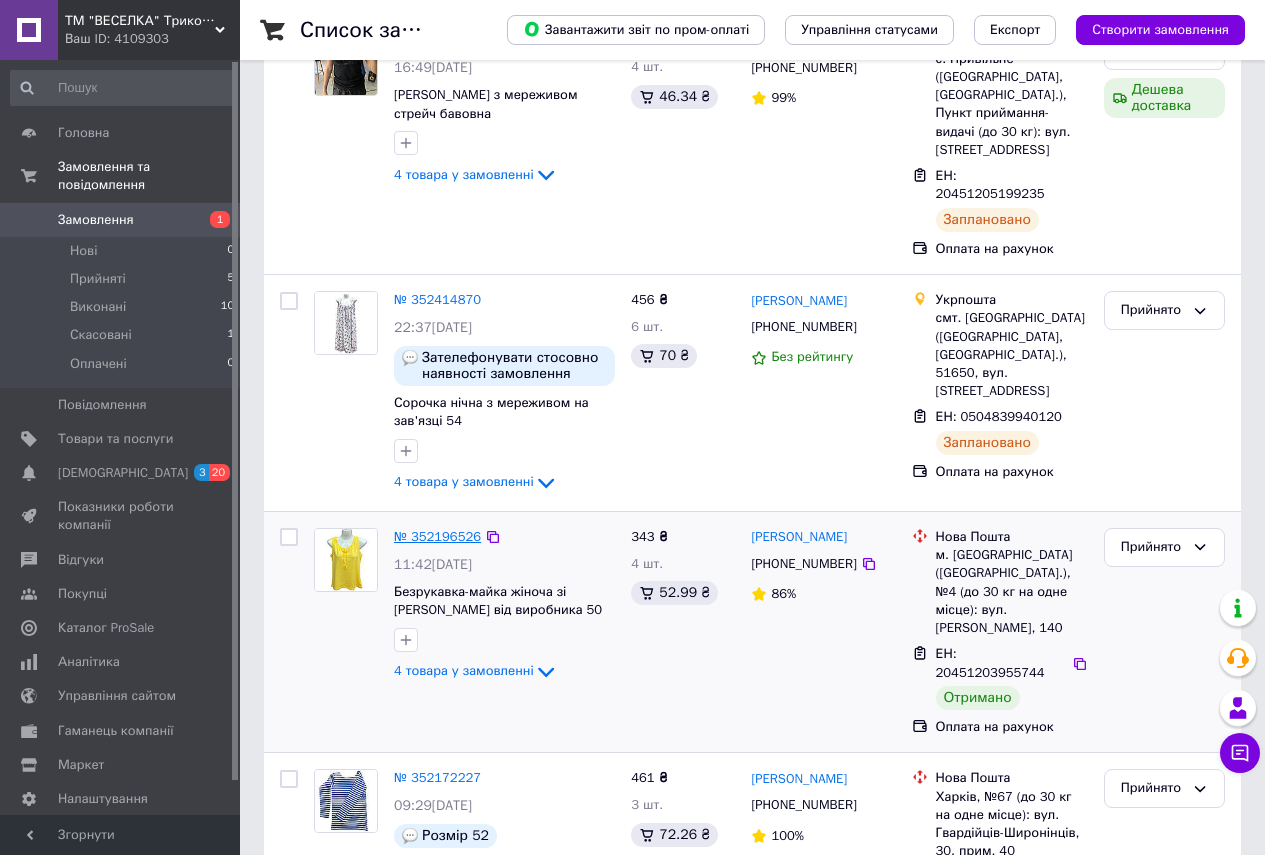 click on "№ 352196526" at bounding box center [437, 536] 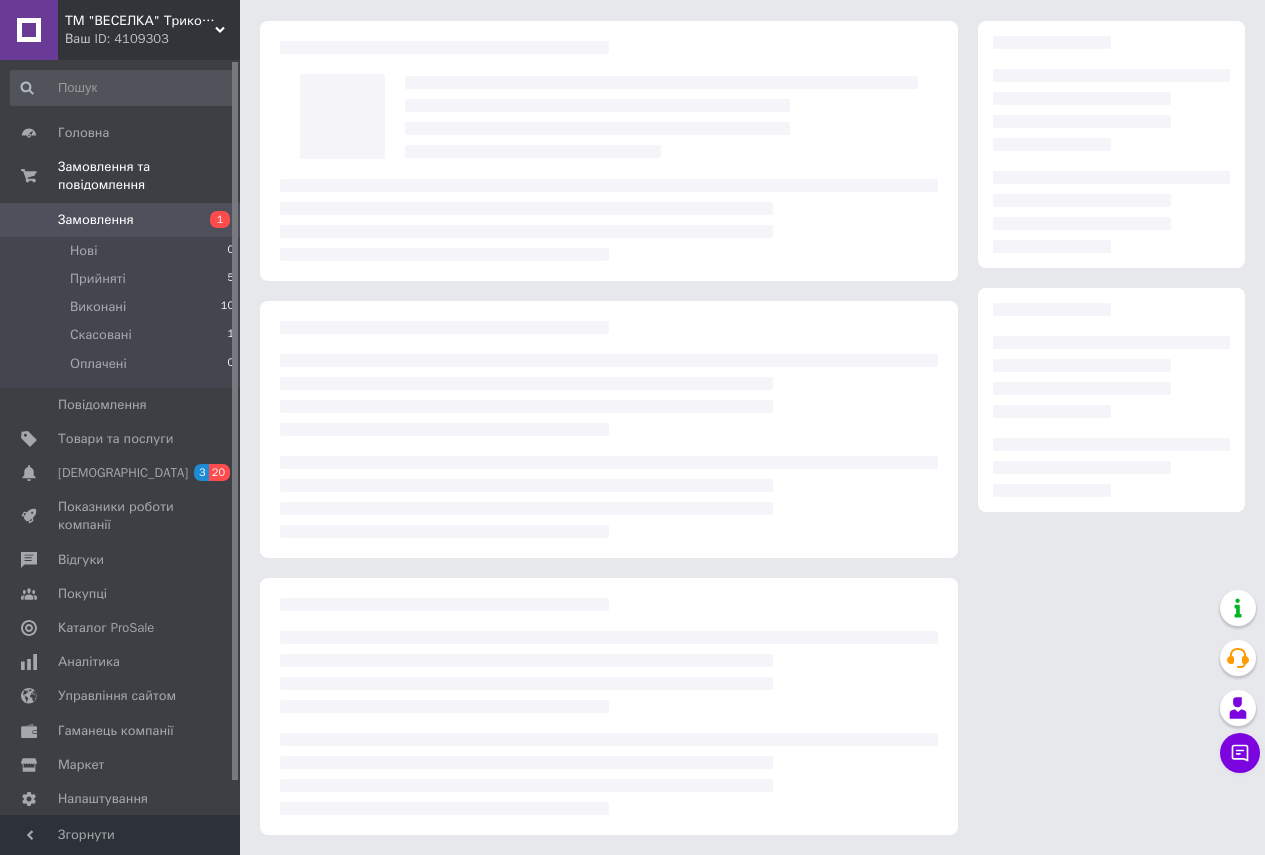 scroll, scrollTop: 200, scrollLeft: 0, axis: vertical 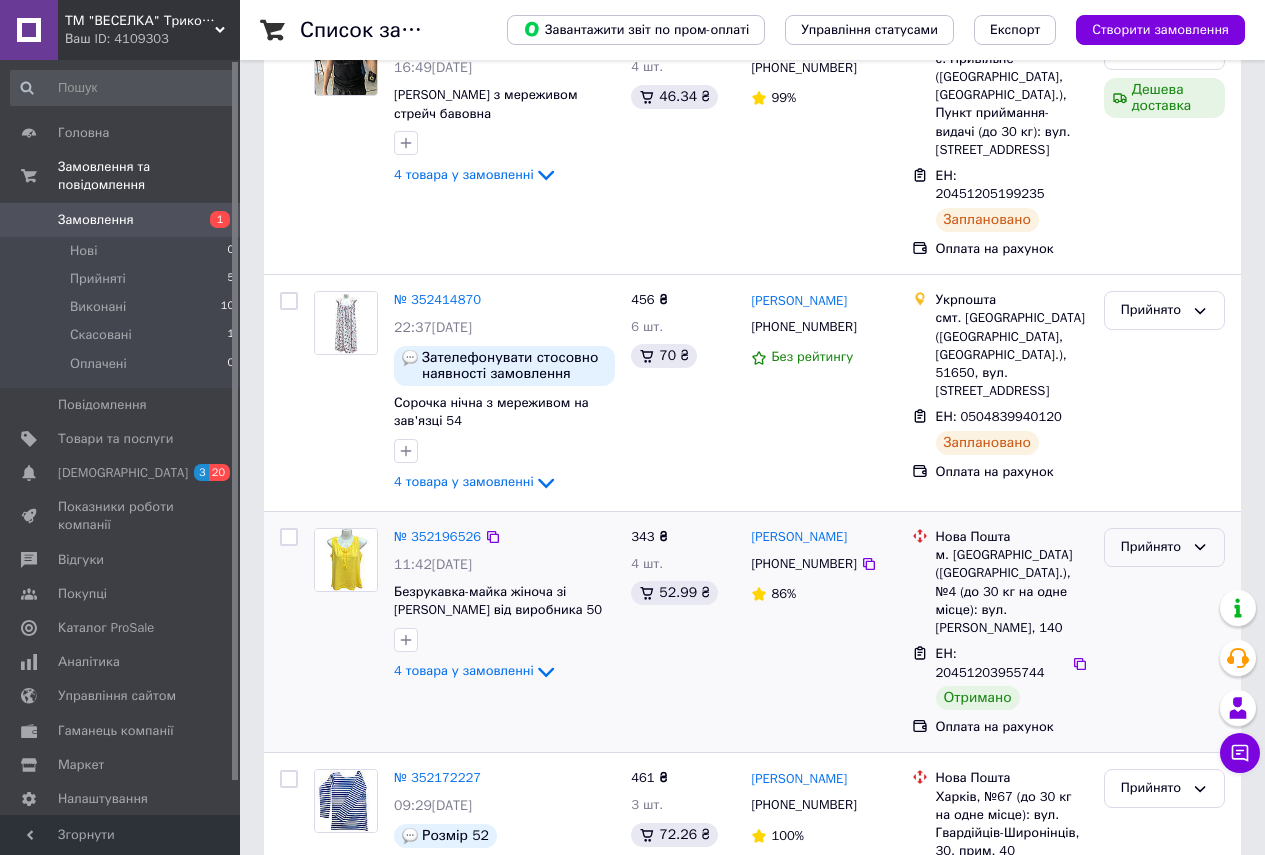 click 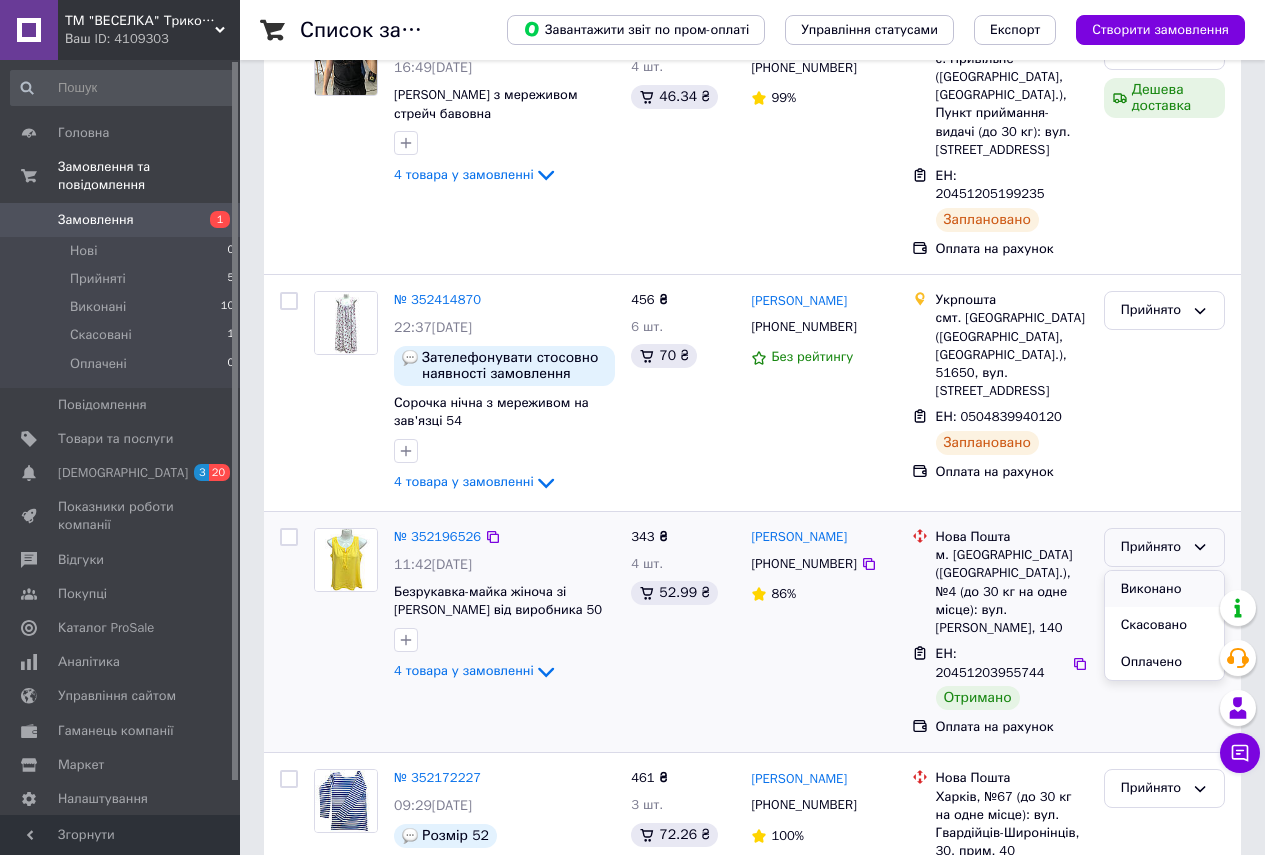 click on "Виконано" at bounding box center (1164, 589) 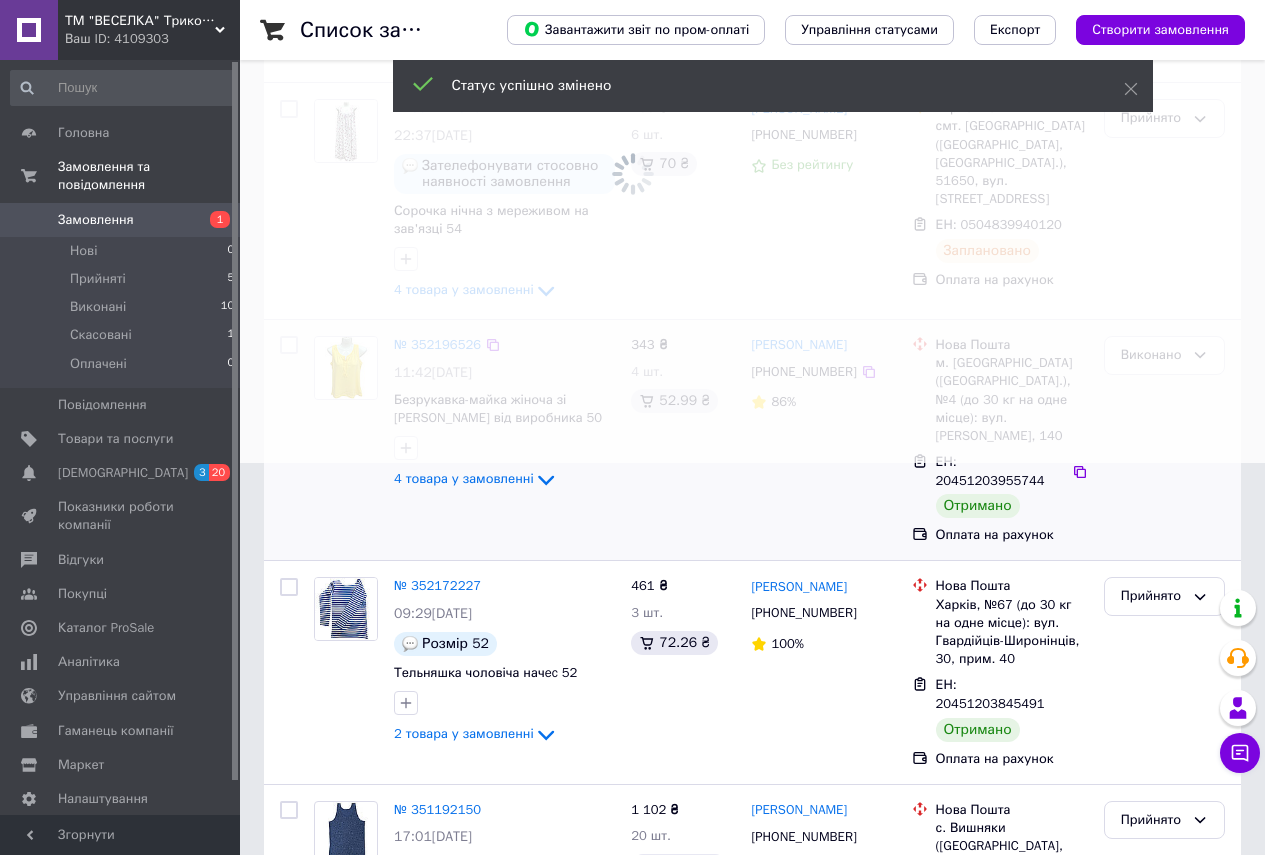 scroll, scrollTop: 400, scrollLeft: 0, axis: vertical 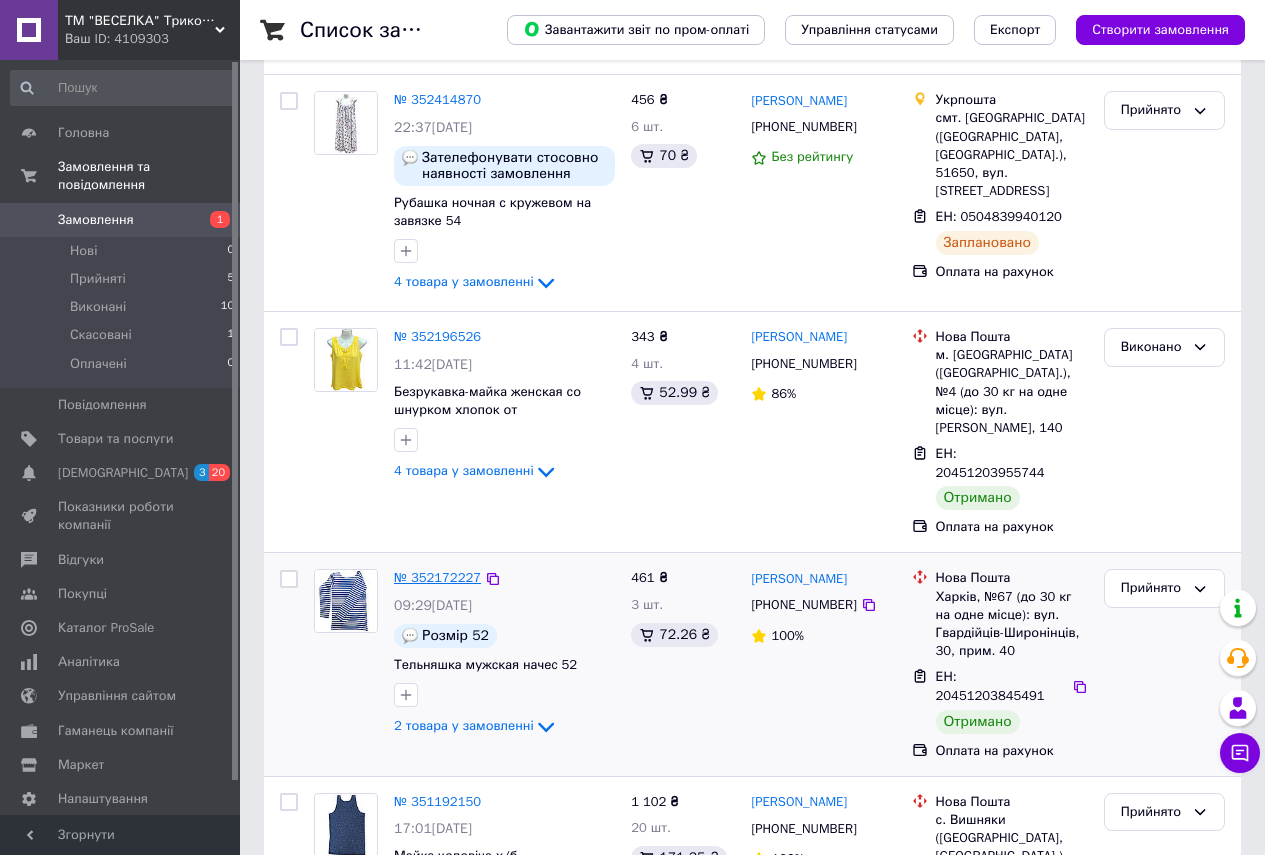 click on "№ 352172227" at bounding box center (437, 577) 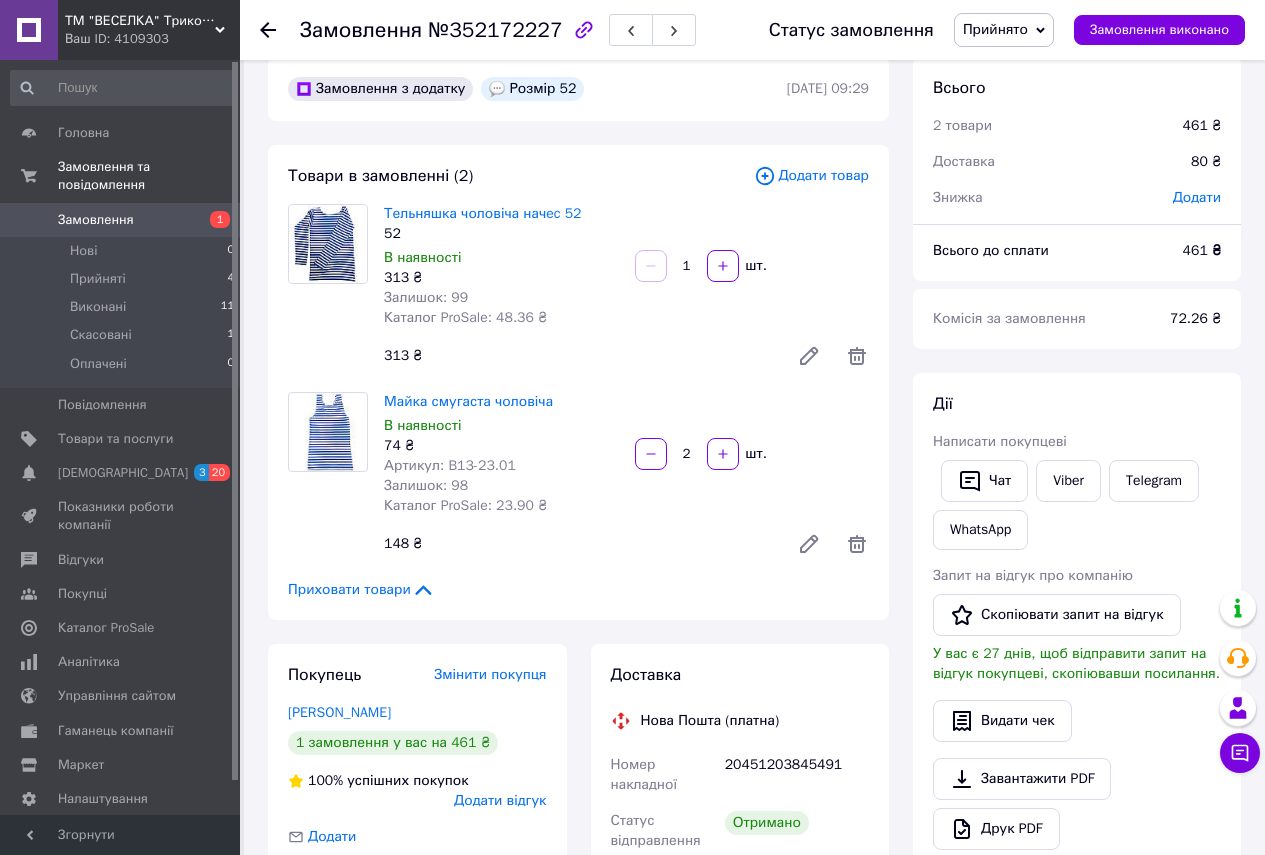 scroll, scrollTop: 0, scrollLeft: 0, axis: both 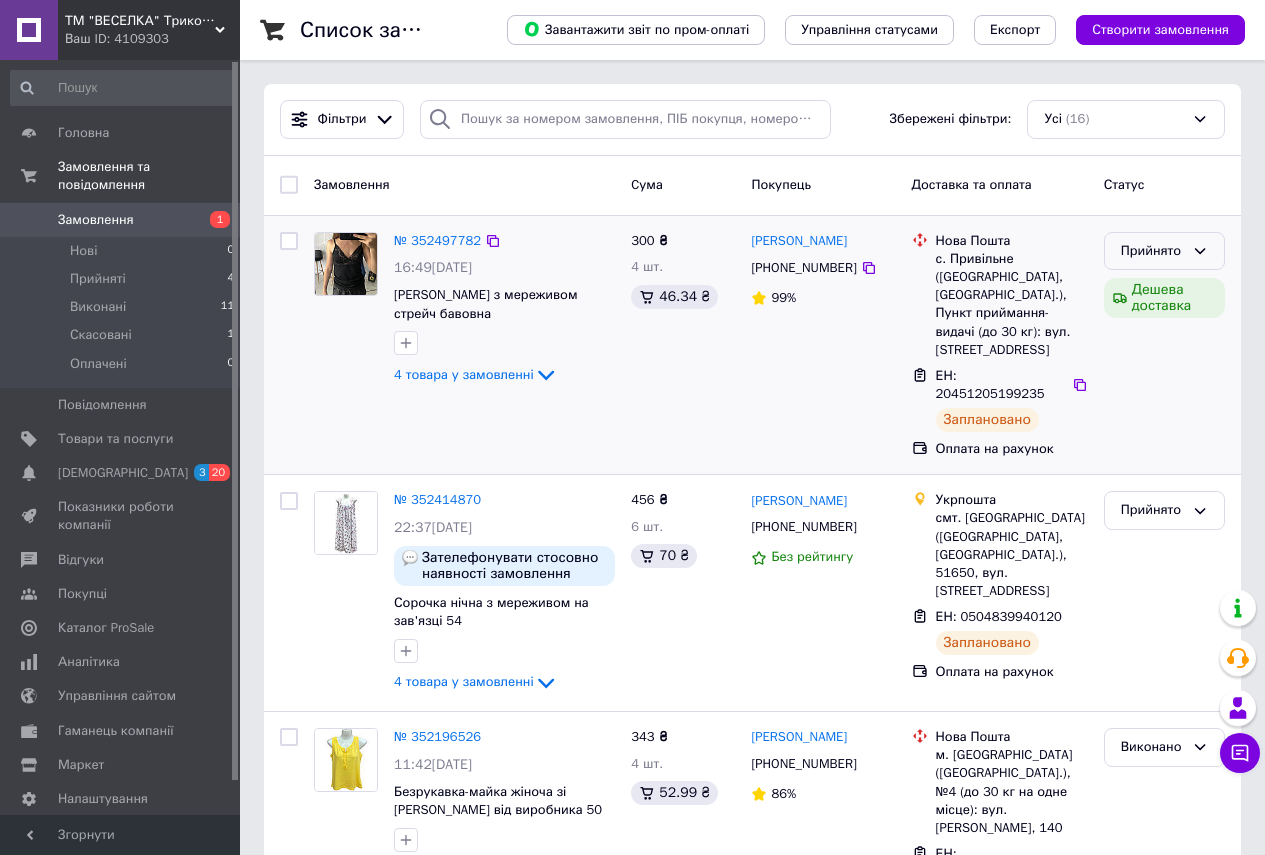 click 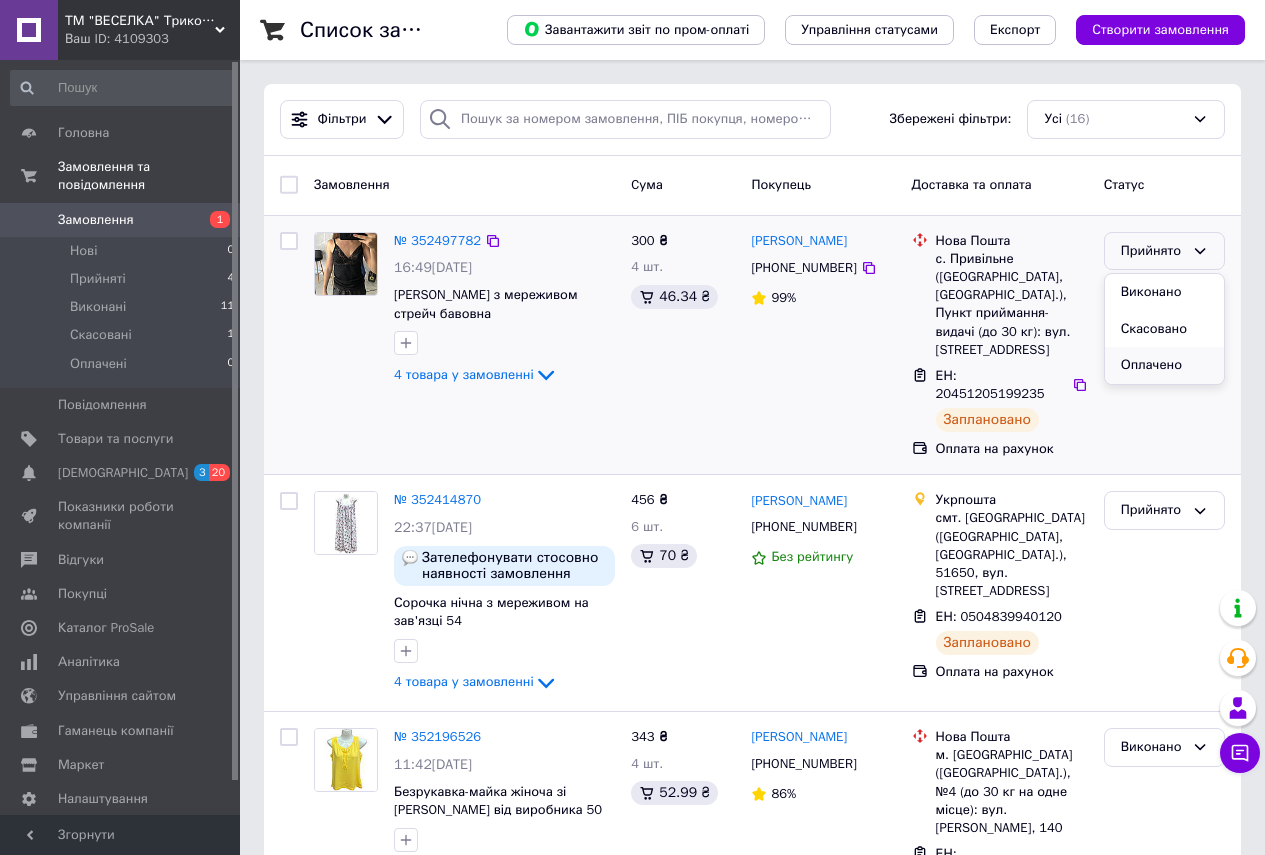 click on "Оплачено" at bounding box center (1164, 365) 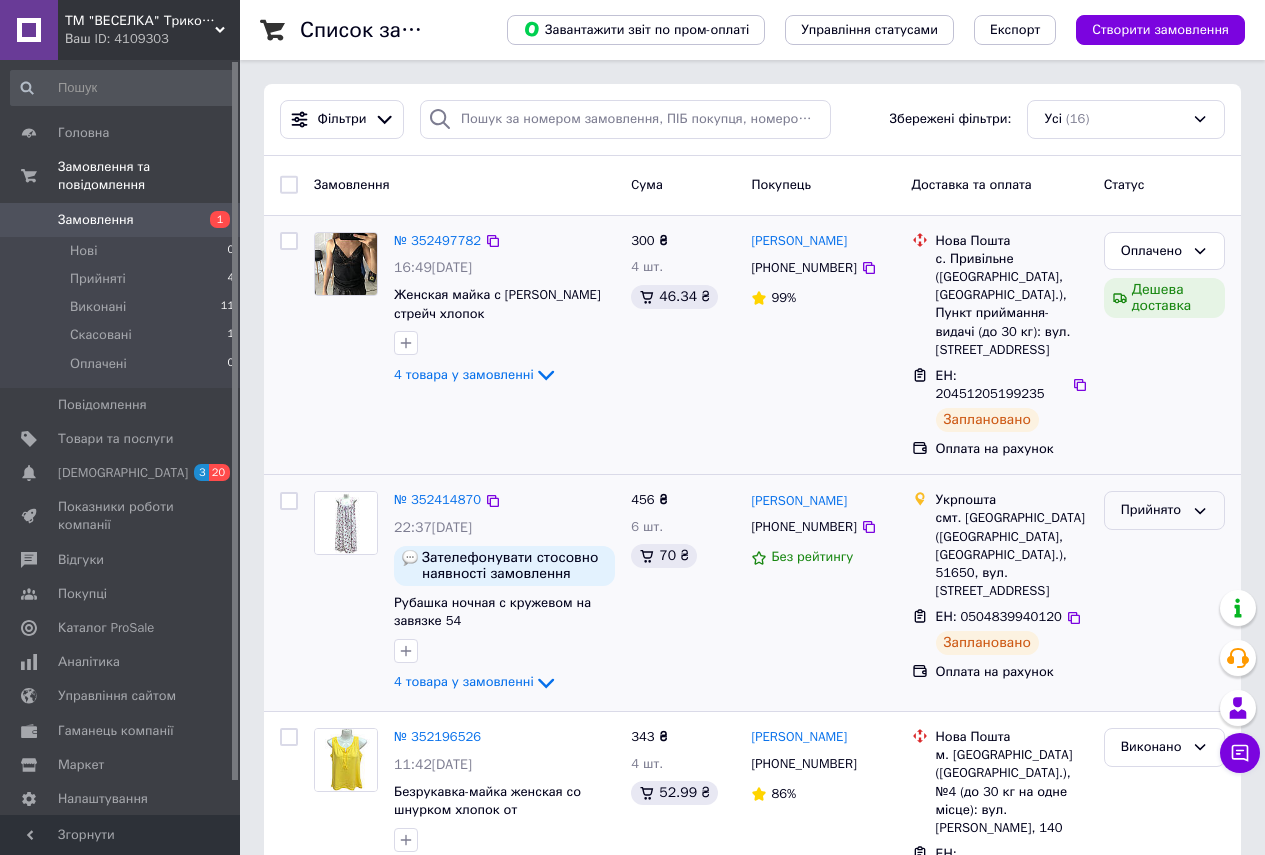 click 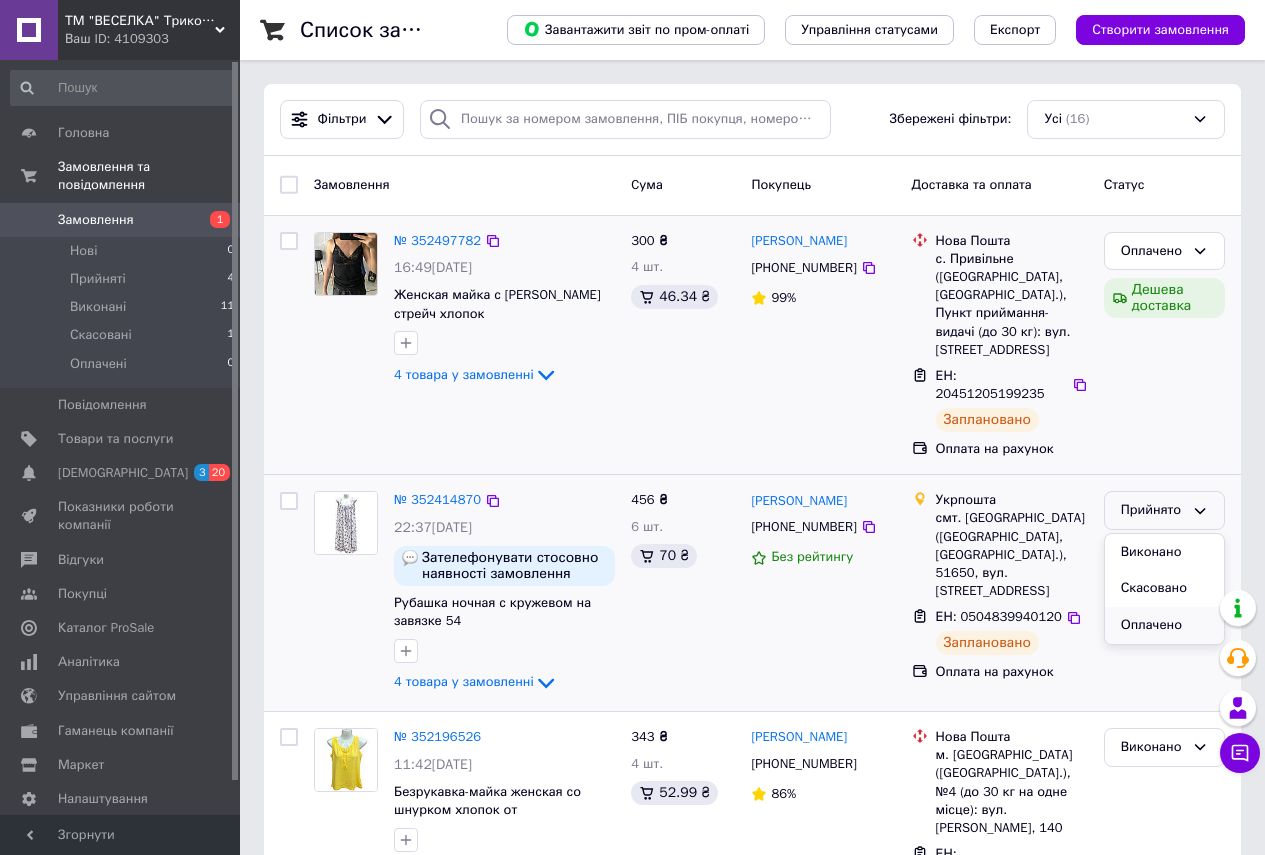 click on "Оплачено" at bounding box center [1164, 625] 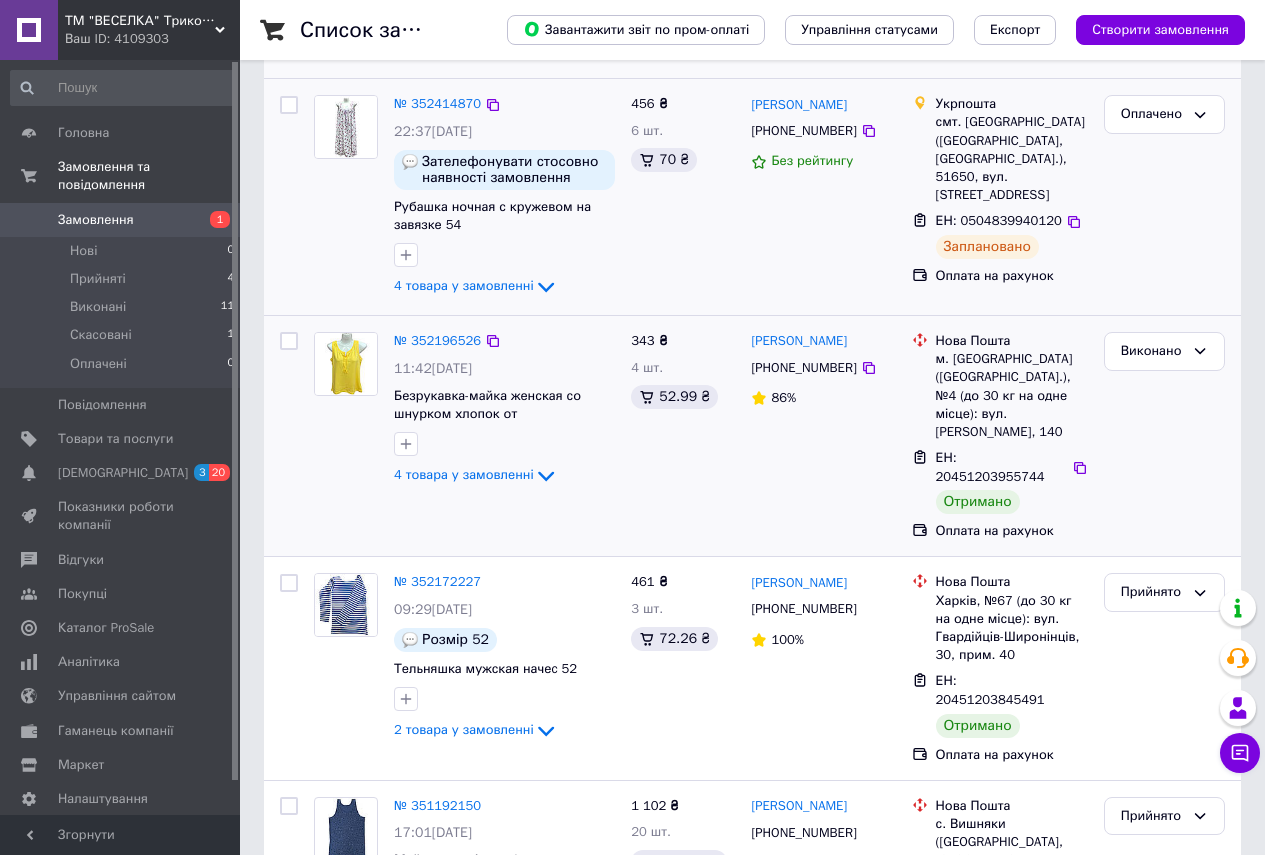 scroll, scrollTop: 400, scrollLeft: 0, axis: vertical 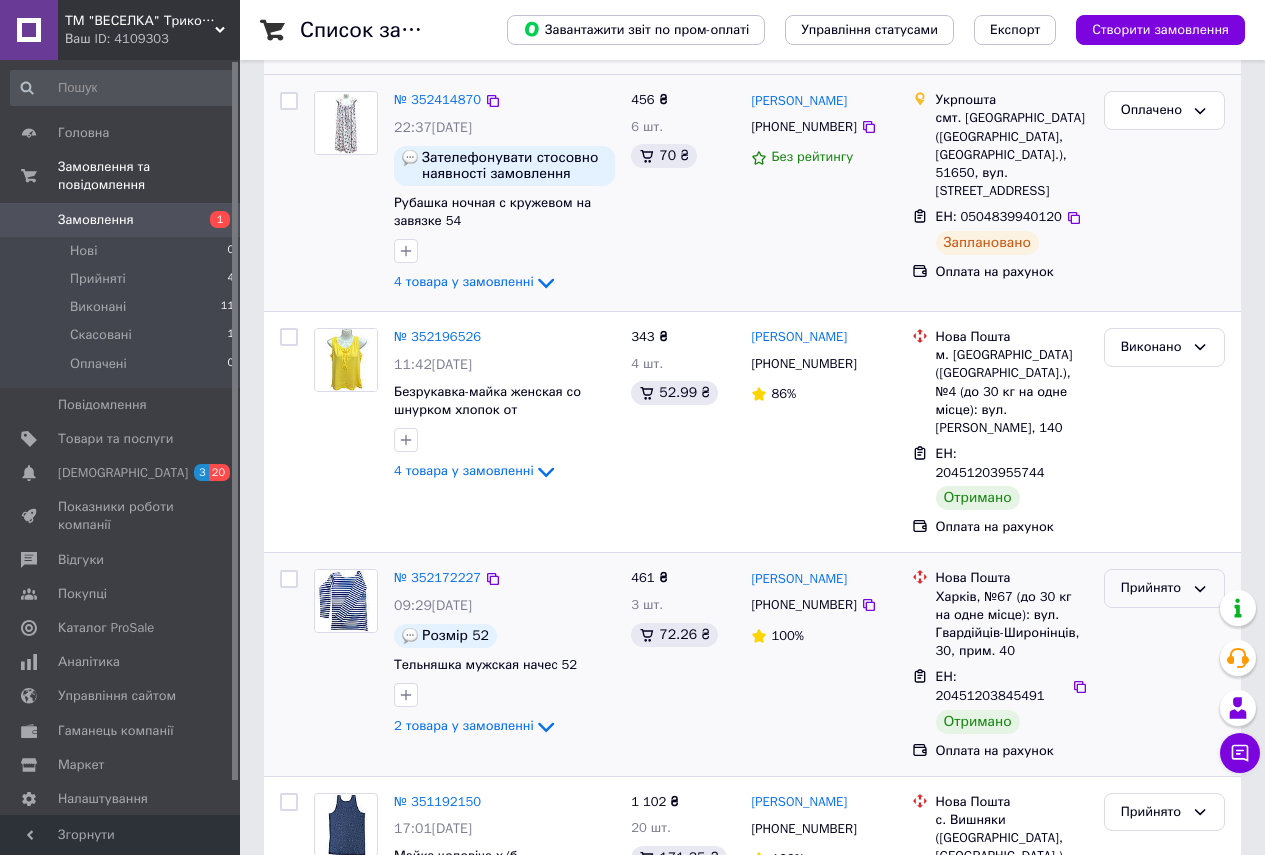 click 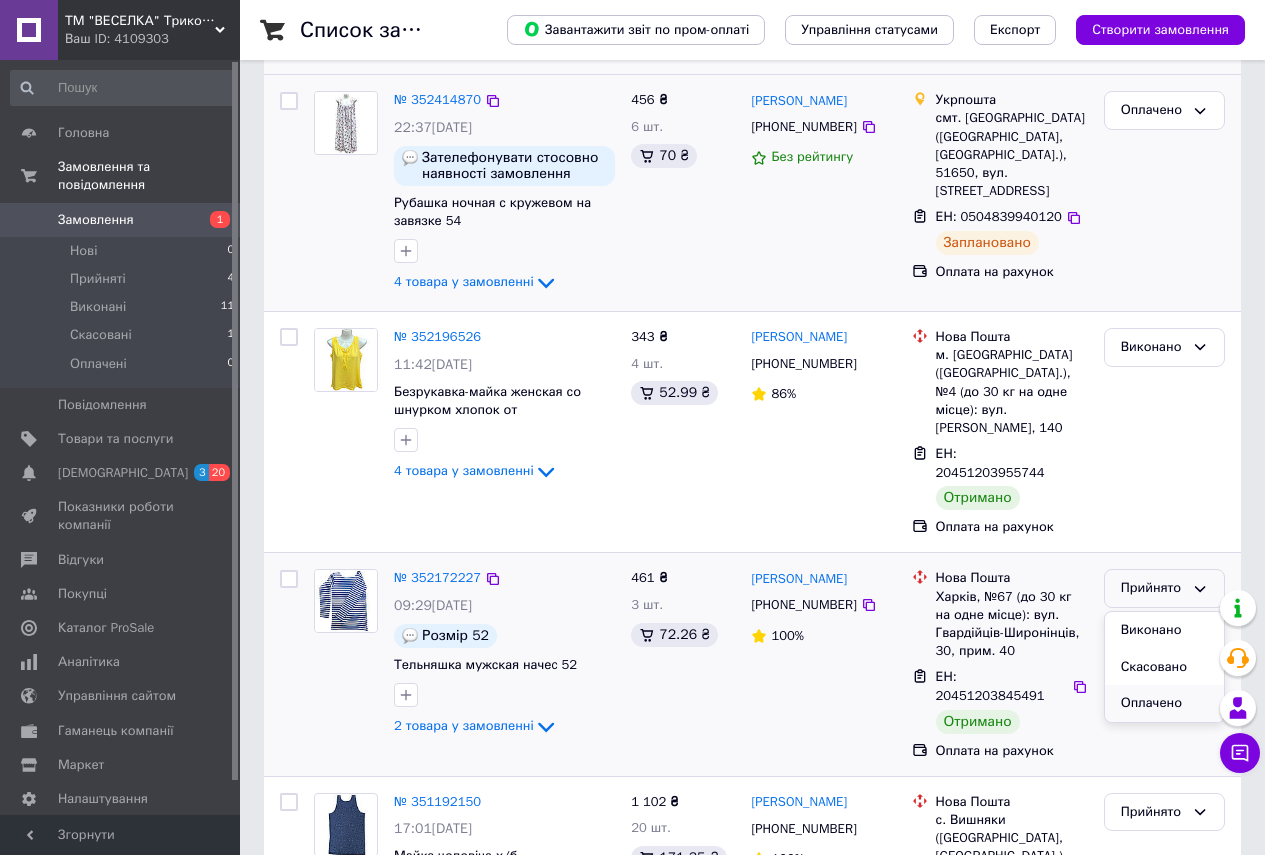 click on "Оплачено" at bounding box center [1164, 703] 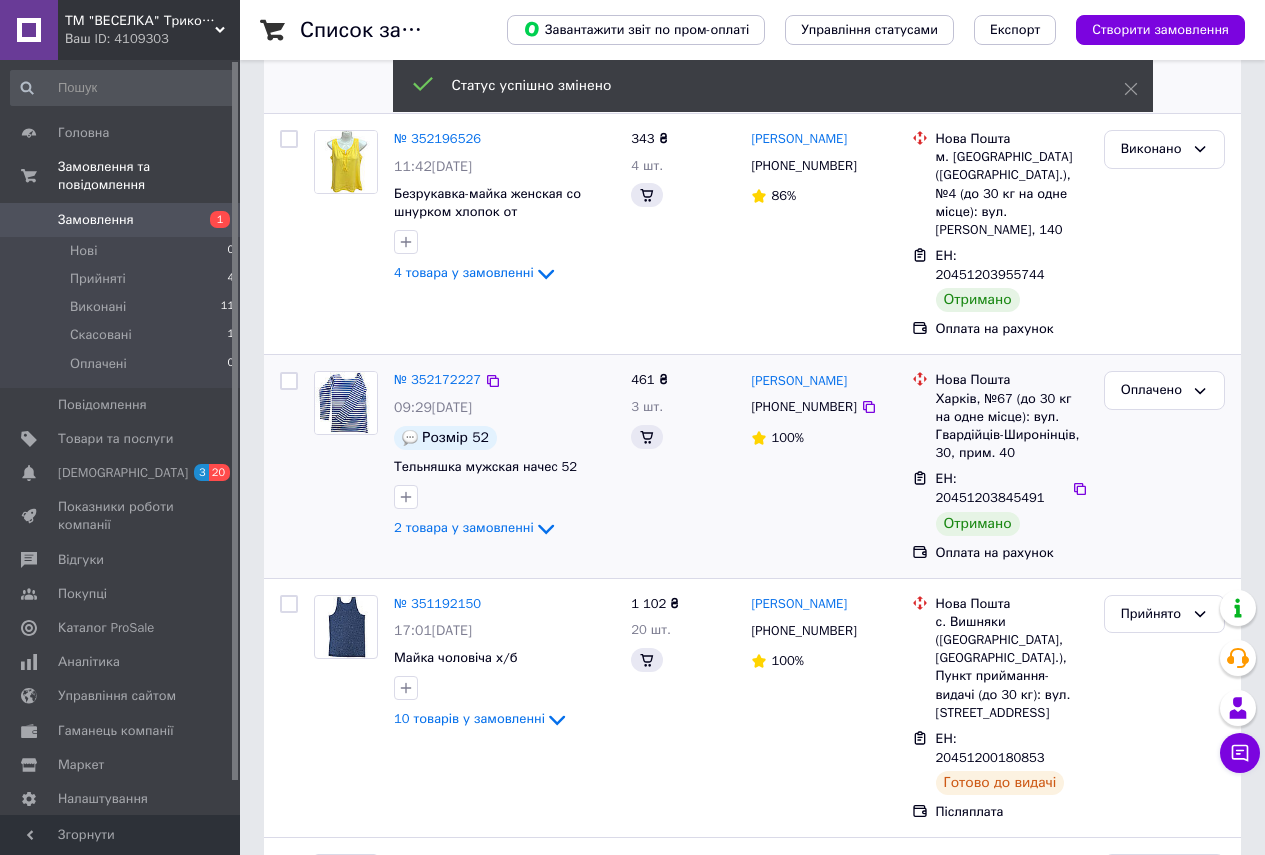 scroll, scrollTop: 600, scrollLeft: 0, axis: vertical 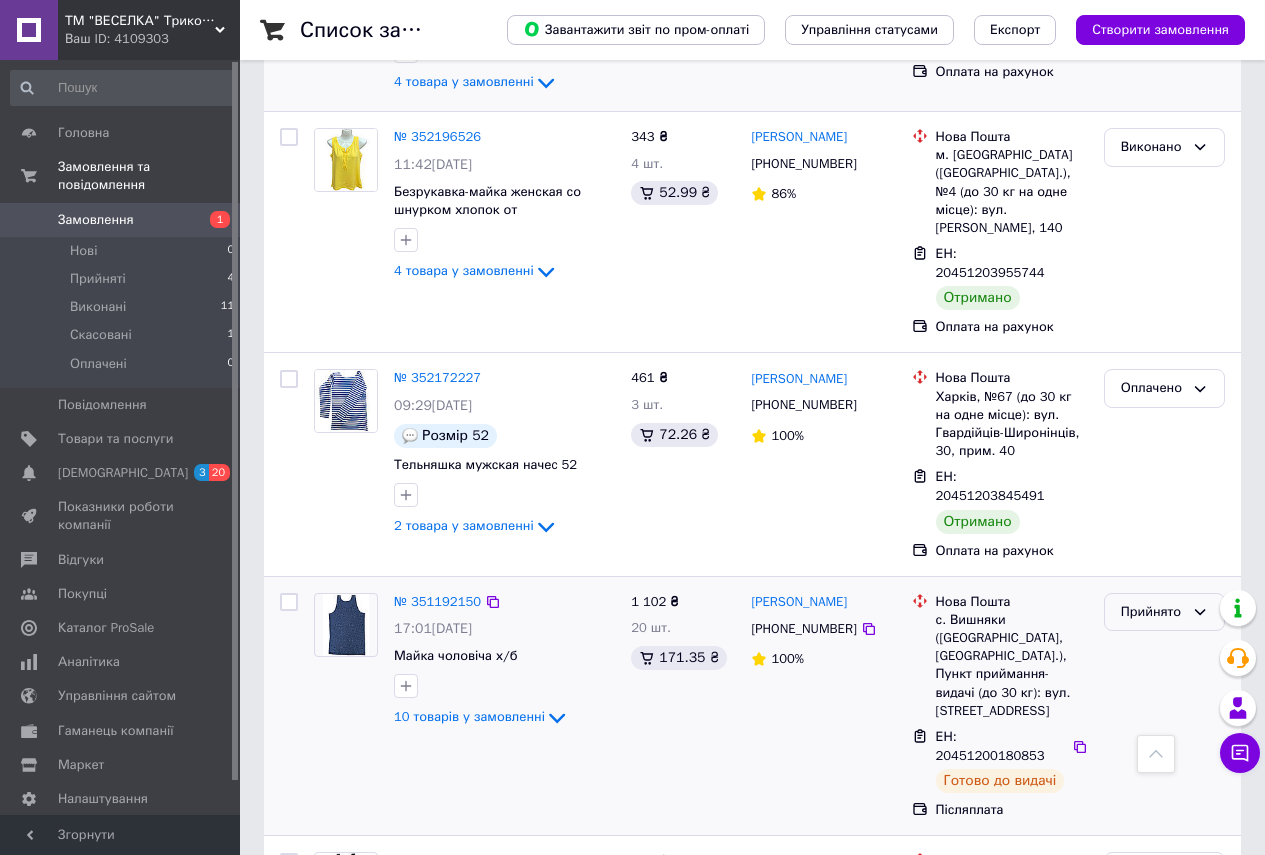 click 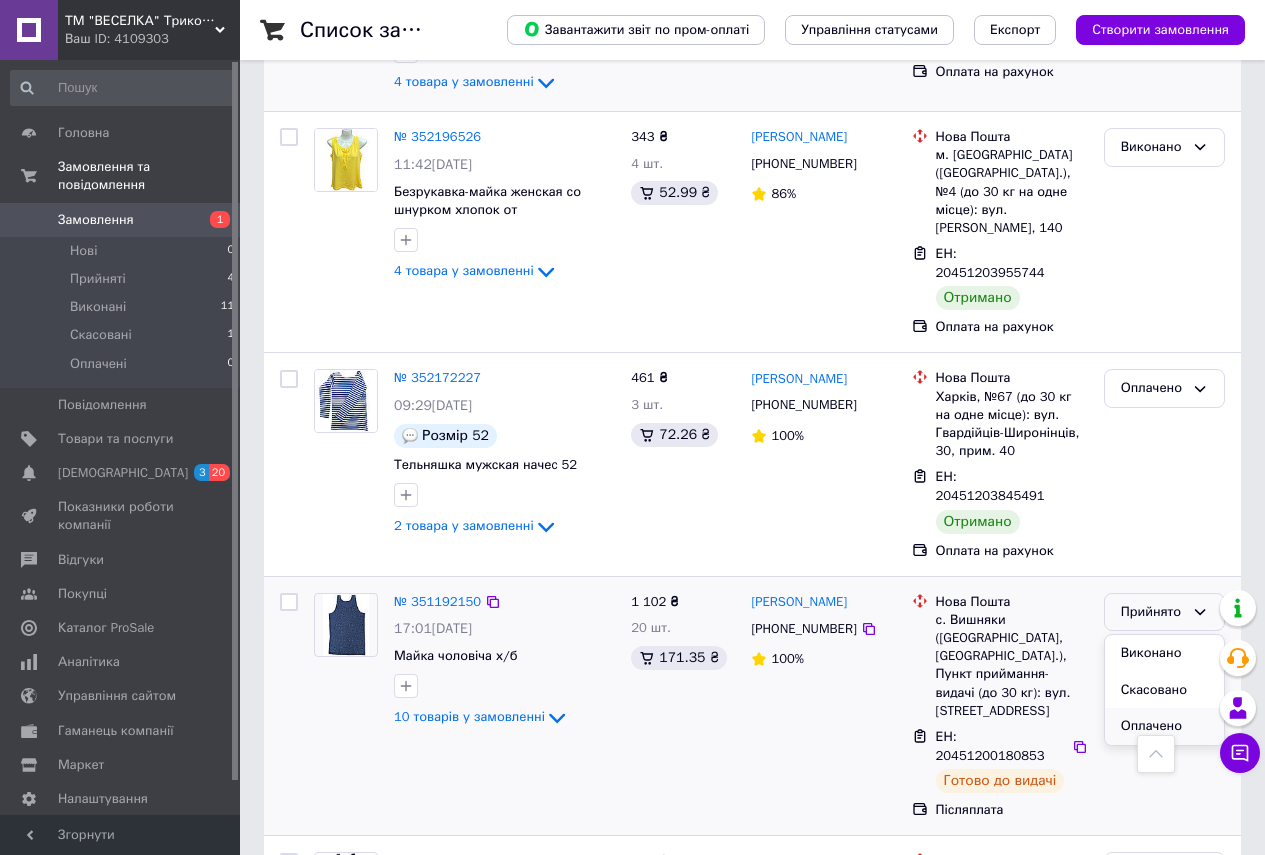 click on "Оплачено" at bounding box center (1164, 726) 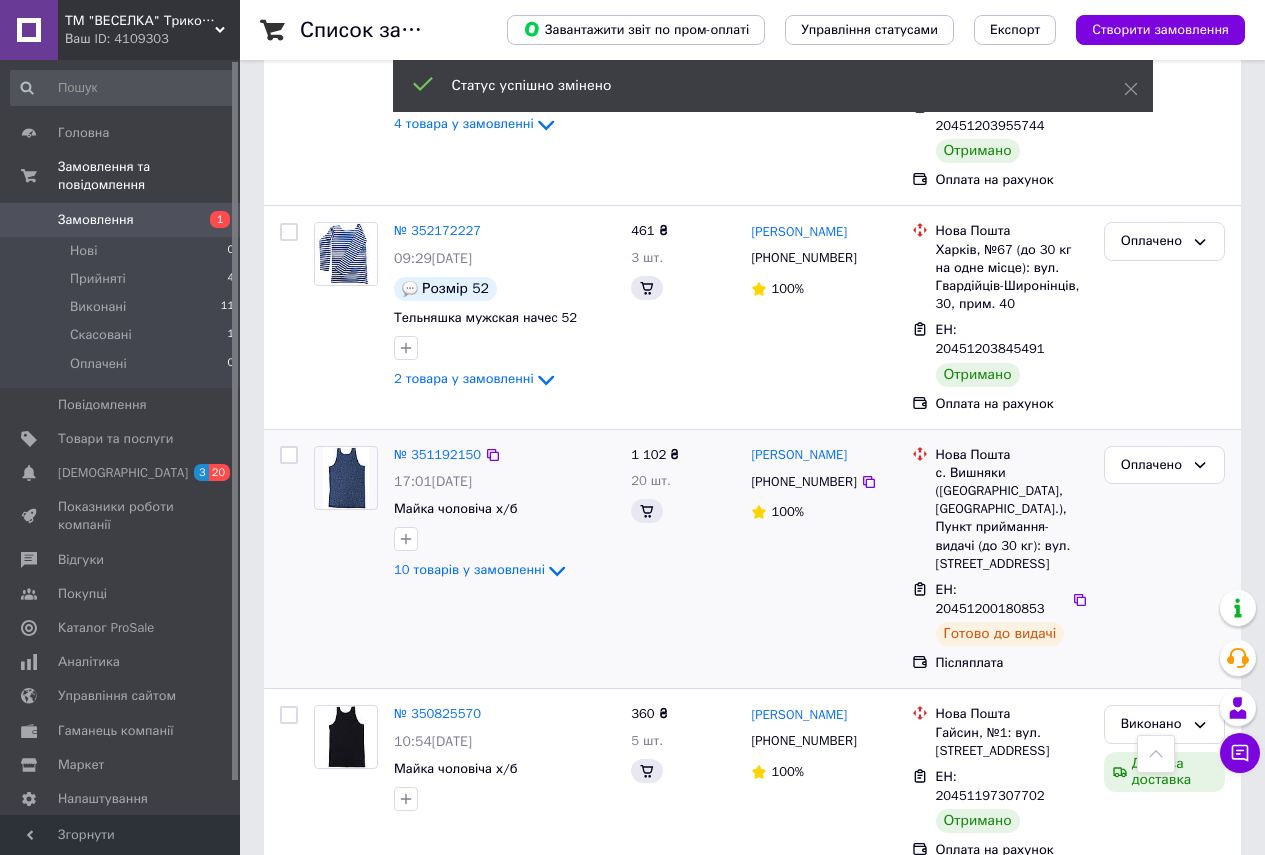 scroll, scrollTop: 800, scrollLeft: 0, axis: vertical 